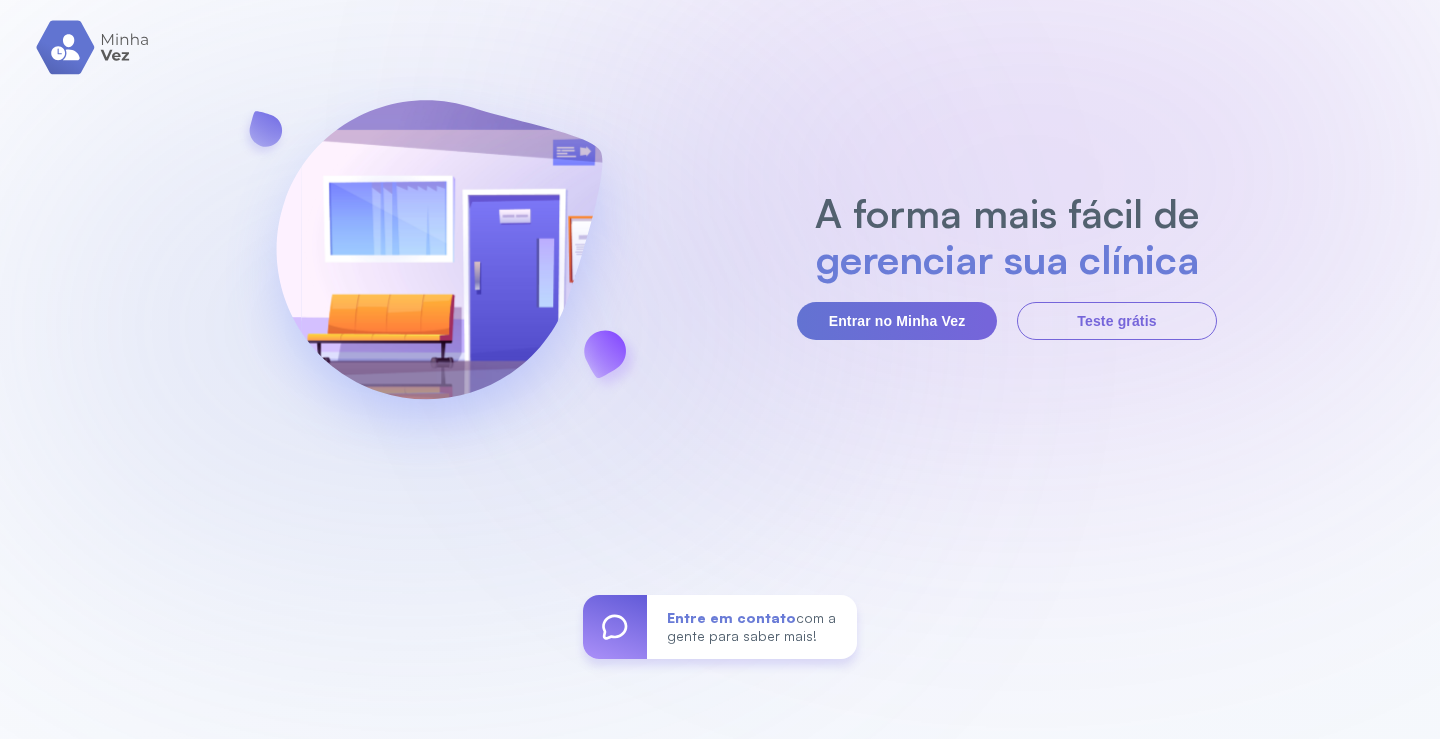 scroll, scrollTop: 0, scrollLeft: 0, axis: both 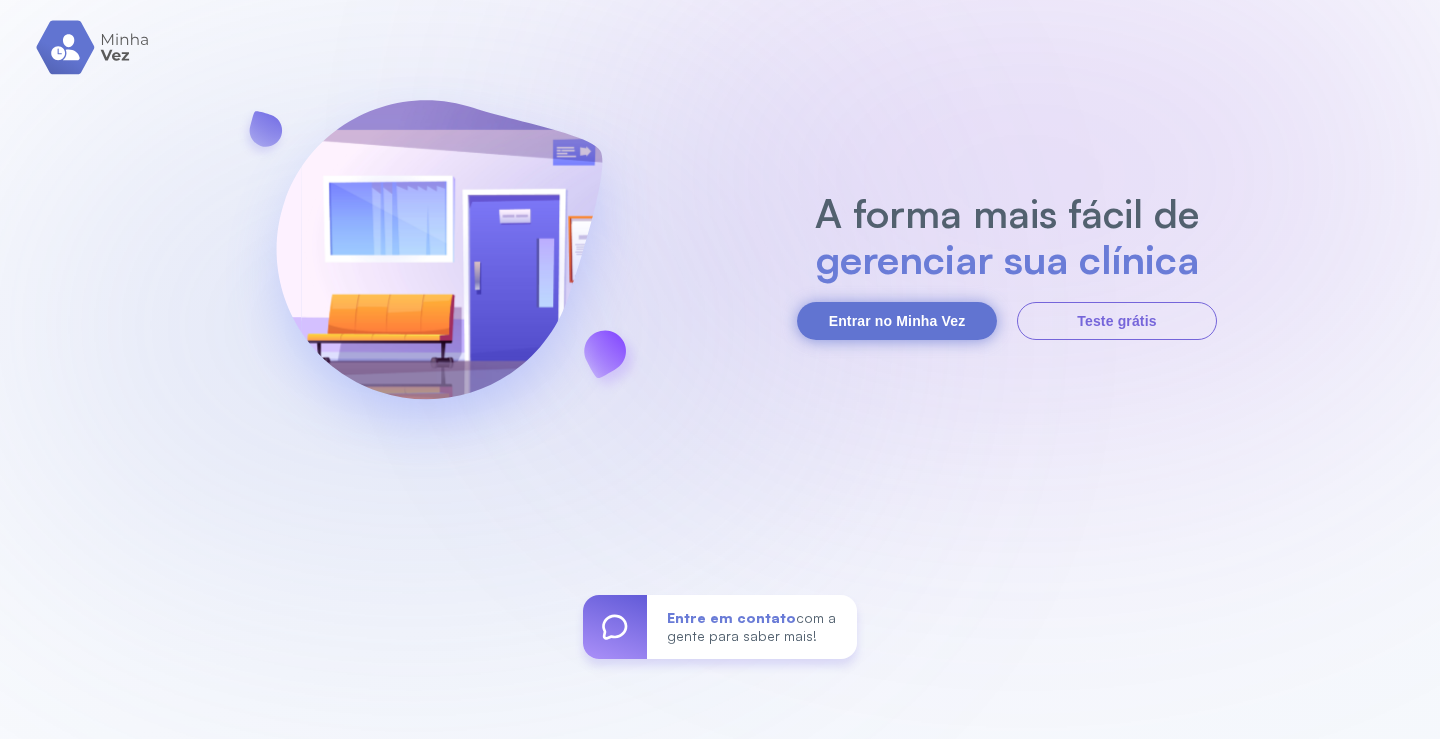 click on "Entrar no Minha Vez" at bounding box center (897, 321) 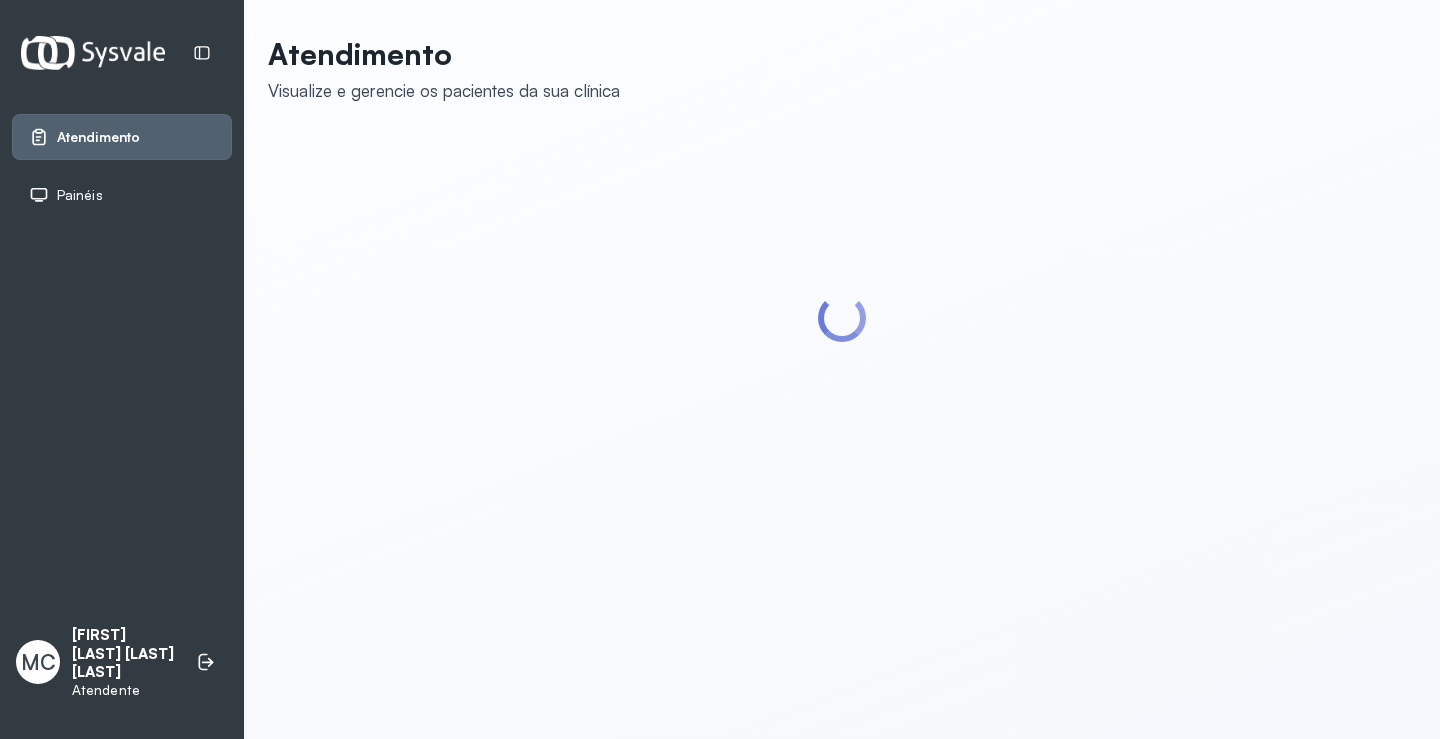 scroll, scrollTop: 0, scrollLeft: 0, axis: both 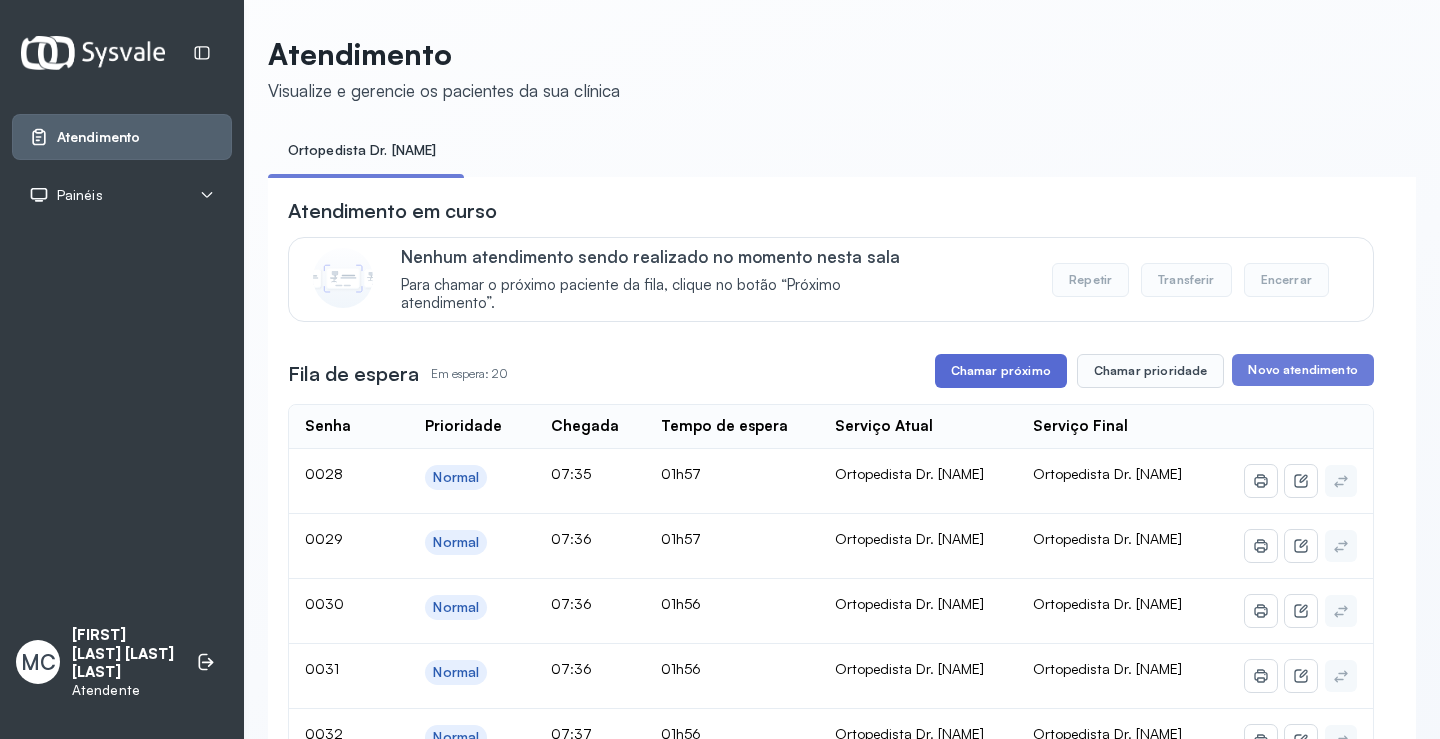 click on "Chamar próximo" at bounding box center [1001, 371] 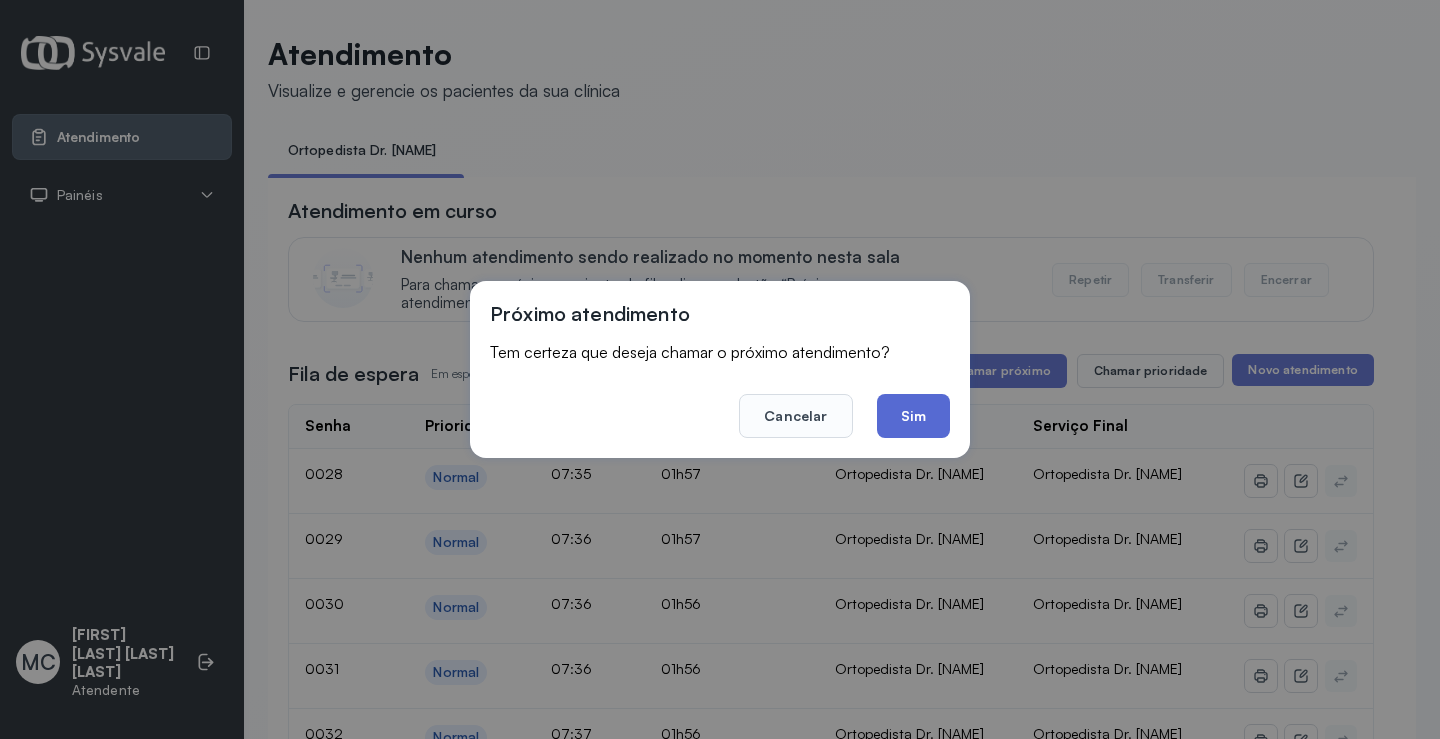 click on "Sim" 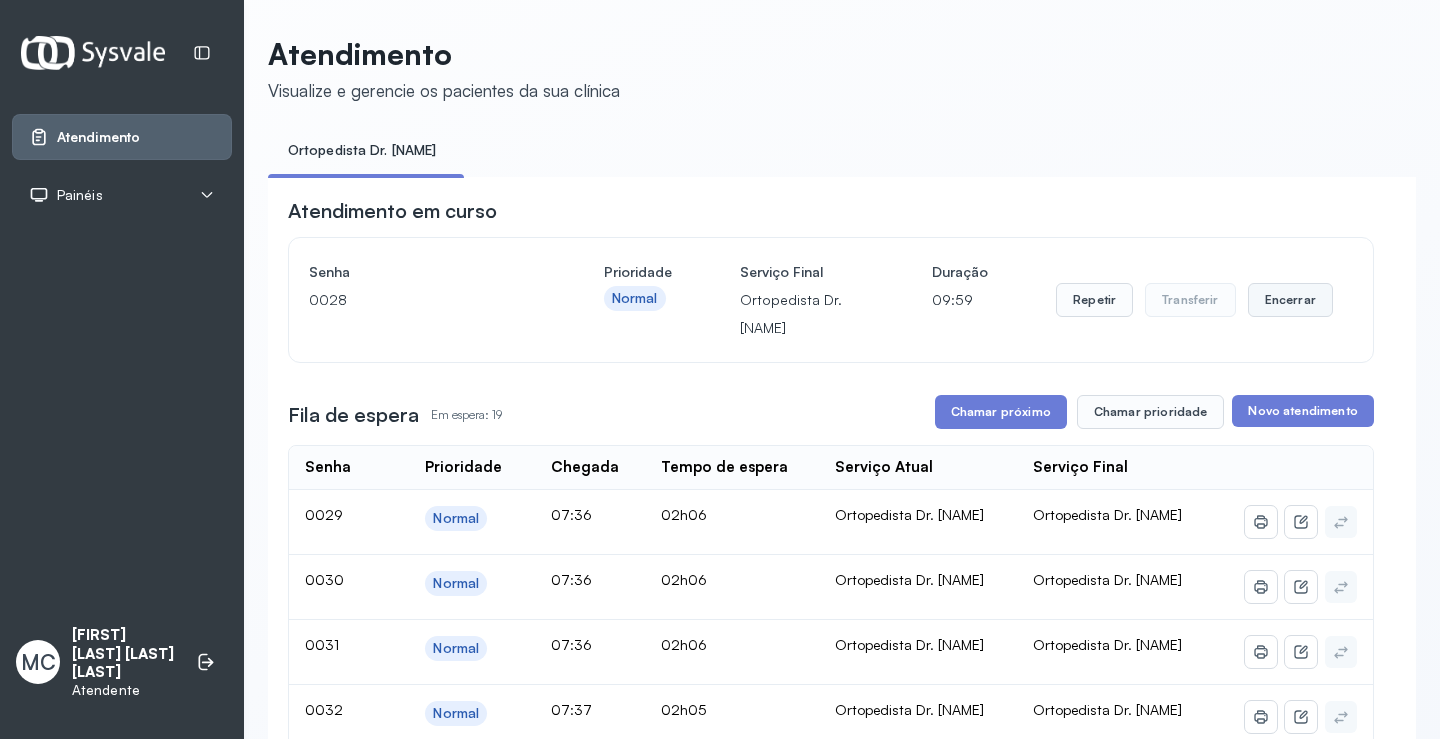 click on "Encerrar" at bounding box center (1290, 300) 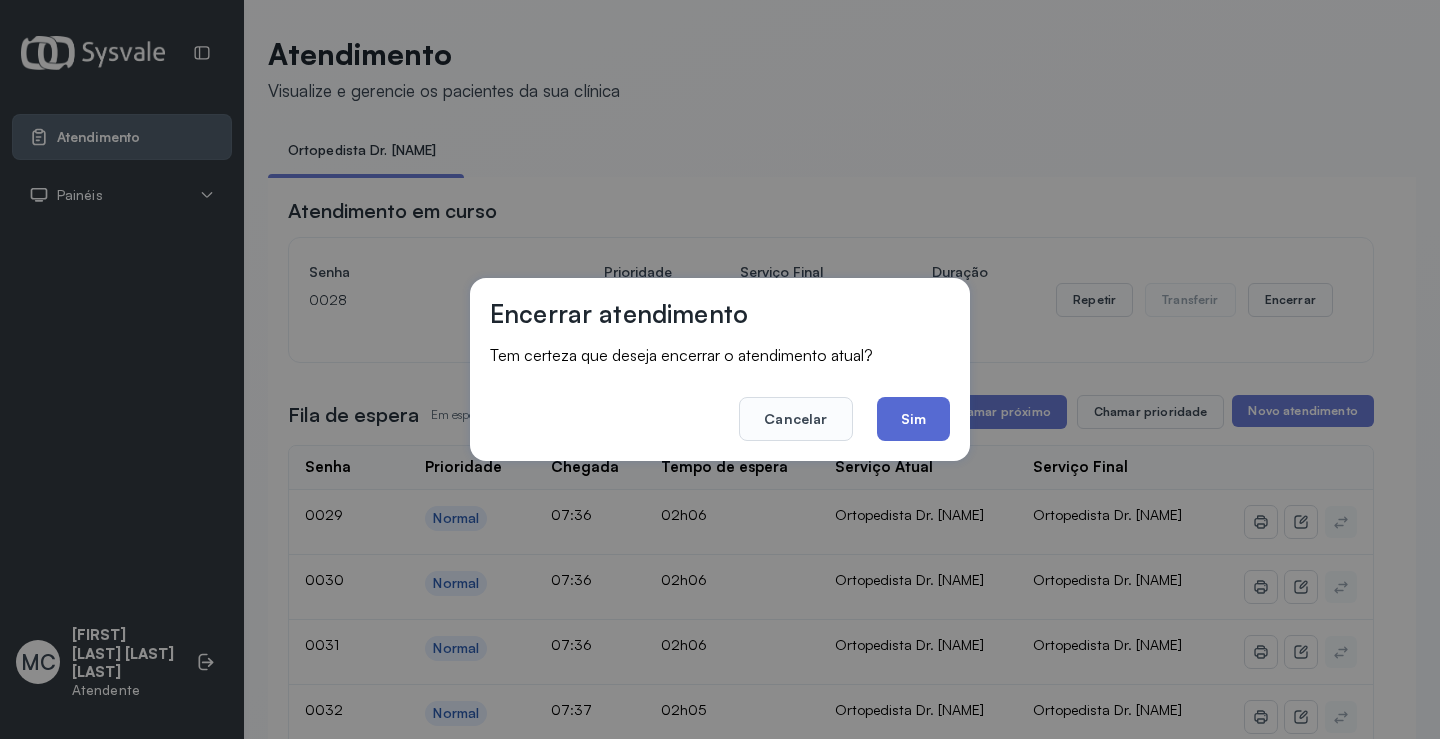 click on "Sim" 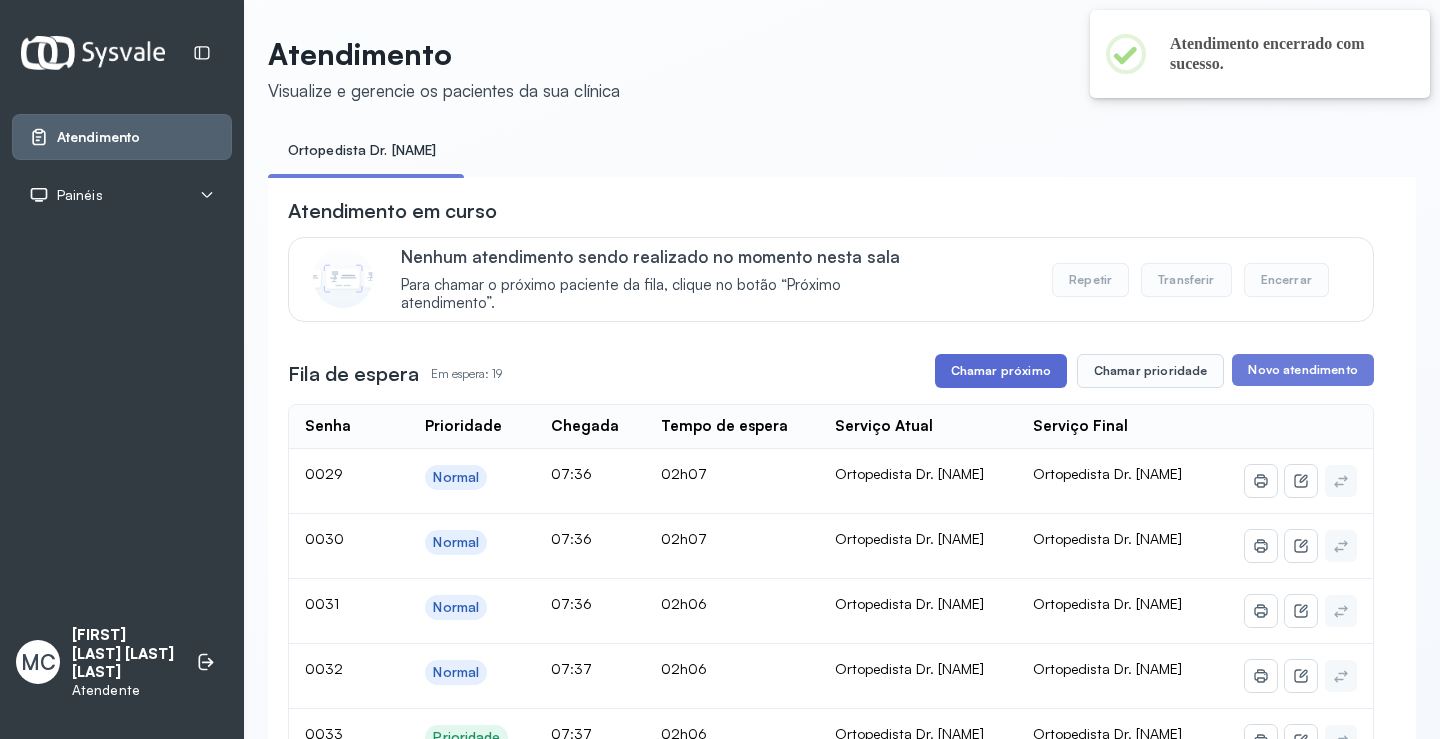 click on "Chamar próximo" at bounding box center [1001, 371] 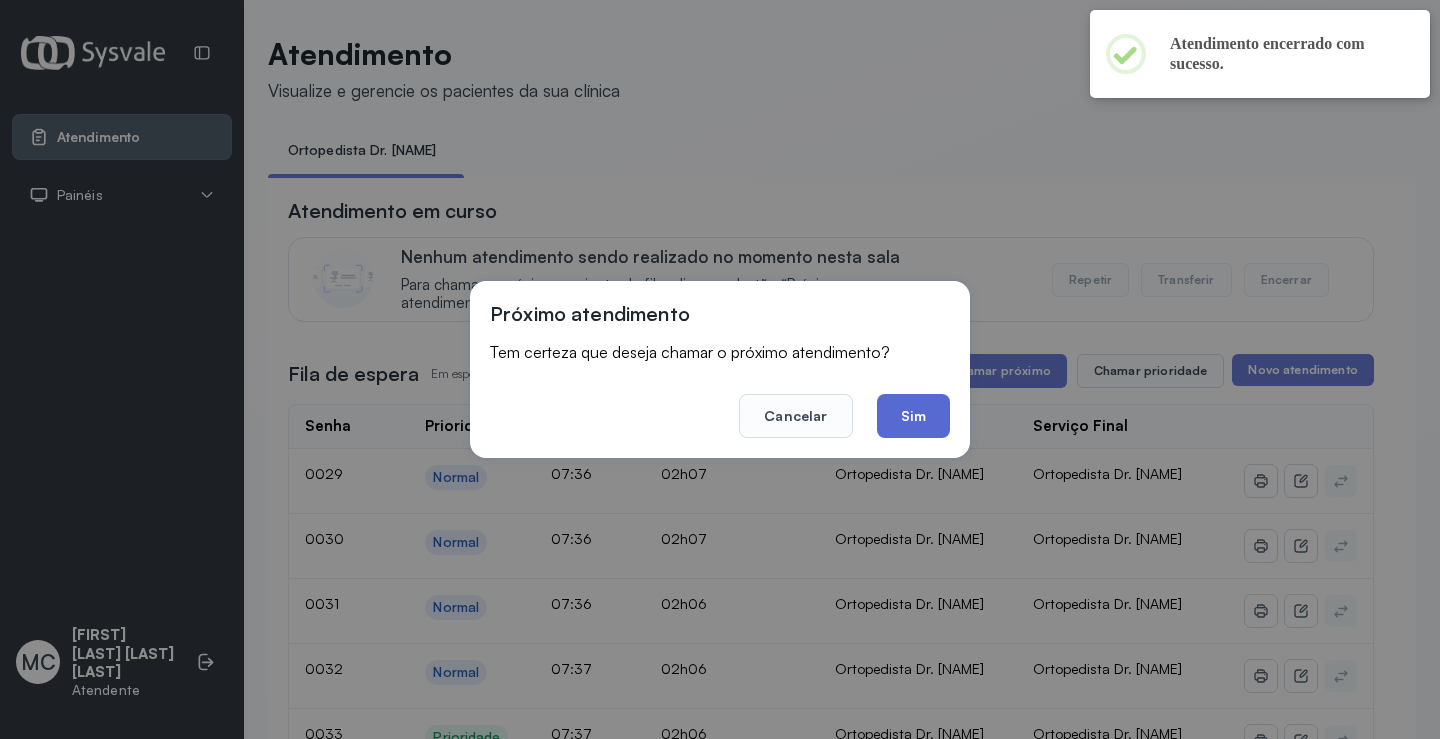 click on "Sim" 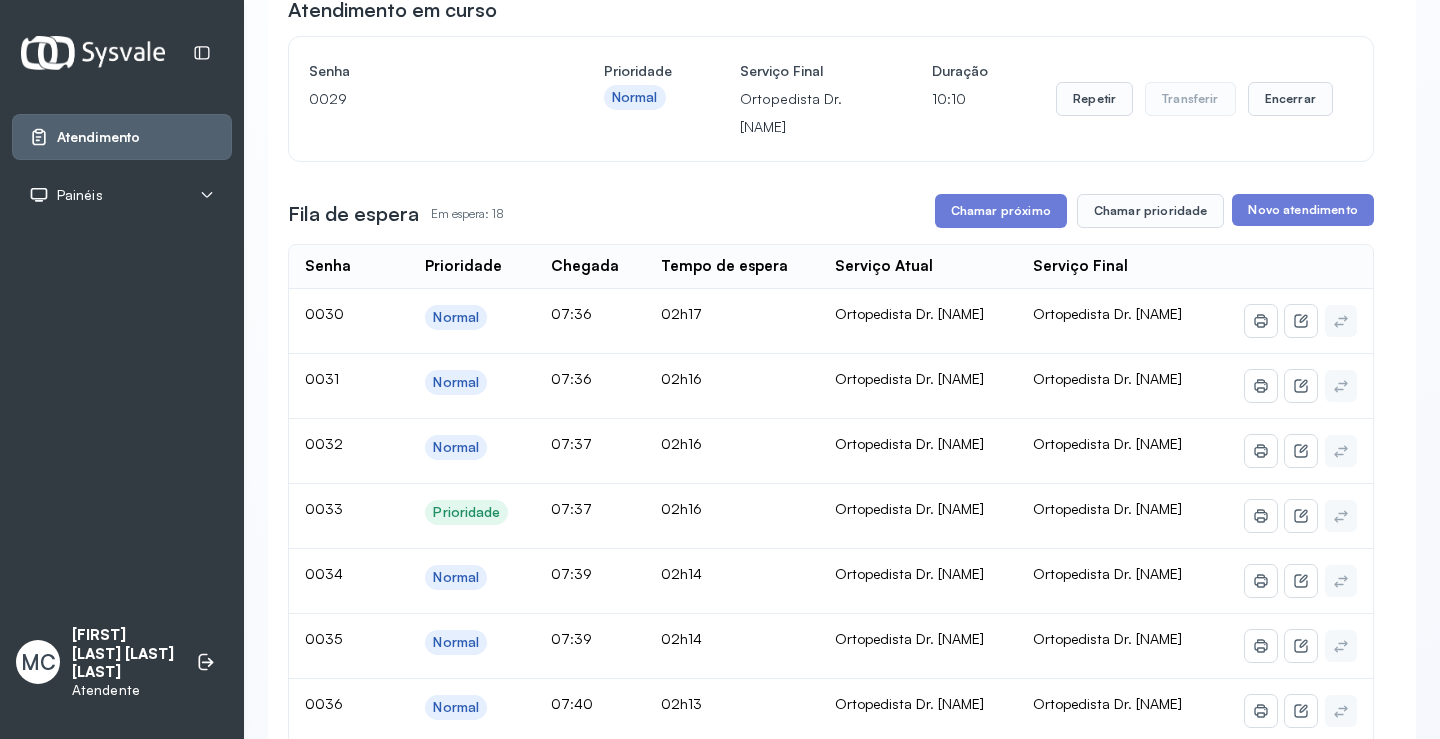 scroll, scrollTop: 0, scrollLeft: 0, axis: both 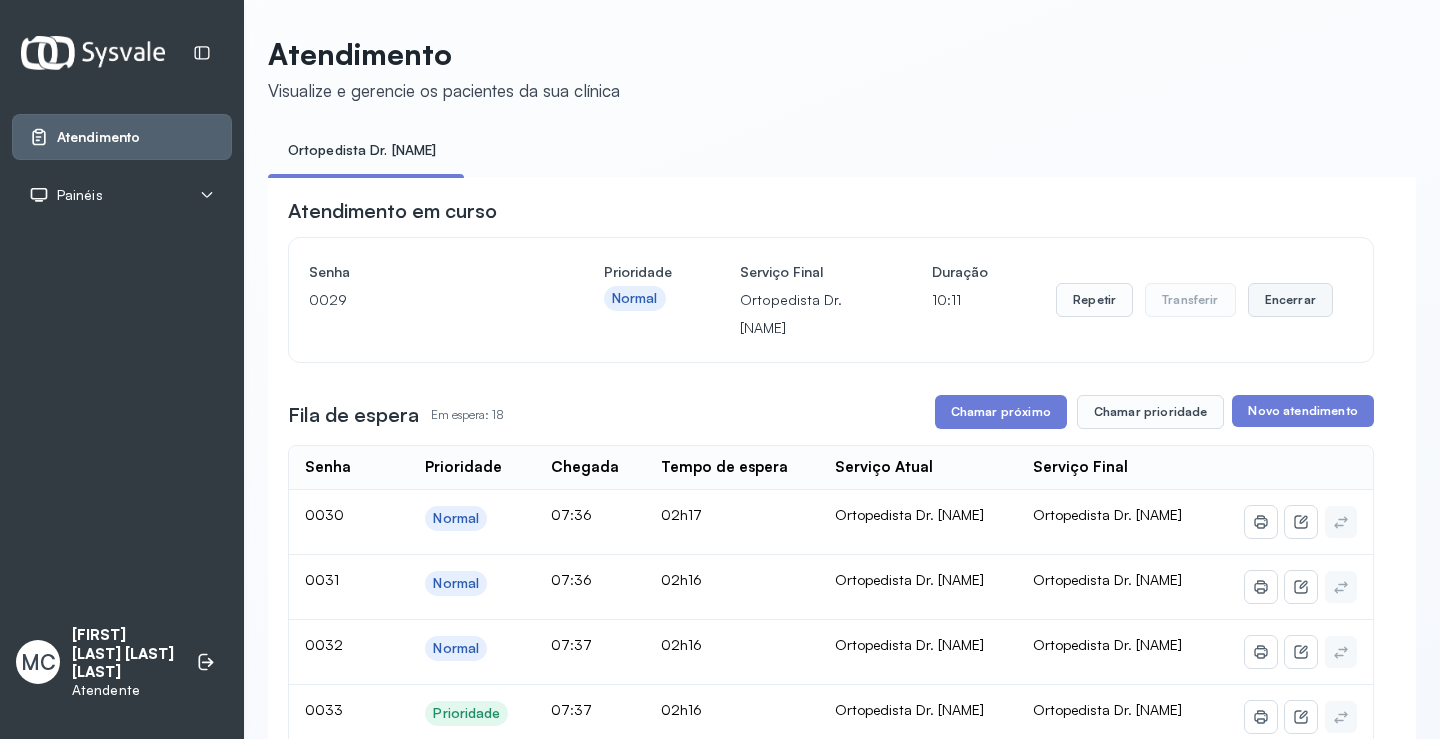 click on "Encerrar" at bounding box center [1290, 300] 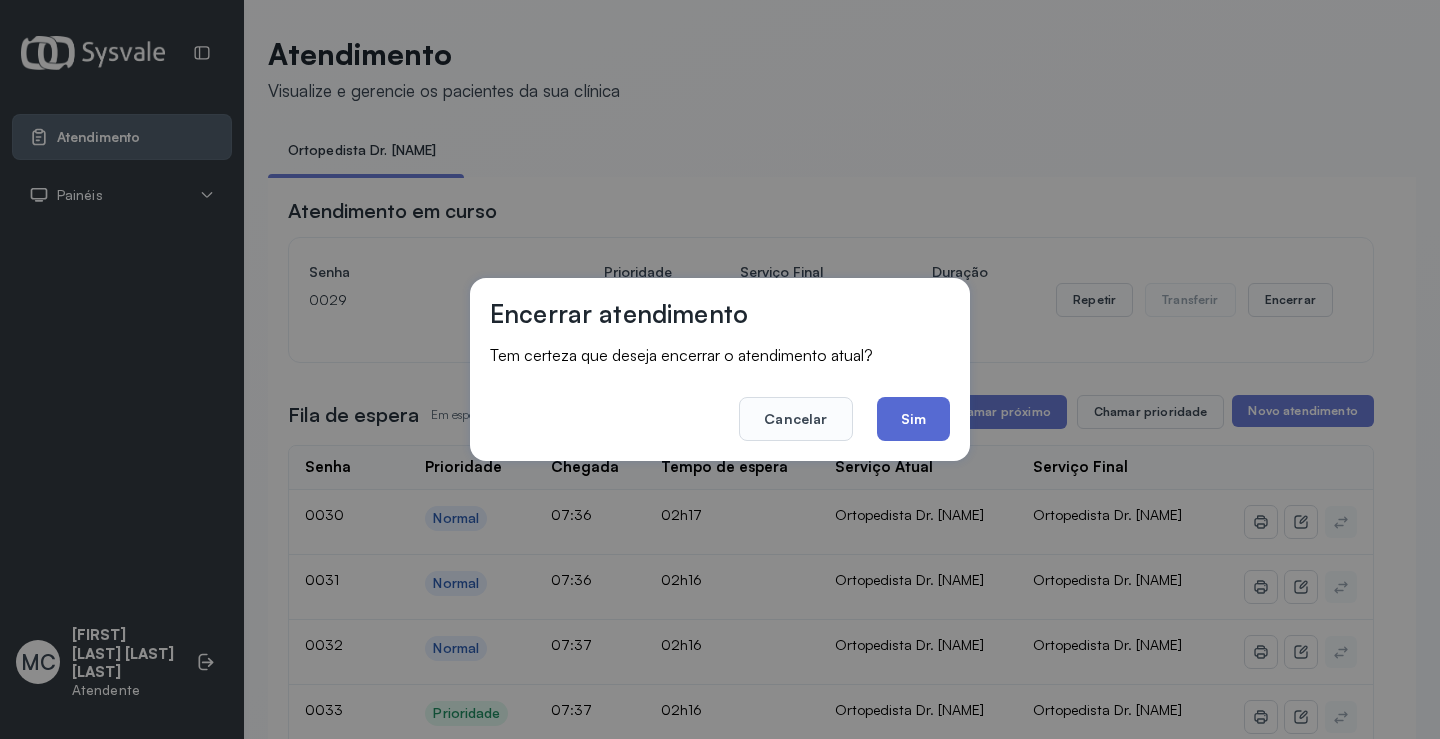 click on "Sim" 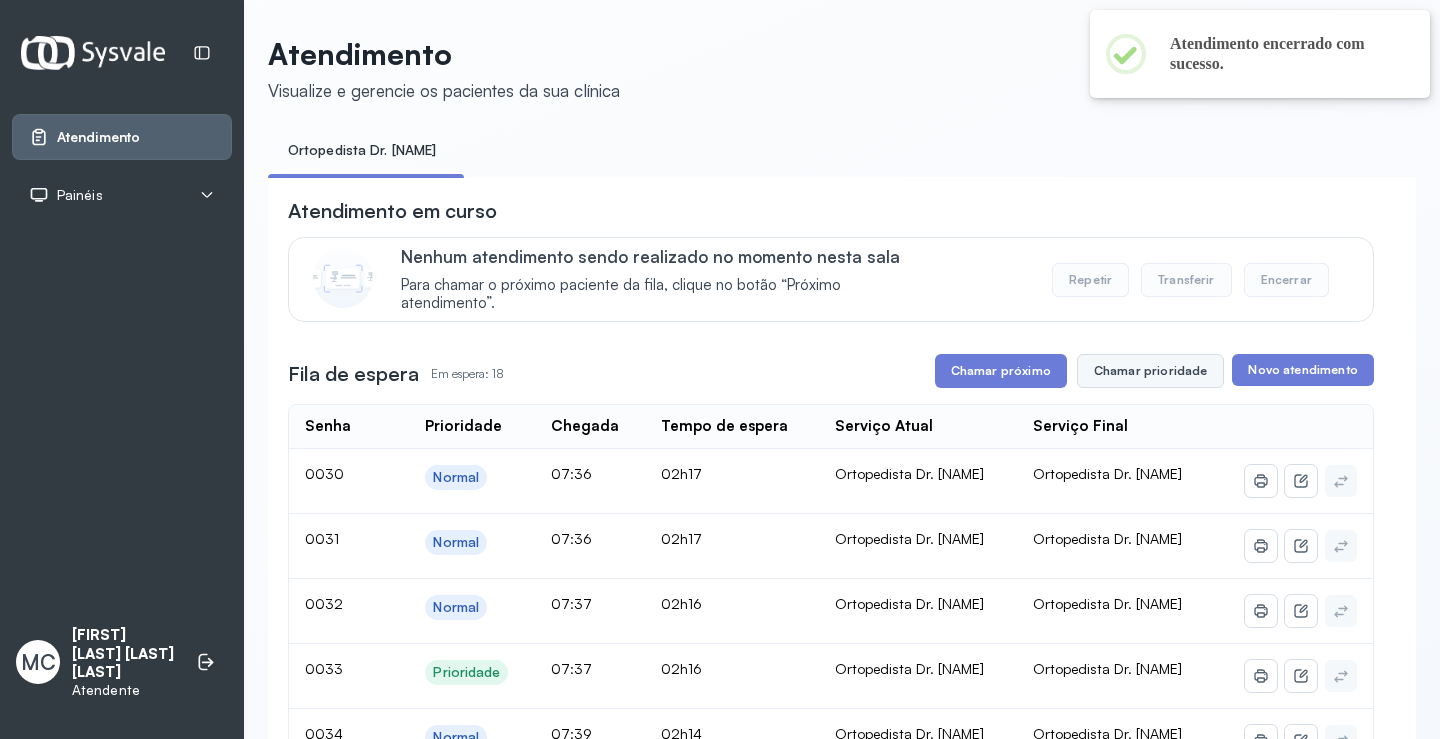 click on "Chamar prioridade" at bounding box center (1151, 371) 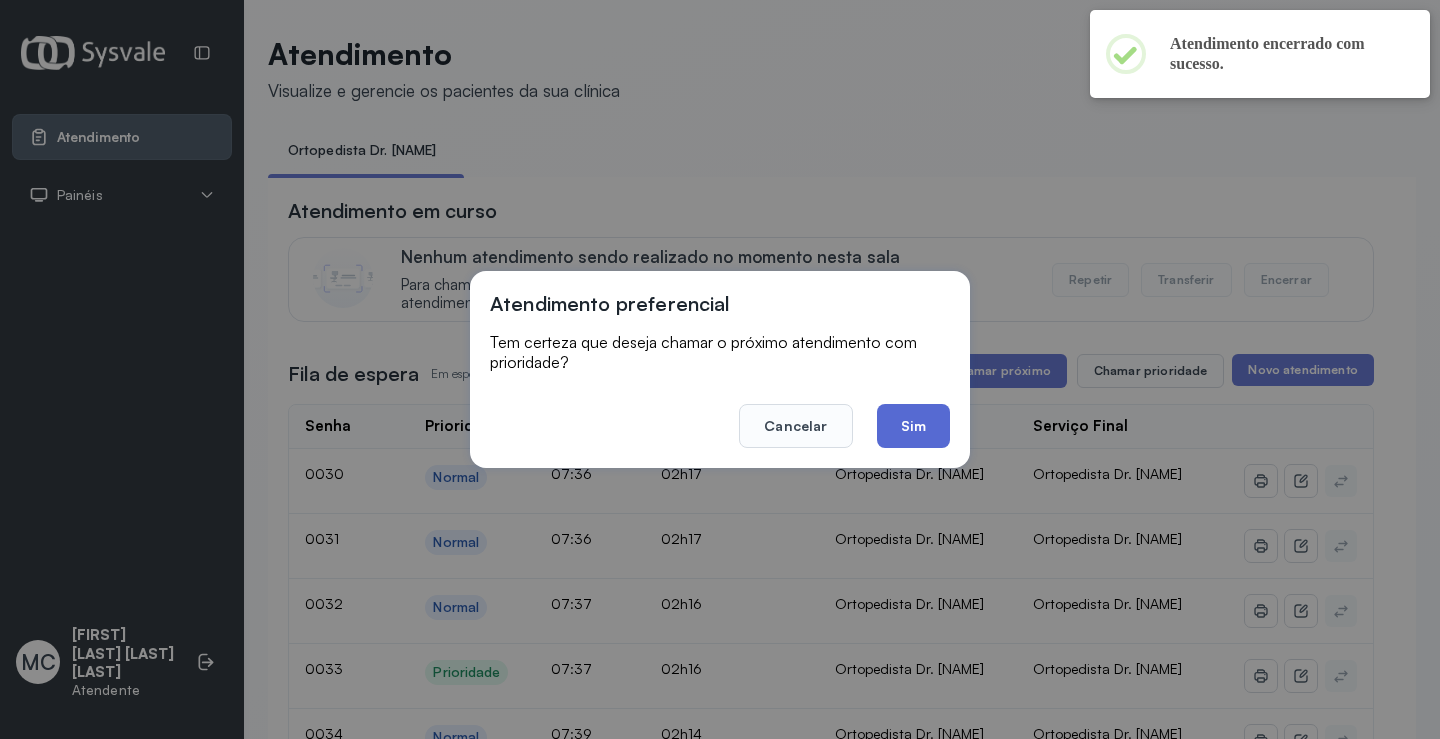 click on "Sim" 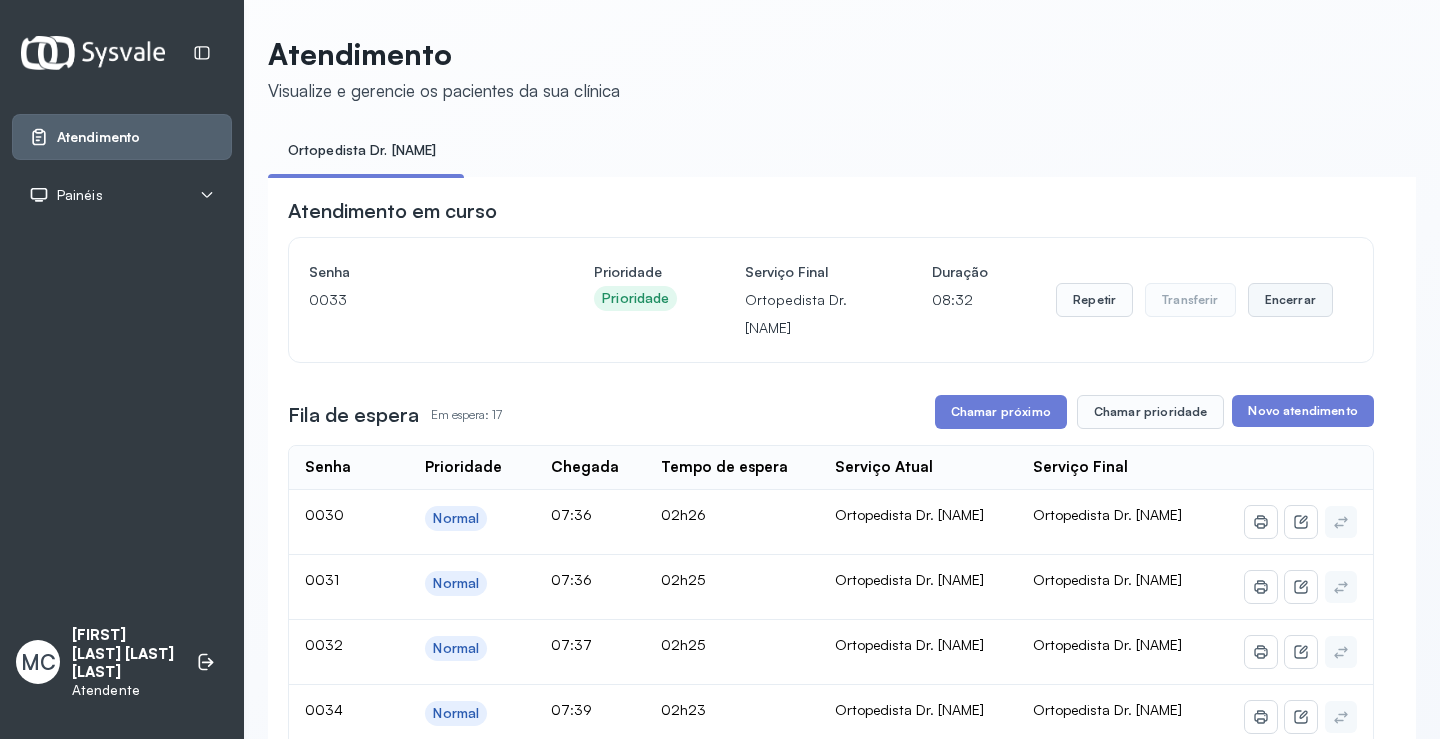 click on "Encerrar" at bounding box center (1290, 300) 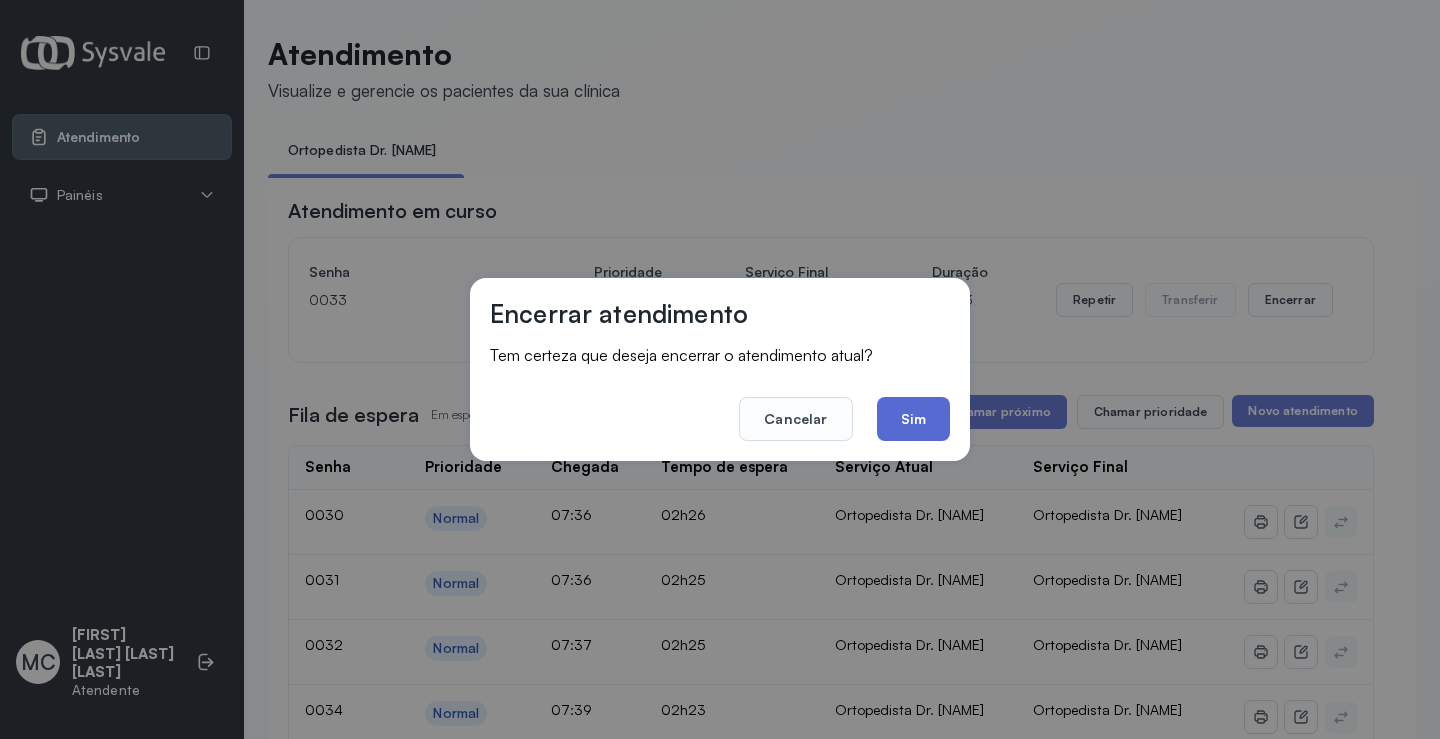 click on "Sim" 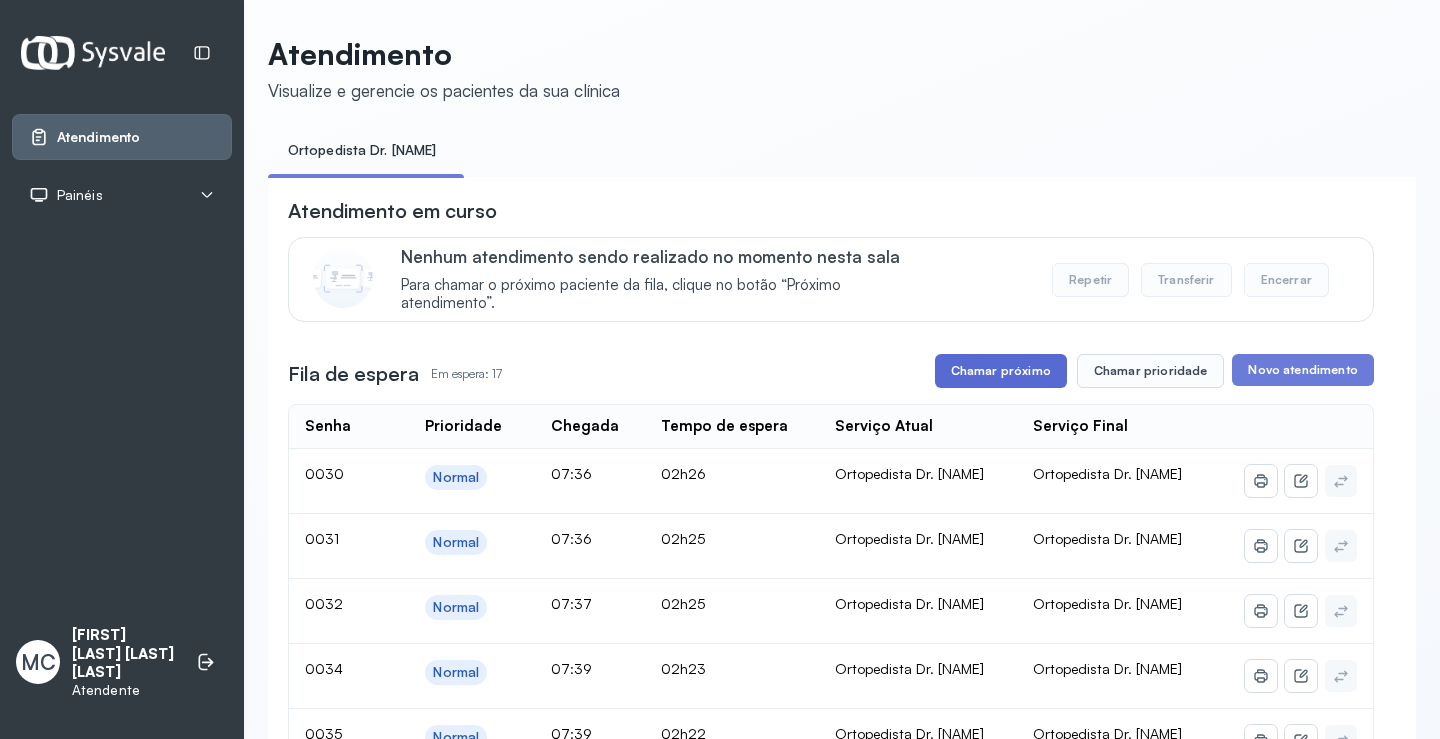 click on "Chamar próximo" at bounding box center (1001, 371) 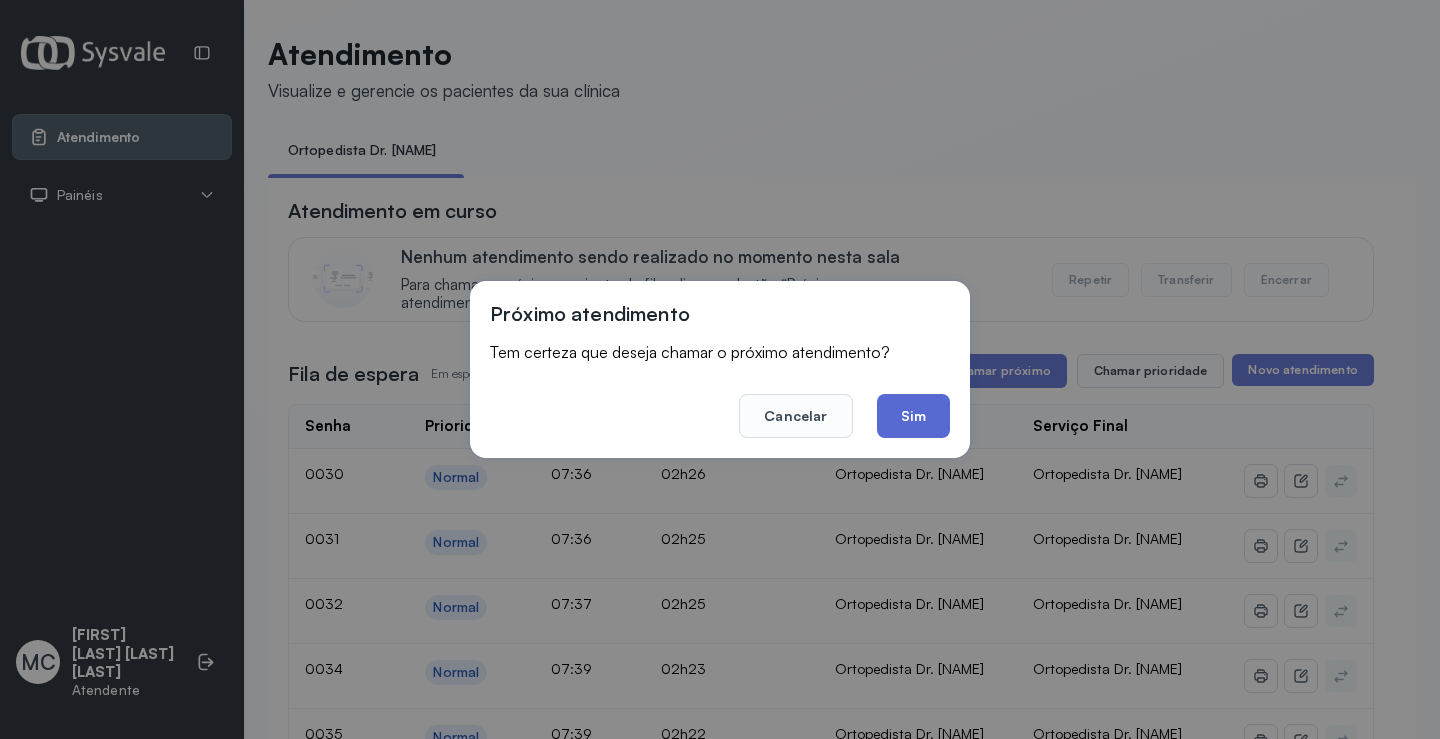 click on "Sim" 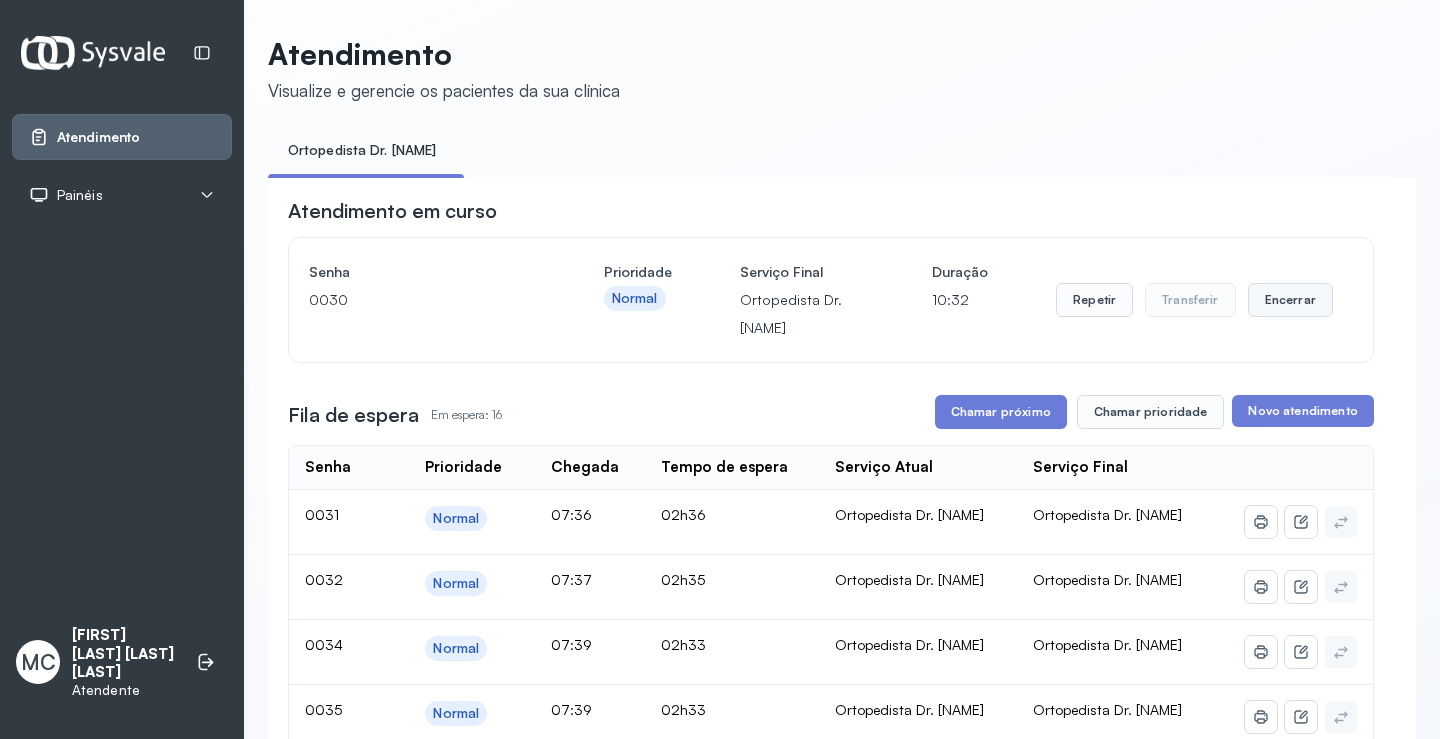click on "Encerrar" at bounding box center (1290, 300) 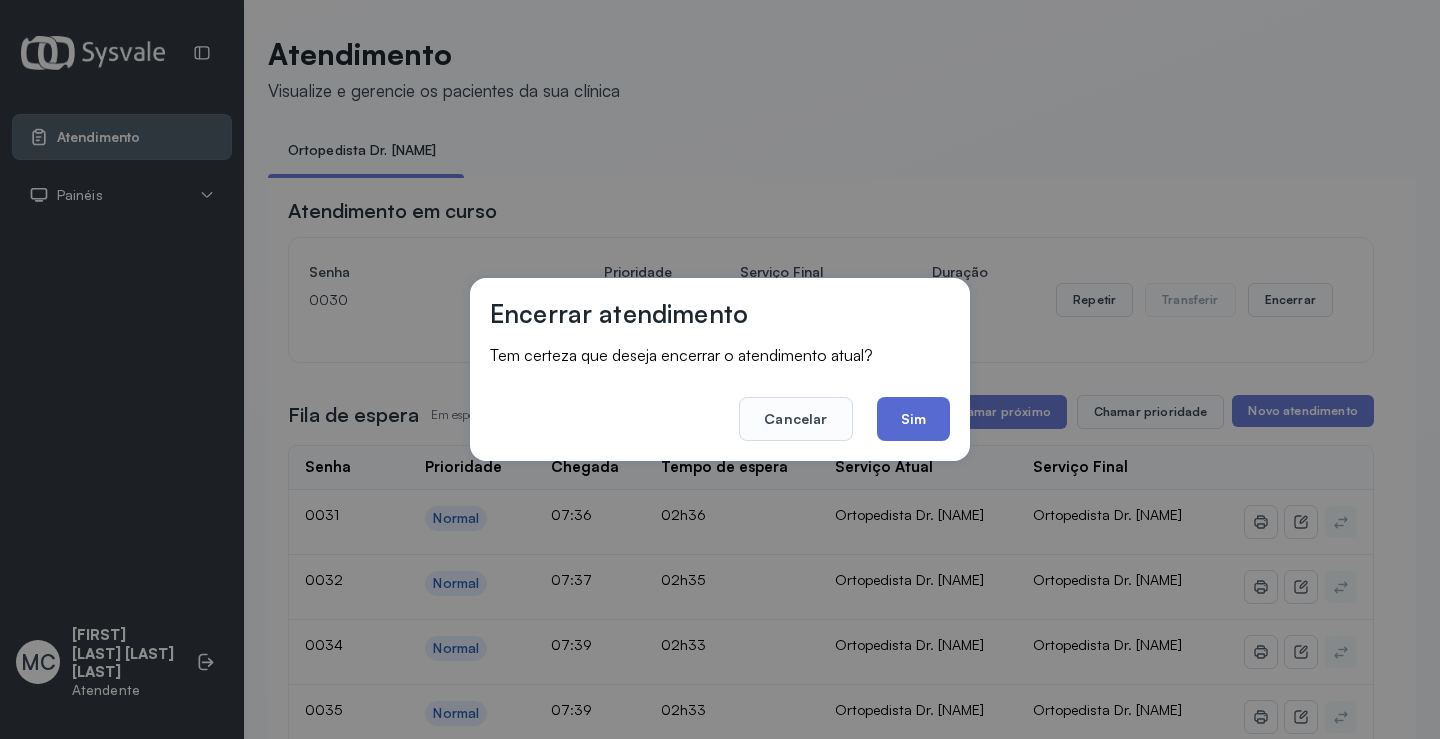 click on "Sim" 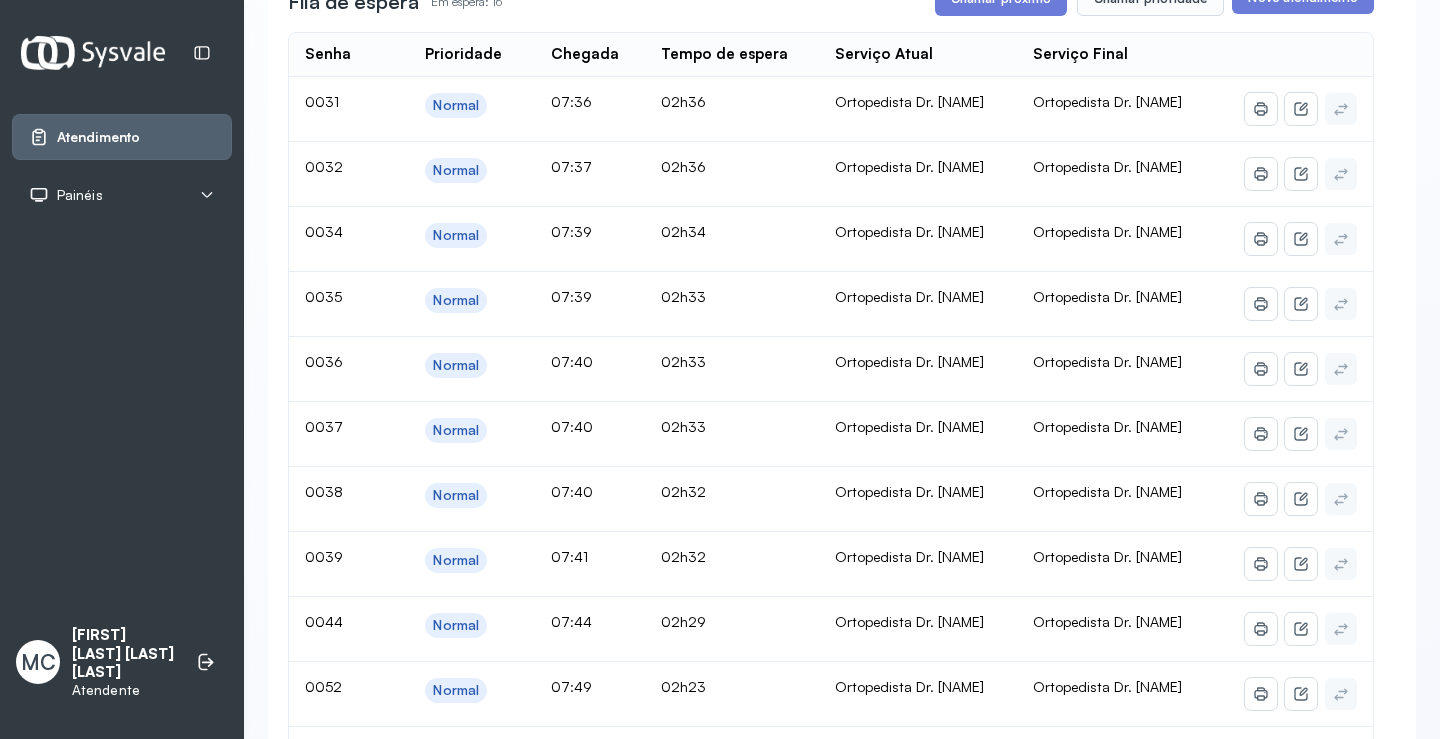 scroll, scrollTop: 0, scrollLeft: 0, axis: both 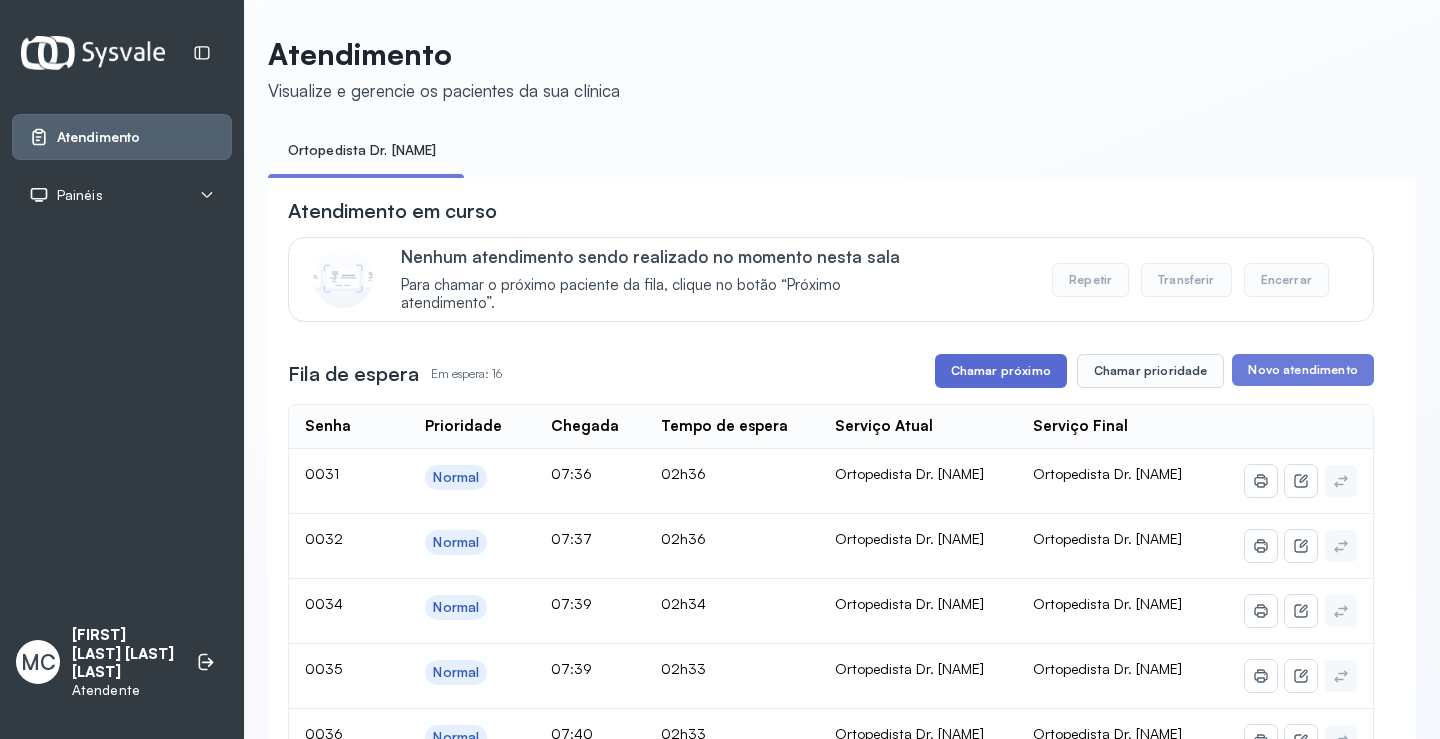 click on "Chamar próximo" at bounding box center (1001, 371) 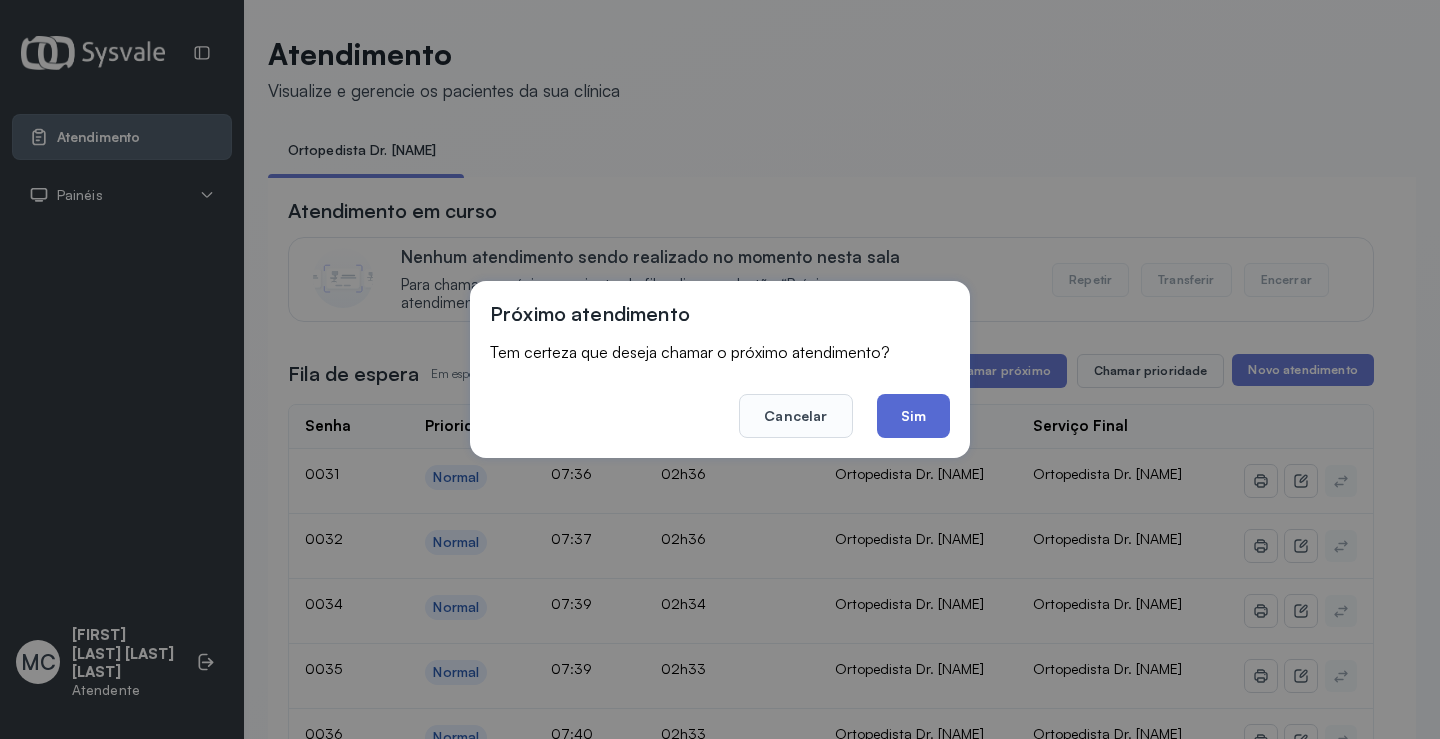 click on "Sim" 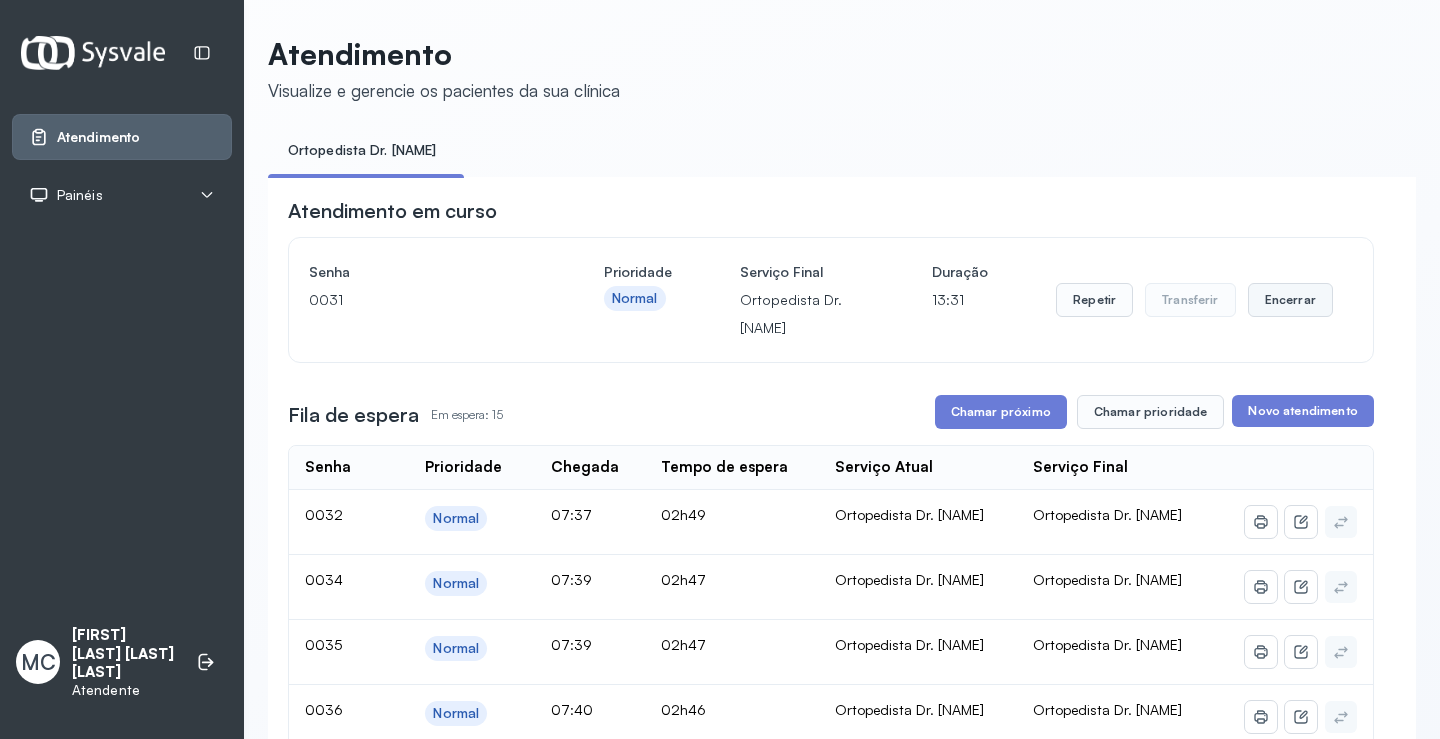 click on "Encerrar" at bounding box center [1290, 300] 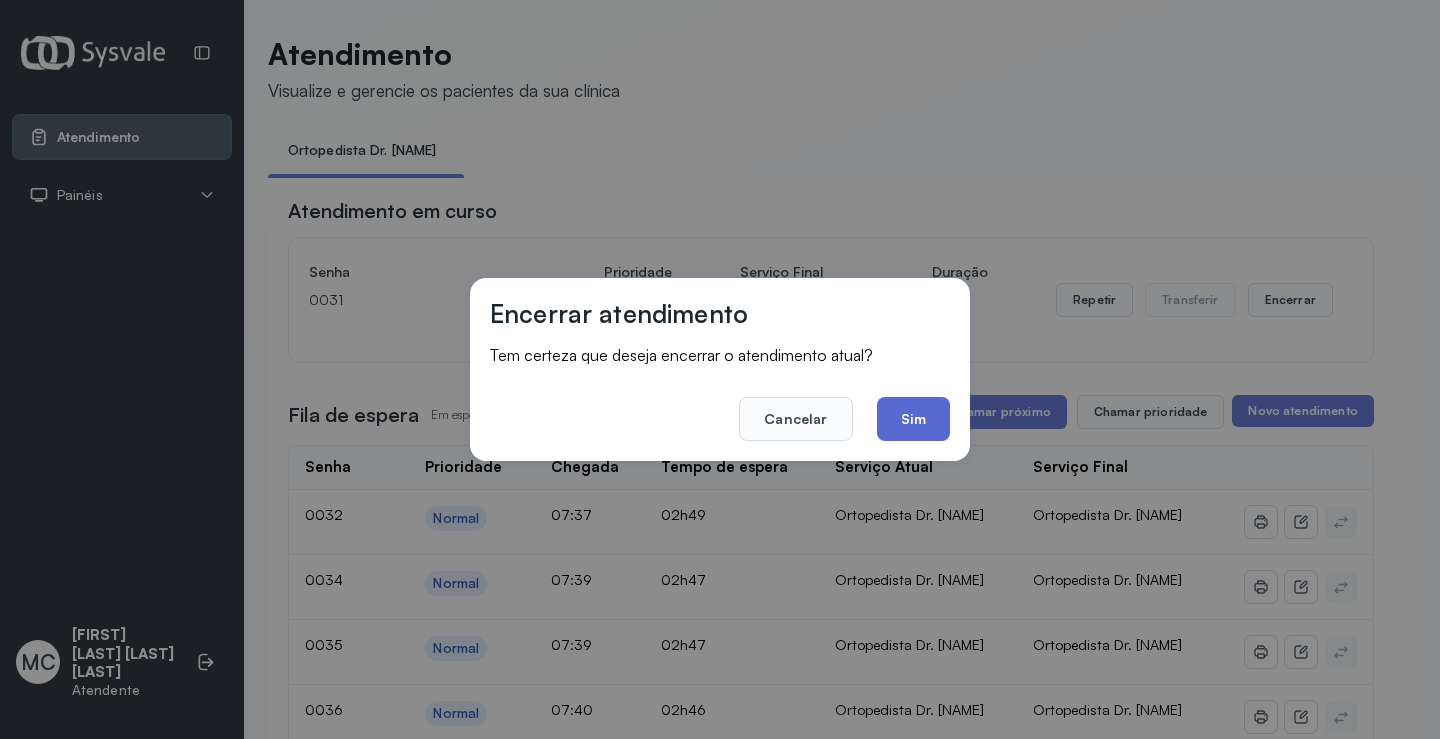click on "Sim" 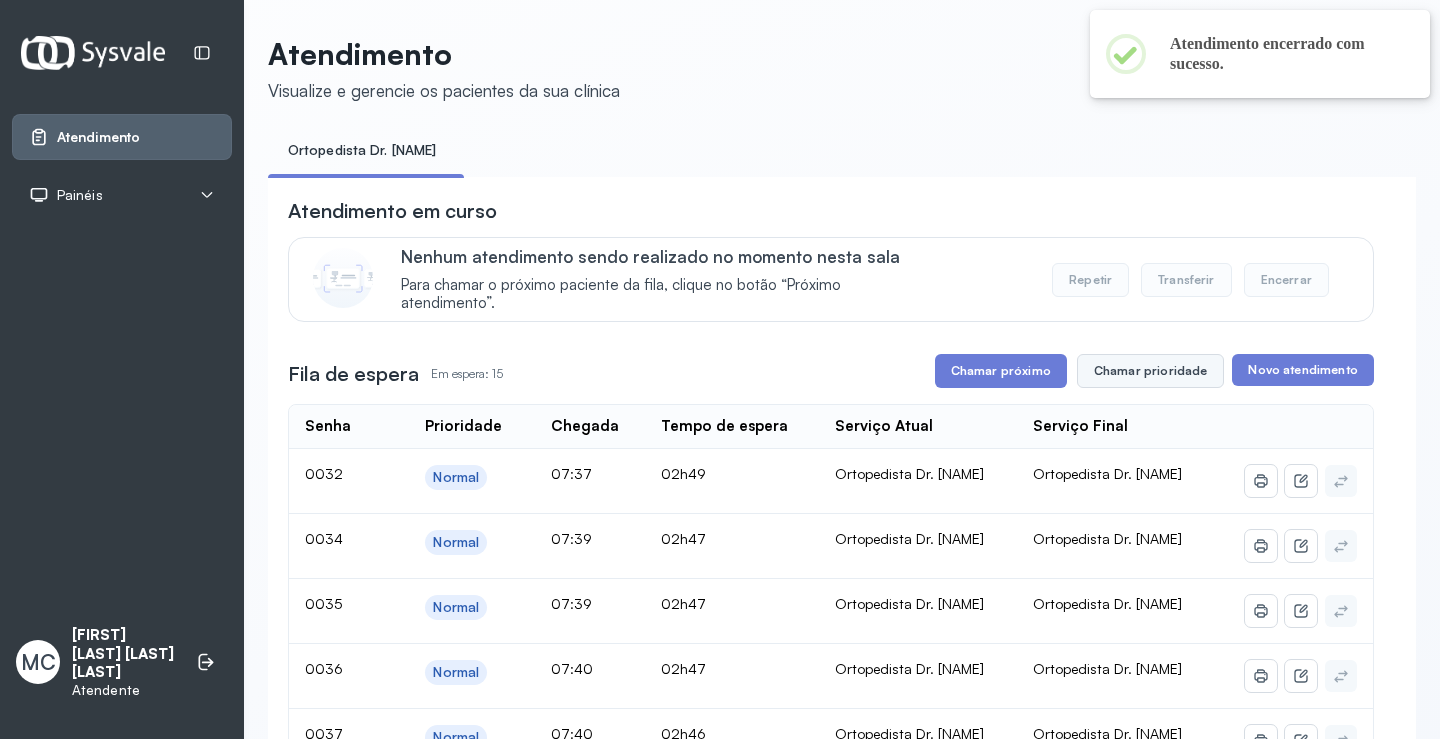 click on "Chamar prioridade" at bounding box center (1151, 371) 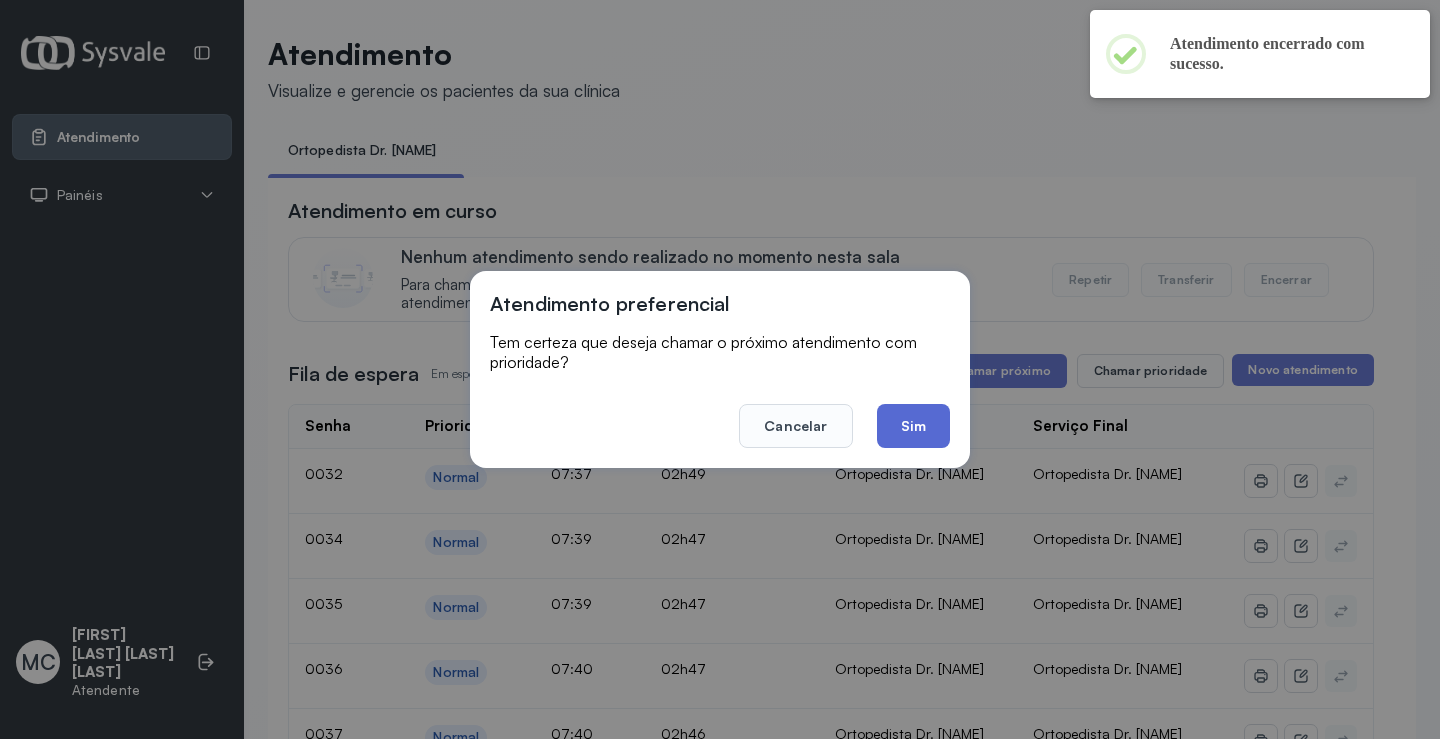 click on "Sim" 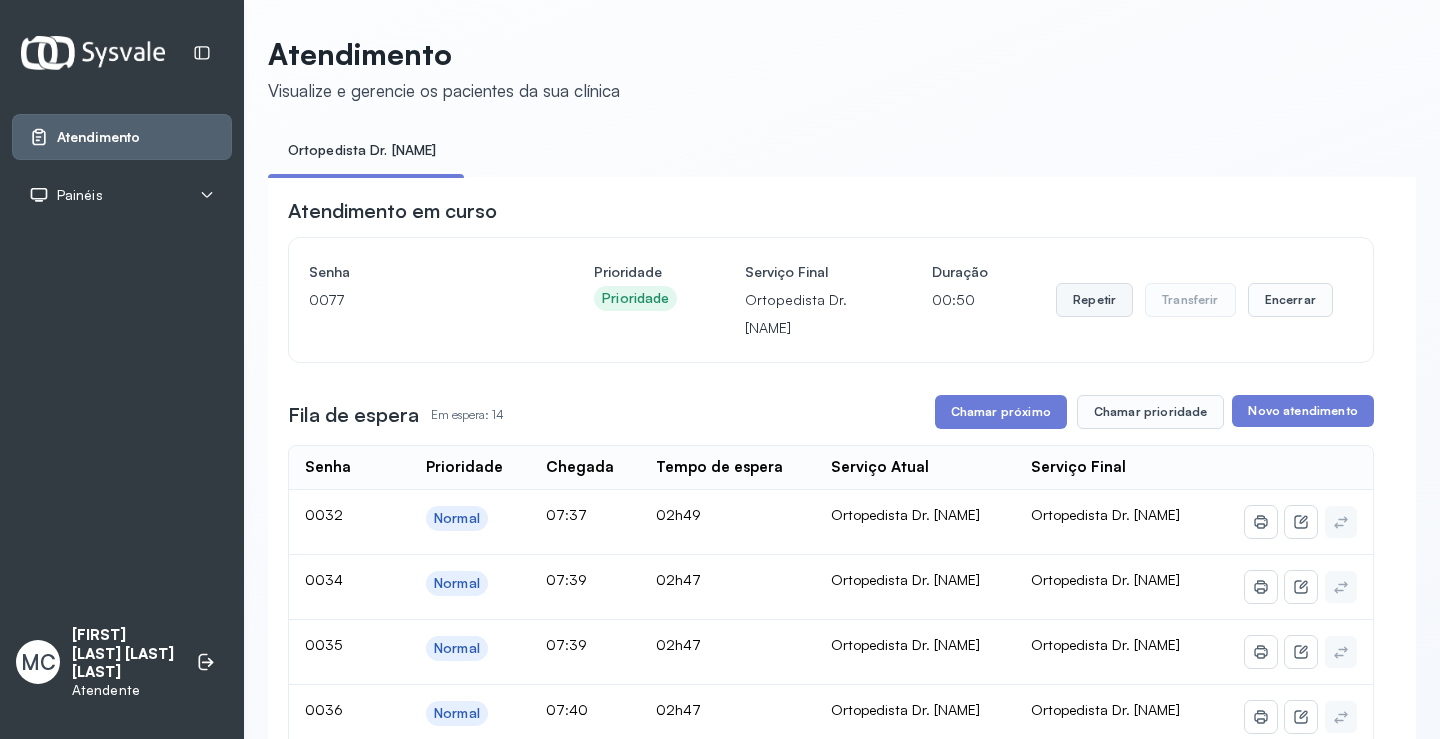 click on "Repetir" at bounding box center [1094, 300] 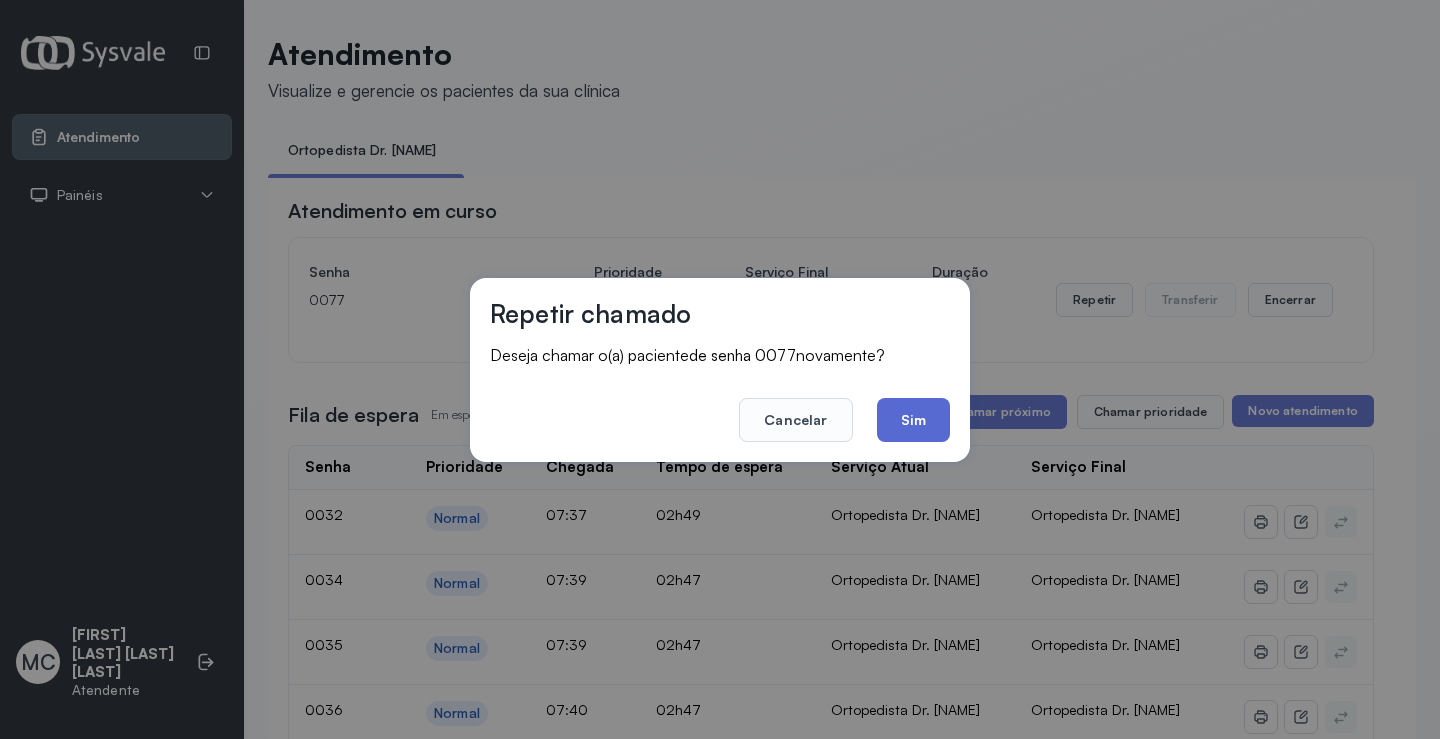click on "Sim" 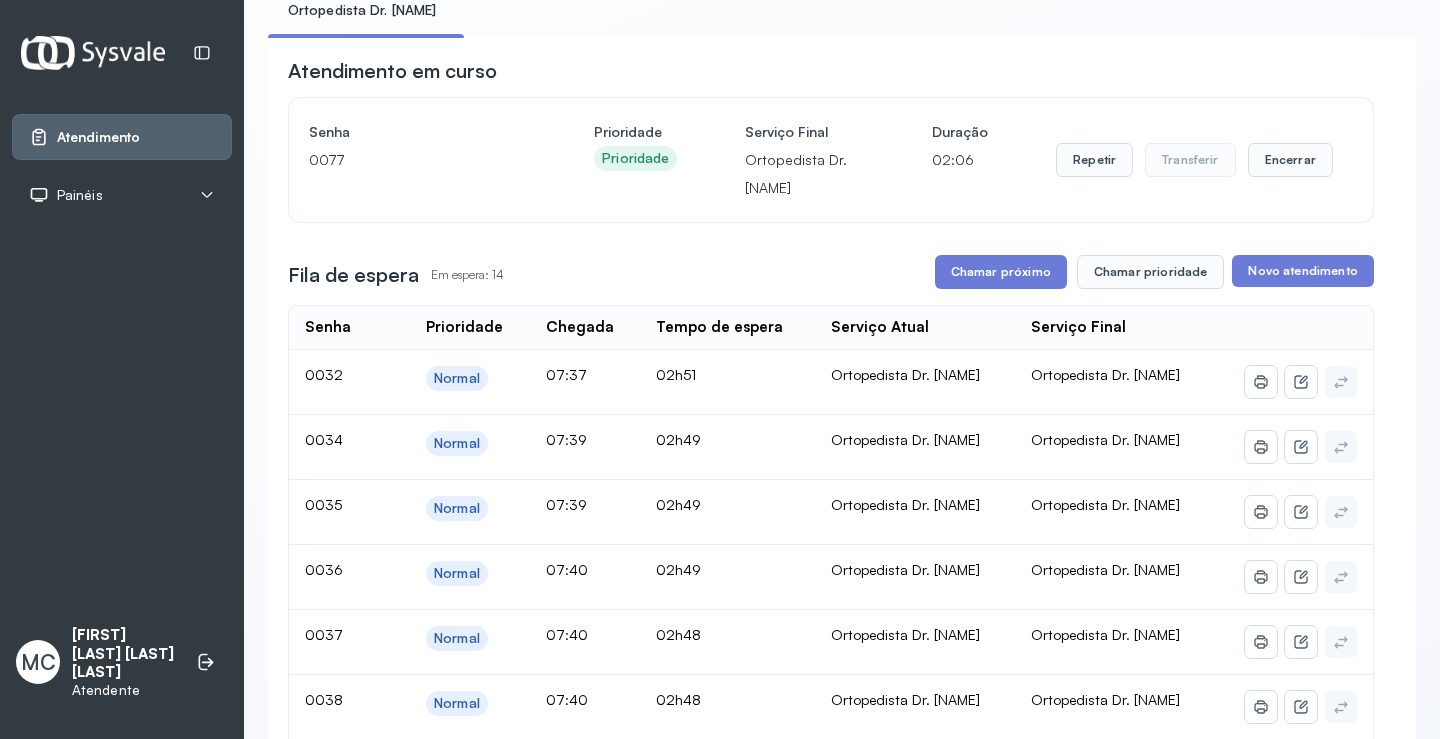 scroll, scrollTop: 0, scrollLeft: 0, axis: both 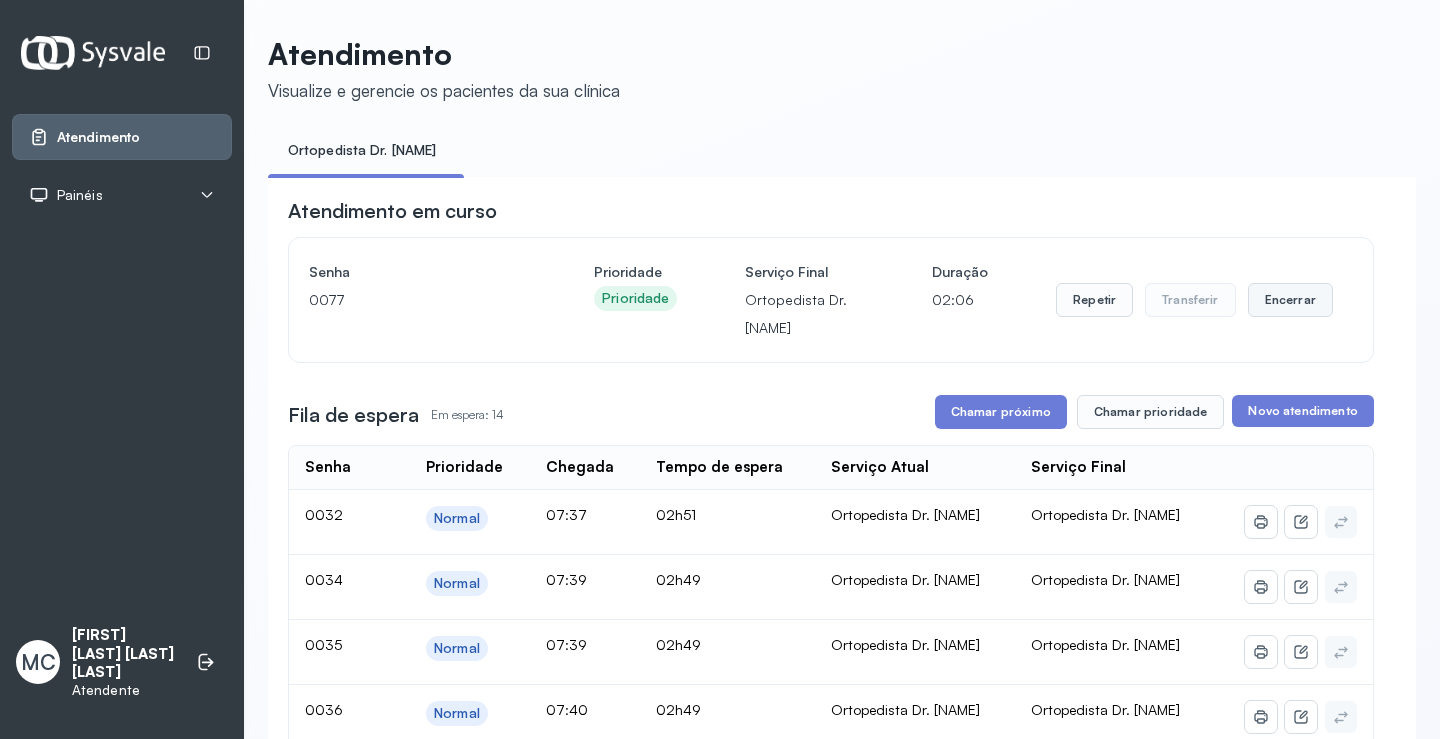click on "Encerrar" at bounding box center (1290, 300) 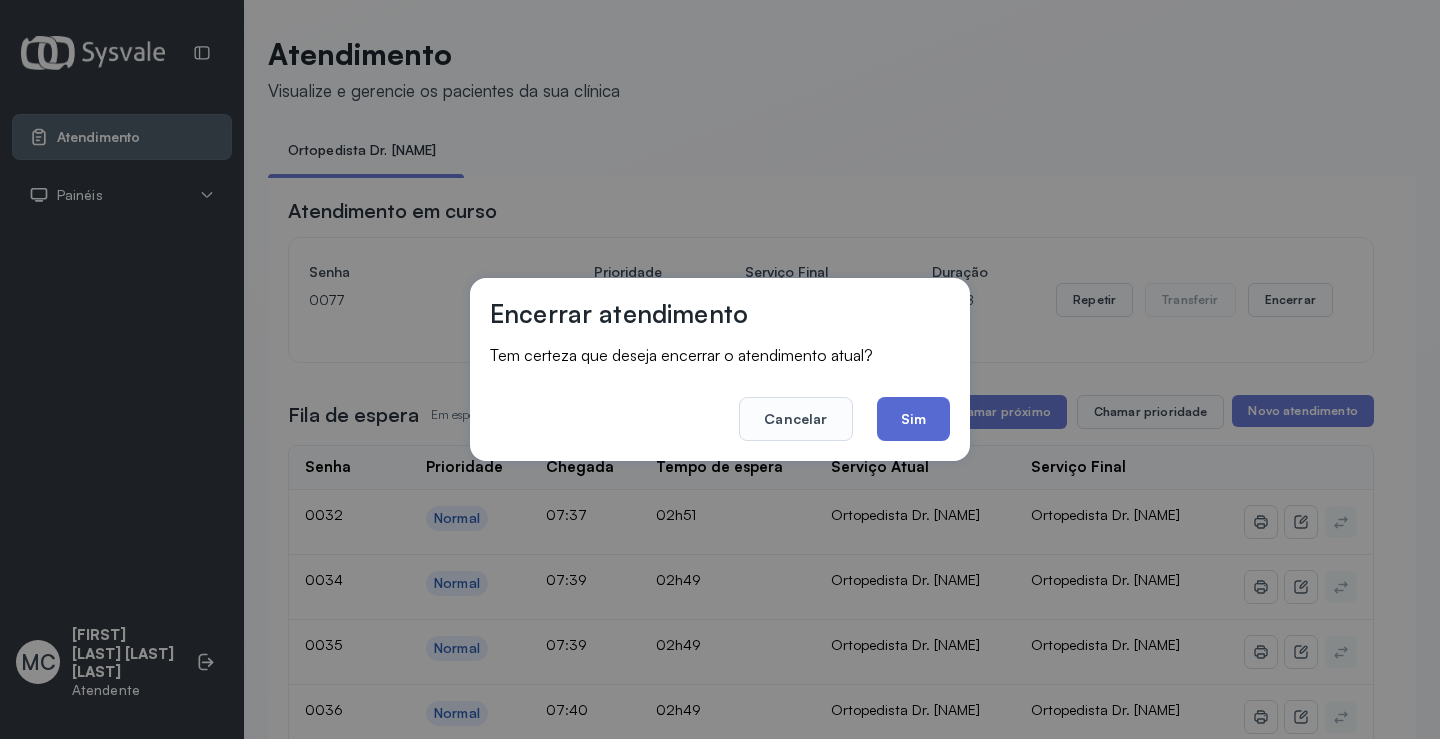 click on "Sim" 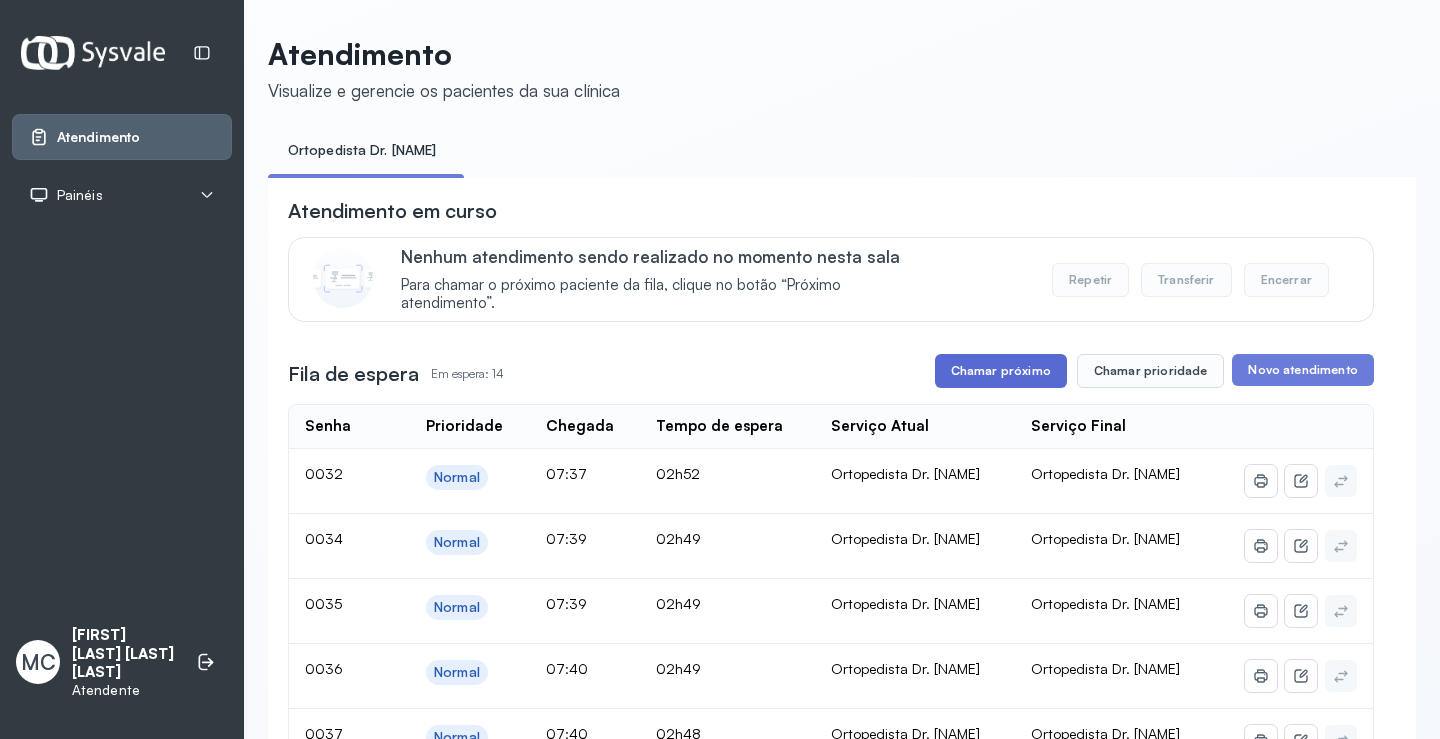 click on "Chamar próximo" at bounding box center [1001, 371] 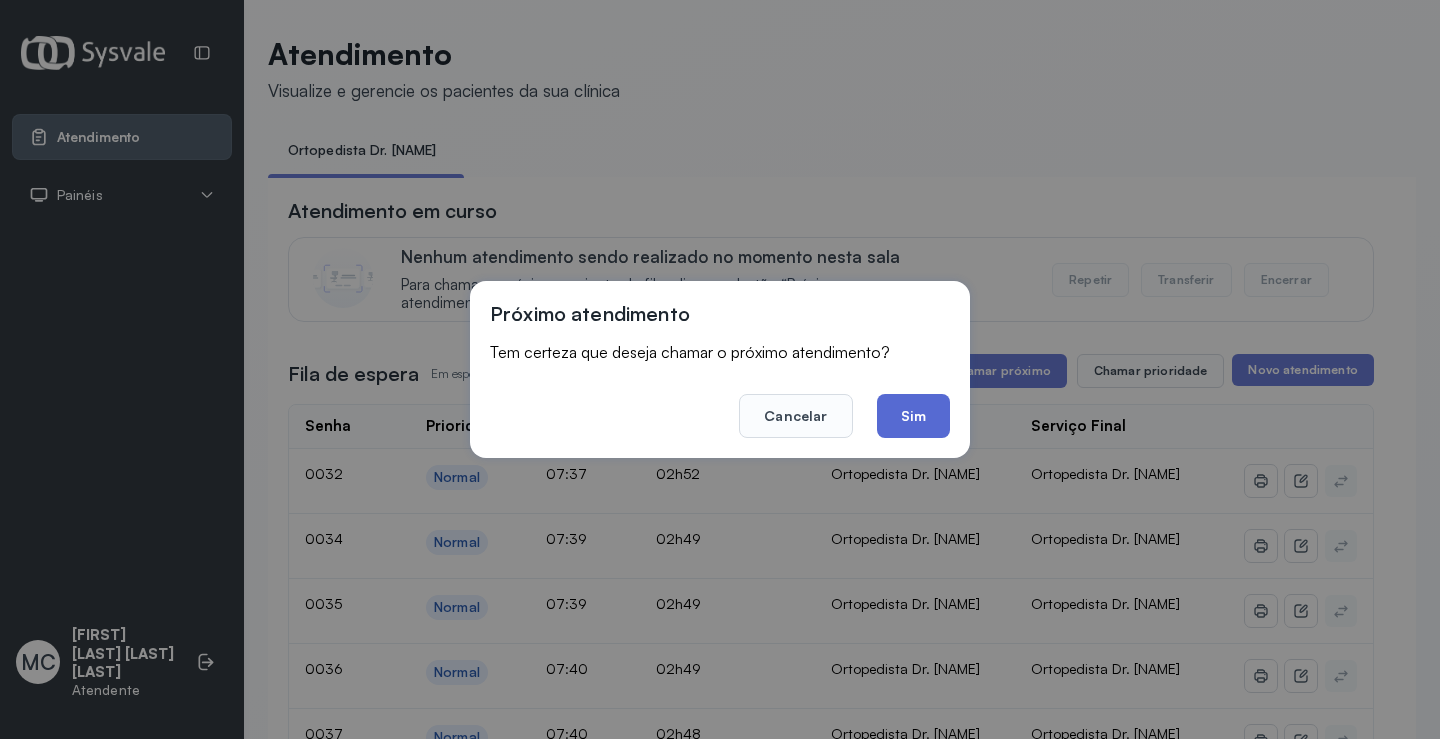 click on "Sim" 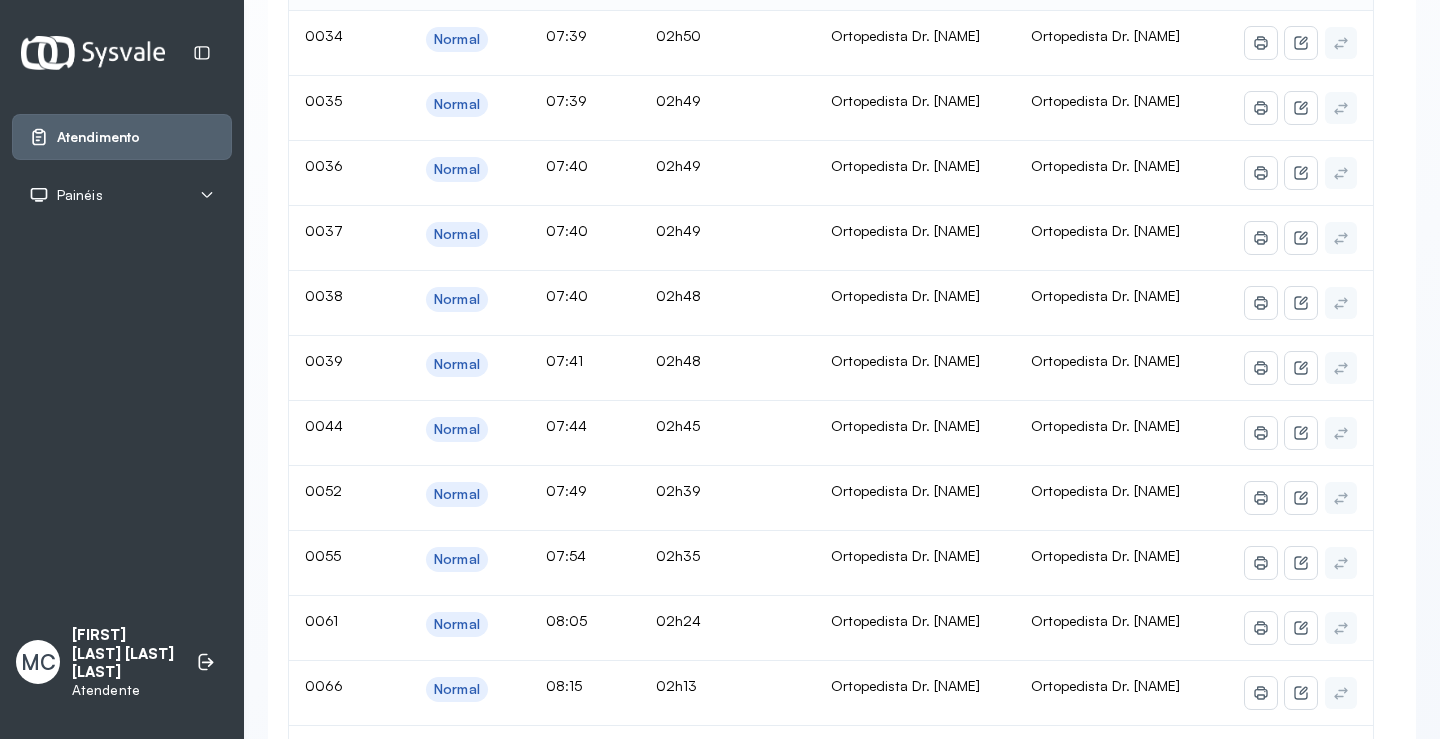 scroll, scrollTop: 0, scrollLeft: 0, axis: both 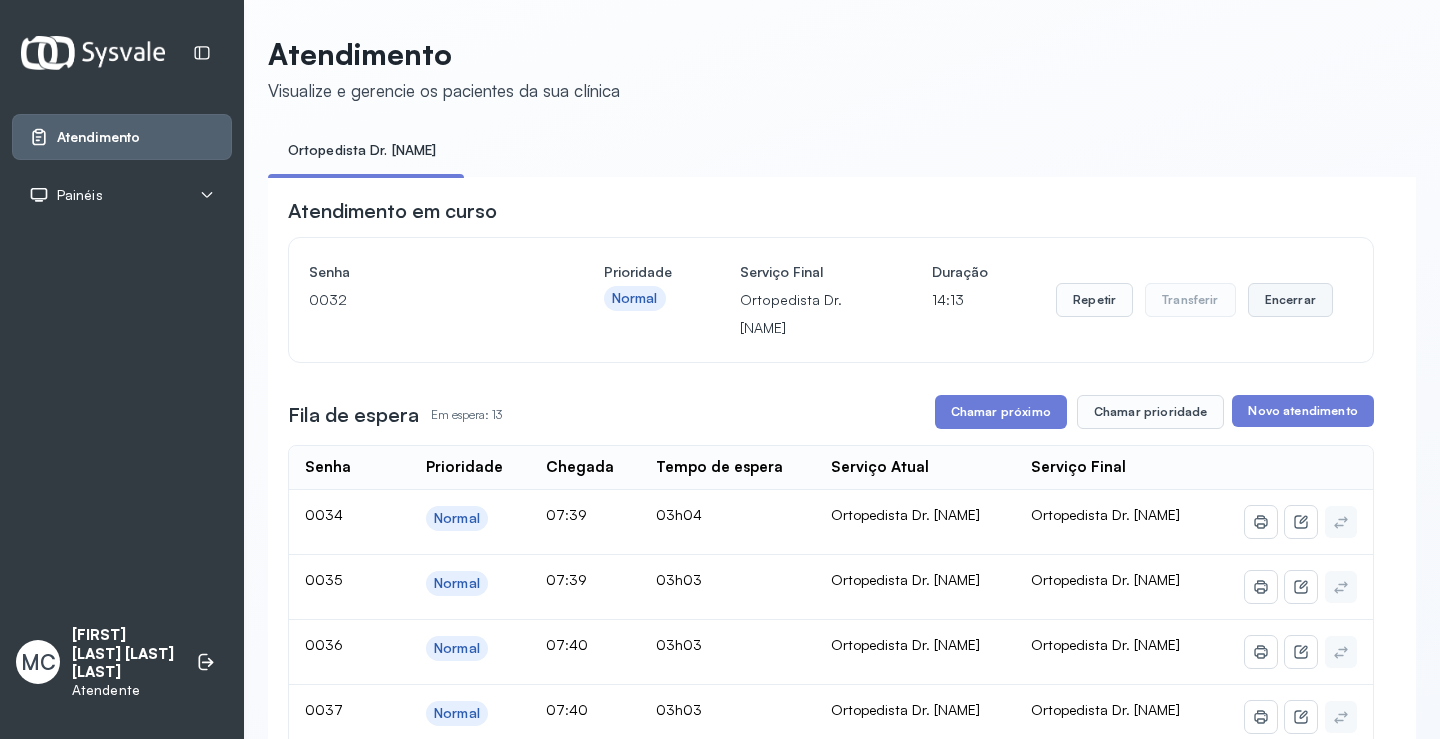 click on "Encerrar" at bounding box center [1290, 300] 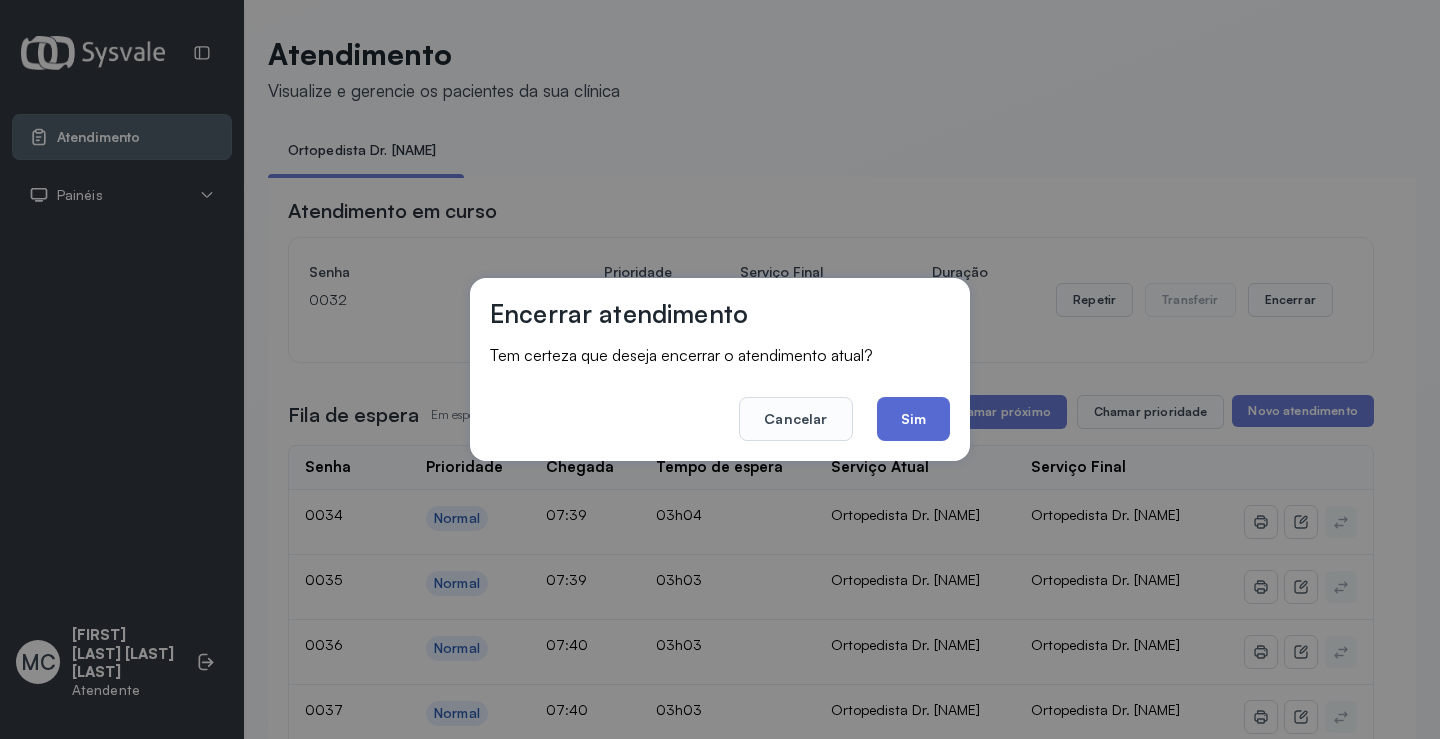 click on "Sim" 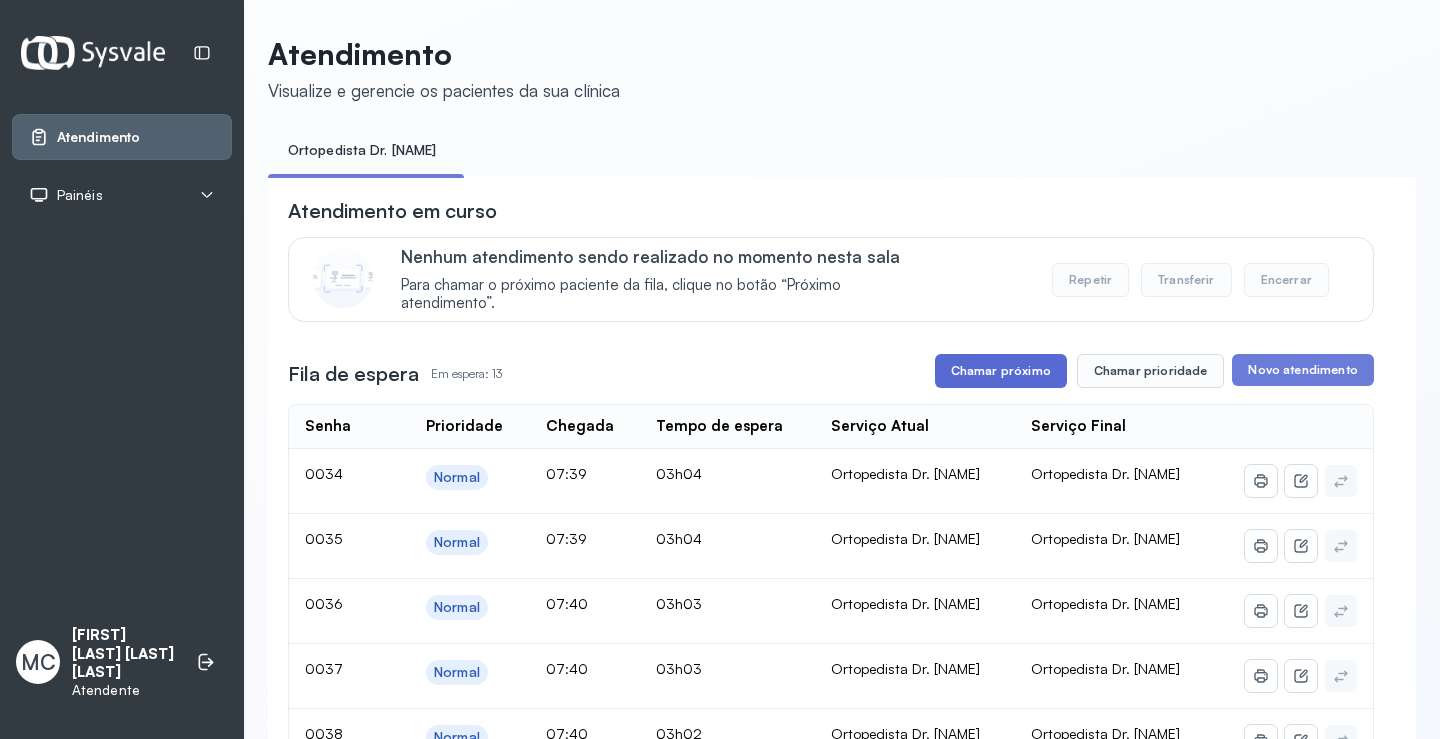 click on "Chamar próximo" at bounding box center (1001, 371) 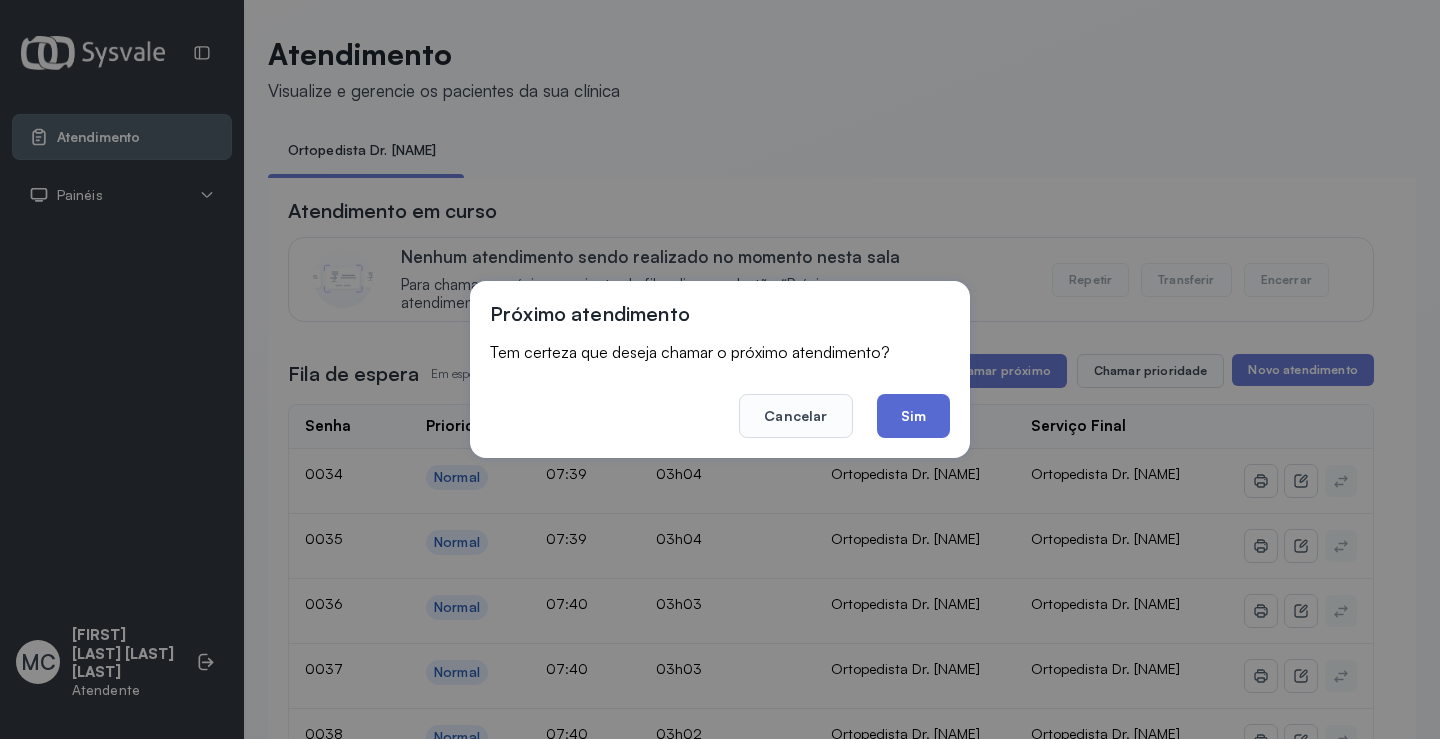 click on "Sim" 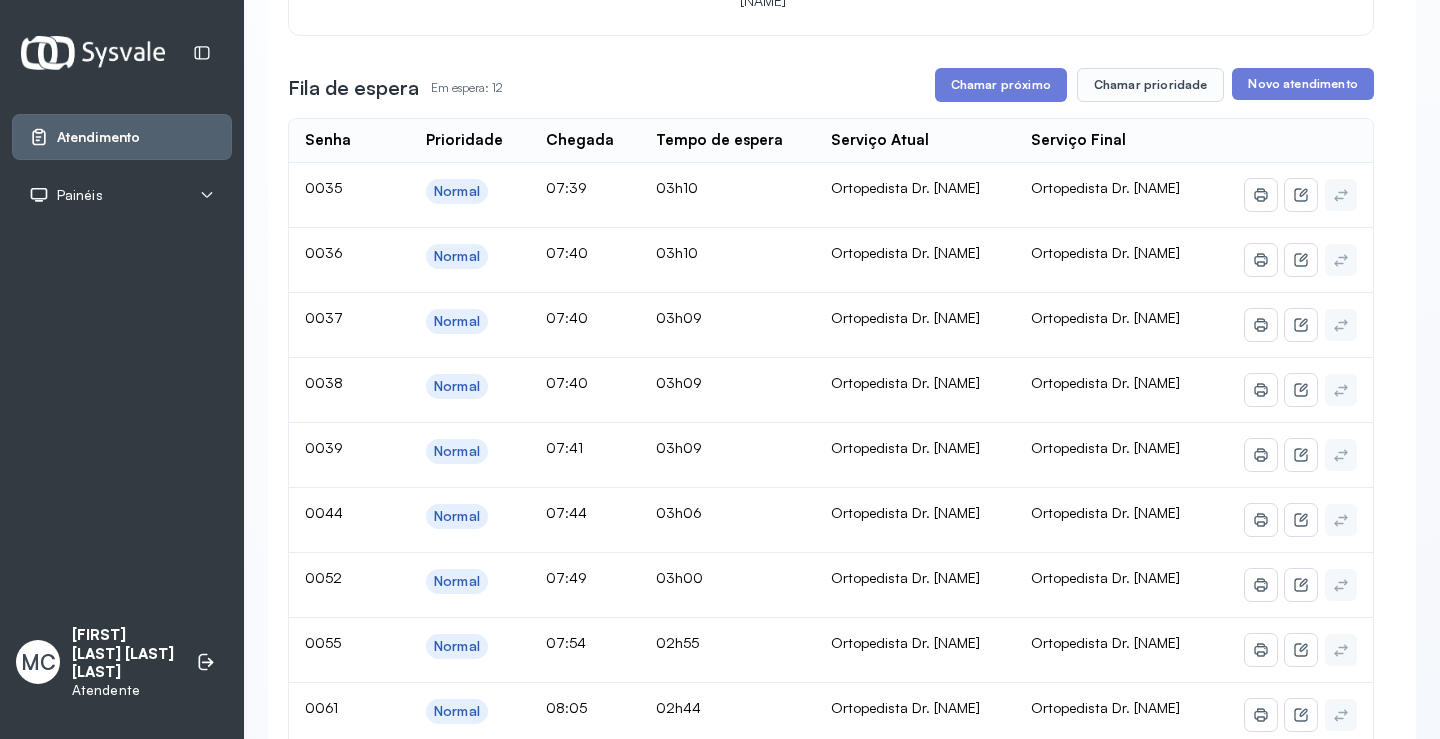 scroll, scrollTop: 0, scrollLeft: 0, axis: both 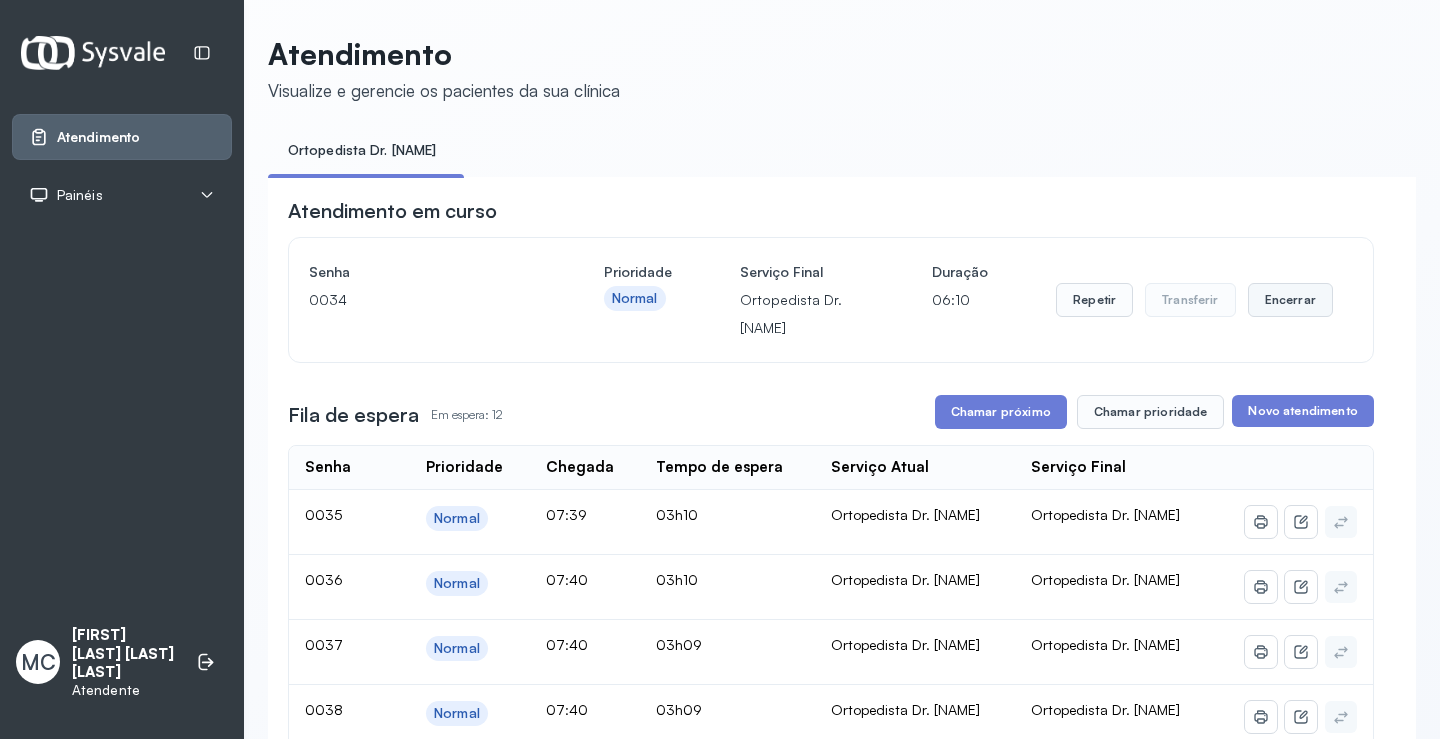 click on "Encerrar" at bounding box center [1290, 300] 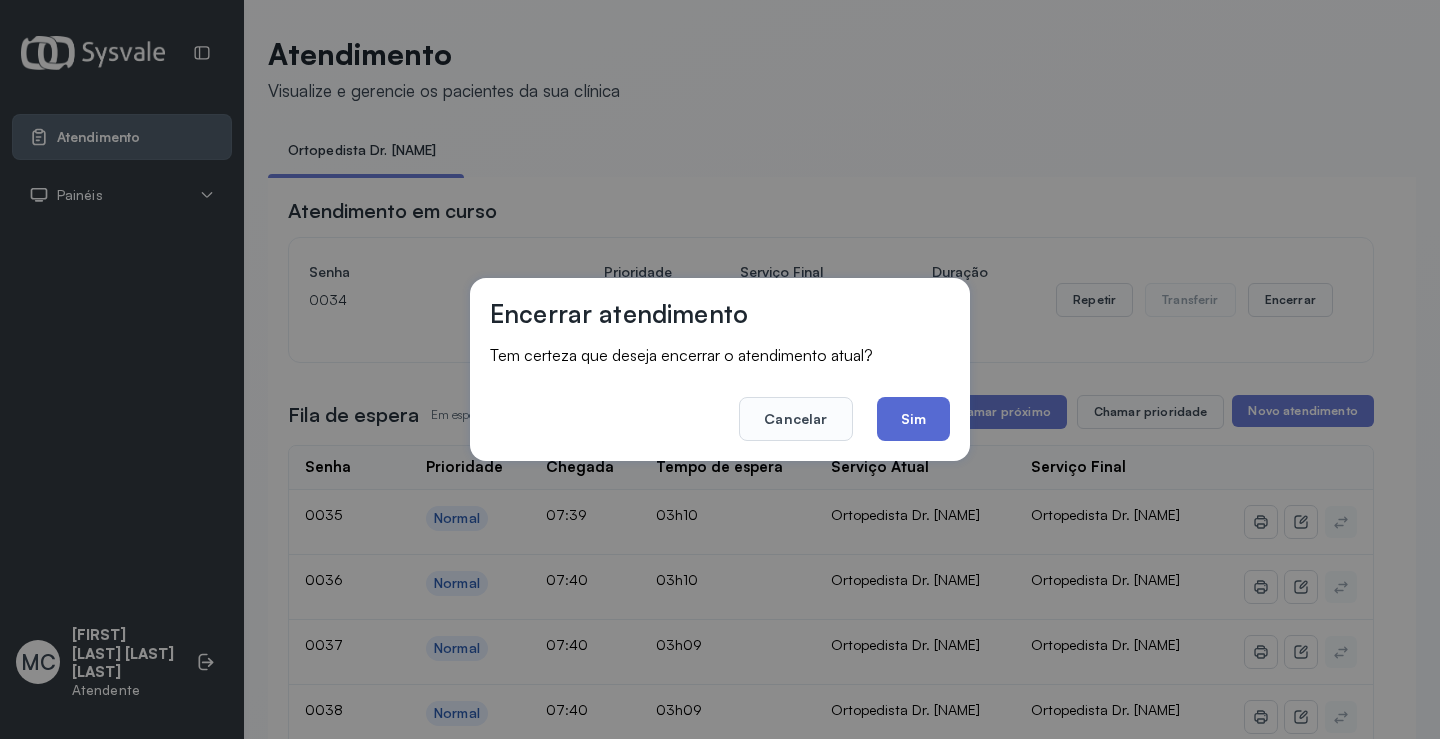 click on "Sim" 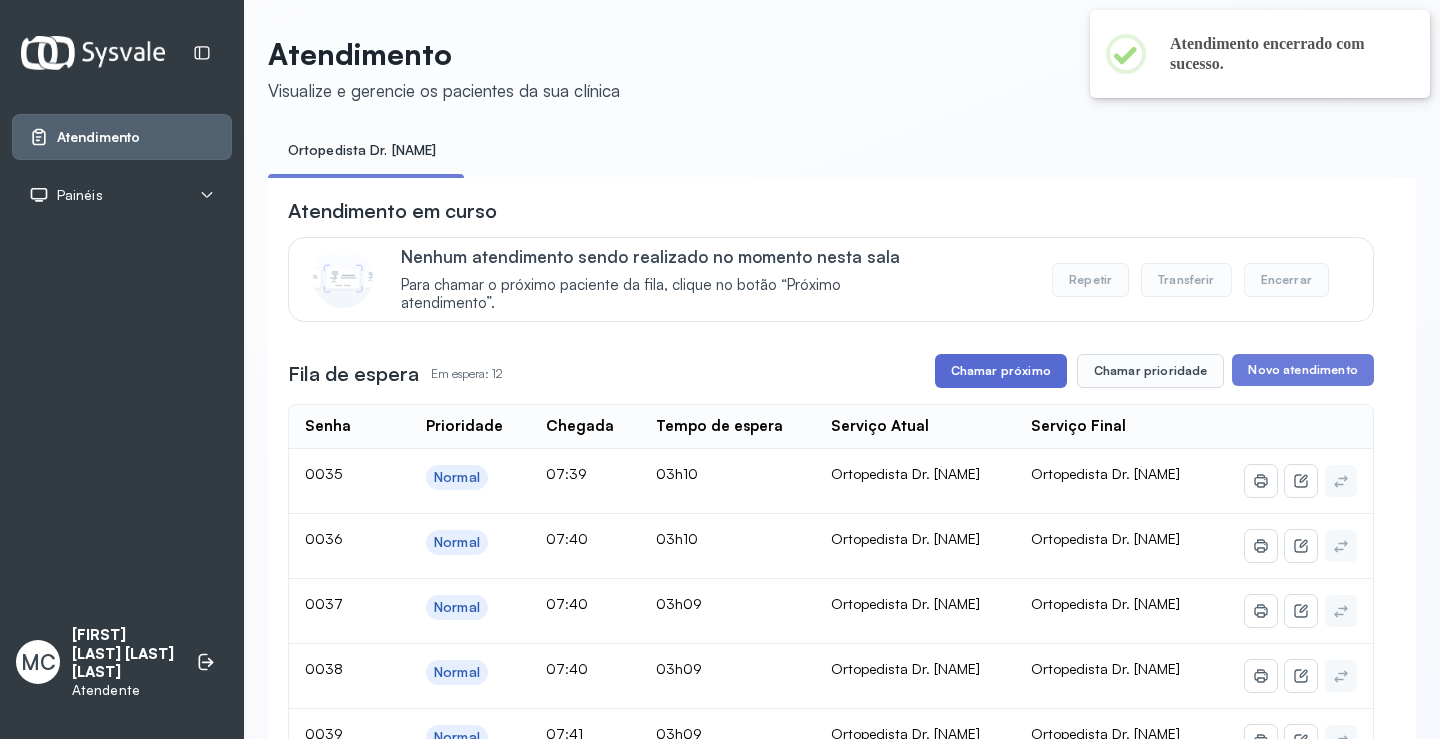 click on "Chamar próximo" at bounding box center [1001, 371] 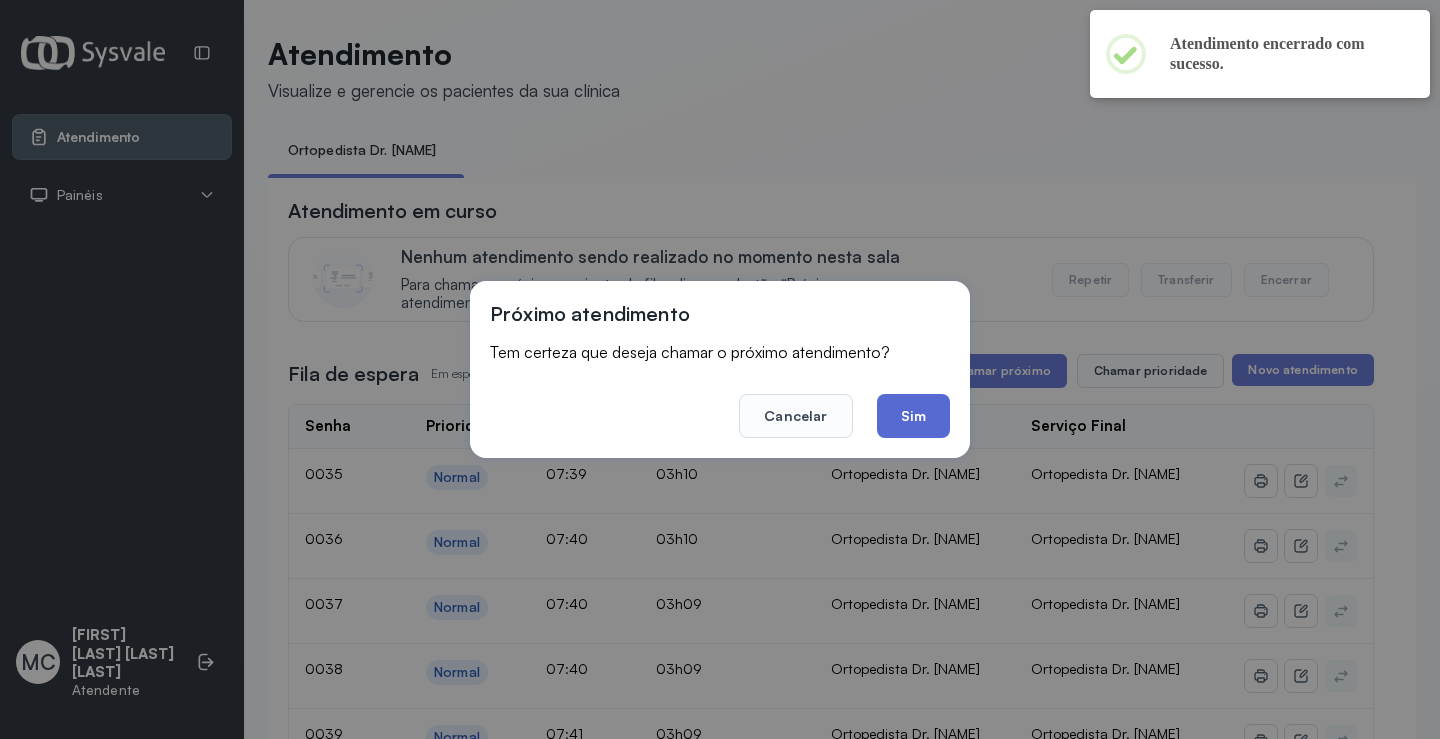 click on "Sim" 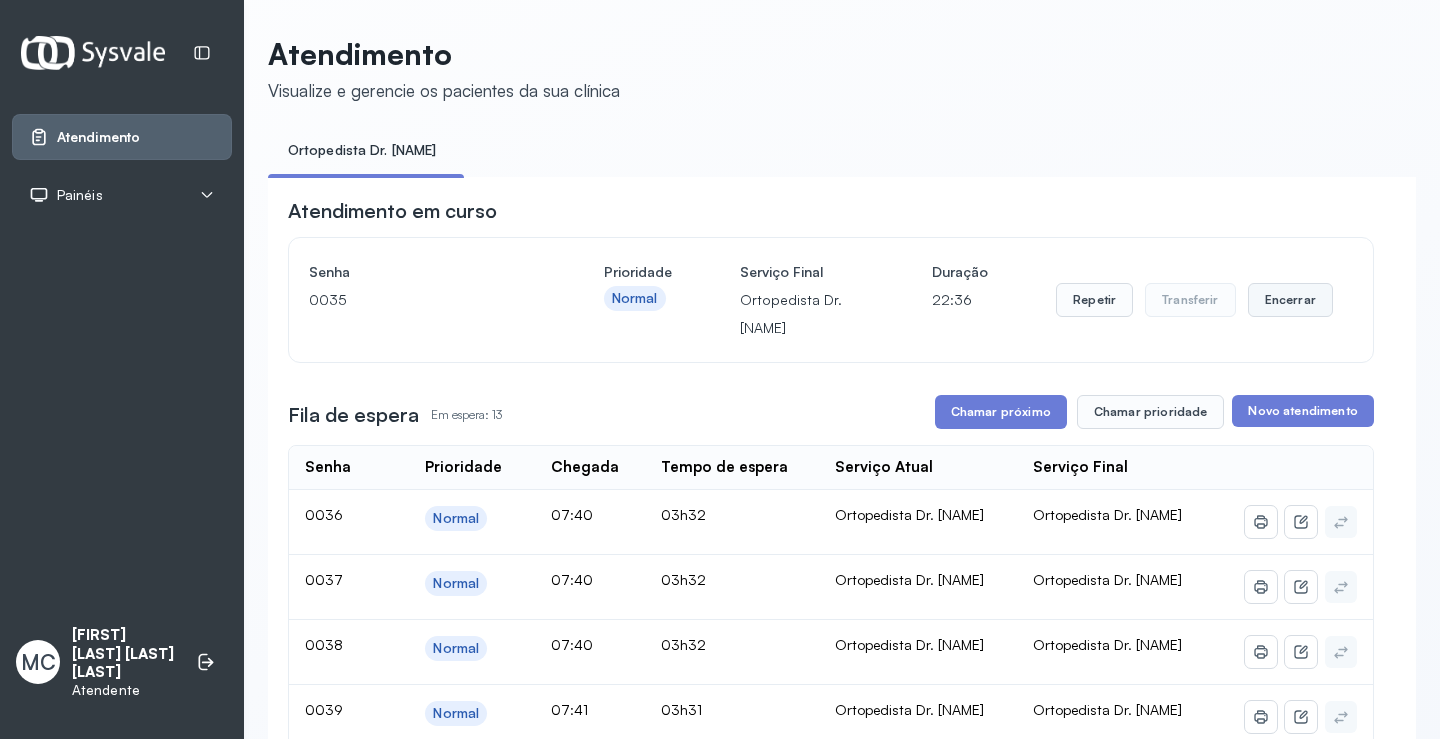 click on "Encerrar" at bounding box center [1290, 300] 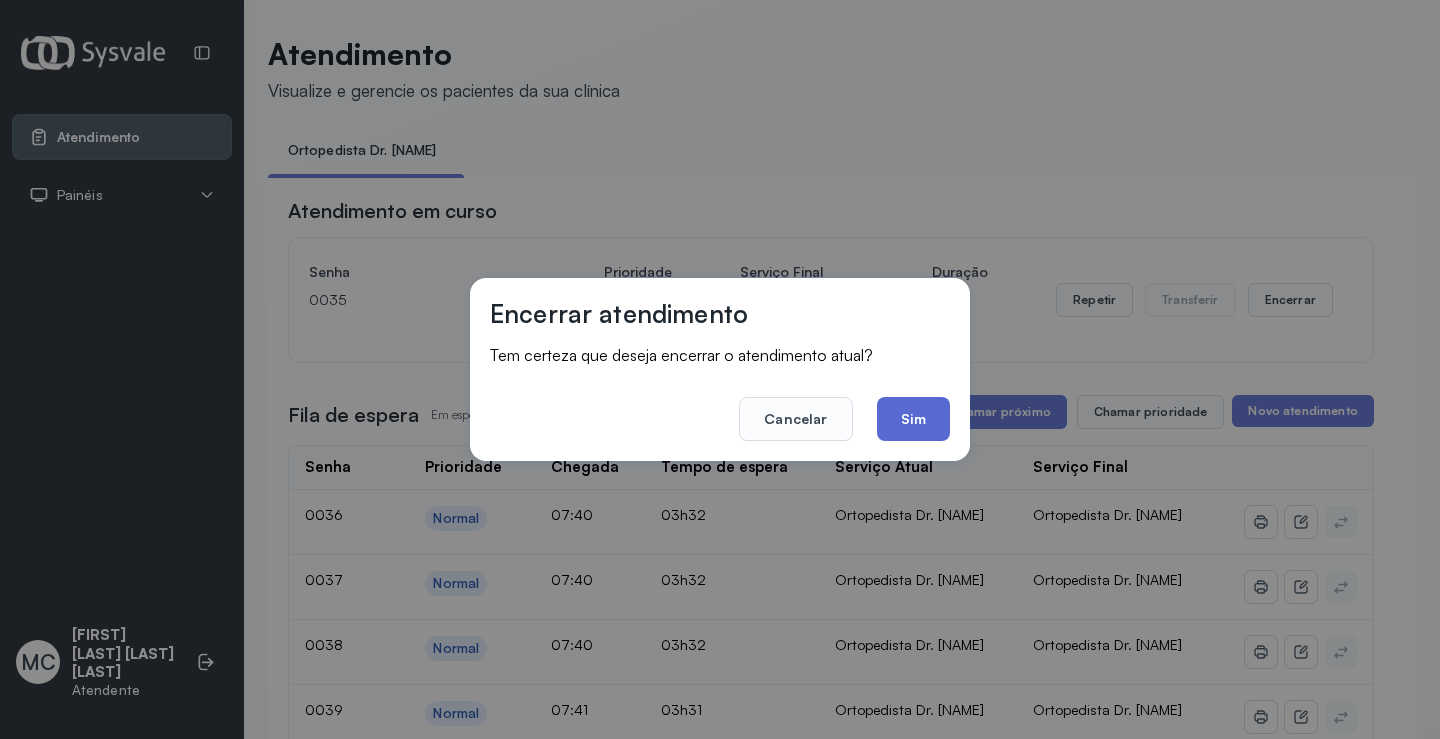 click on "Sim" 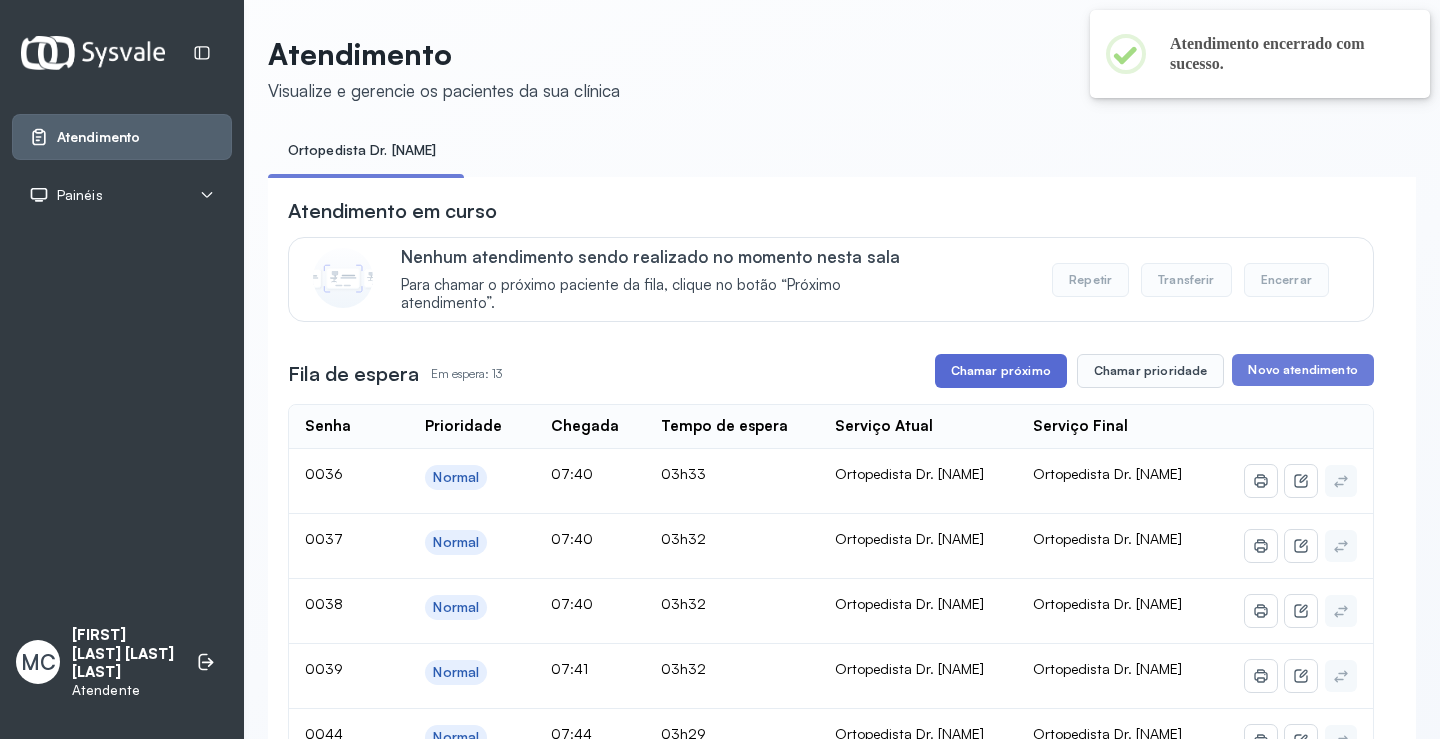 click on "Chamar próximo" at bounding box center (1001, 371) 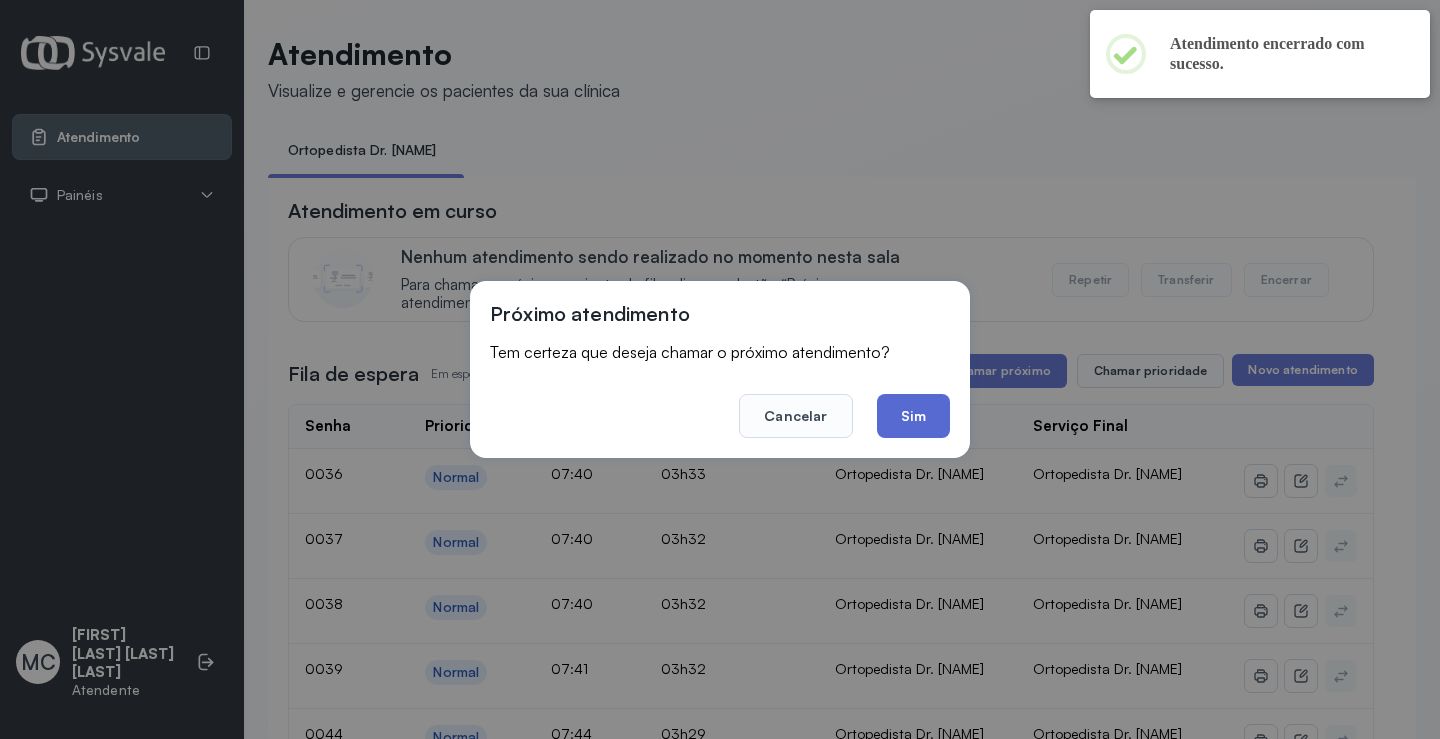 click on "Sim" 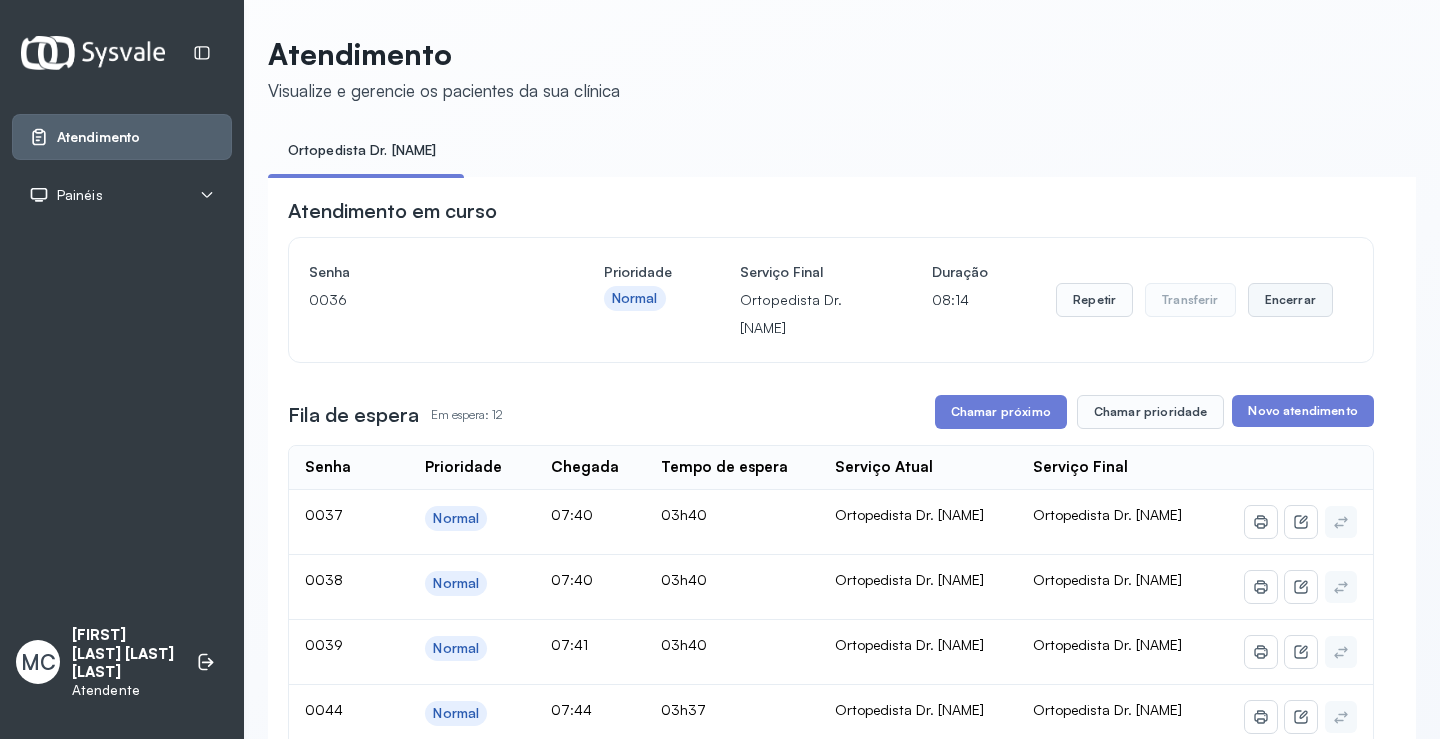 click on "Encerrar" at bounding box center [1290, 300] 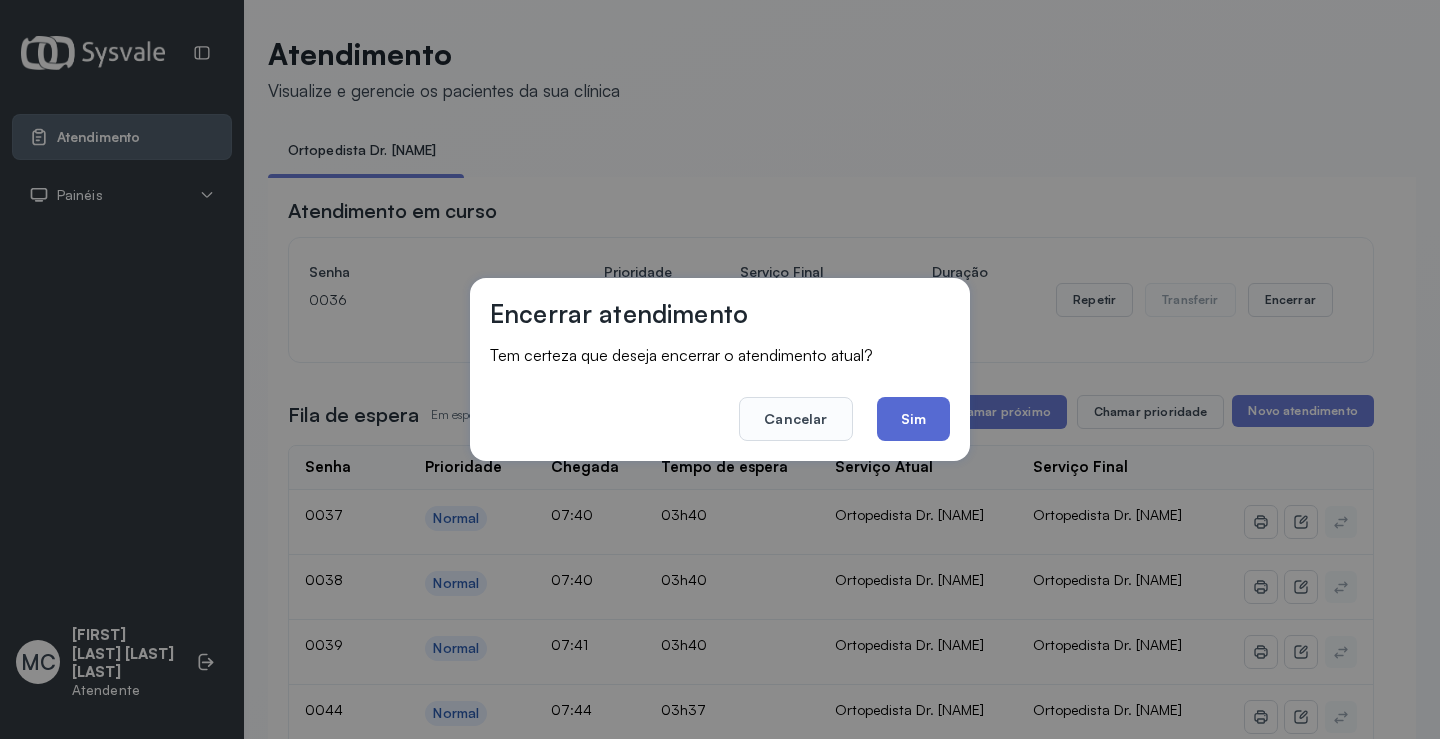 click on "Sim" 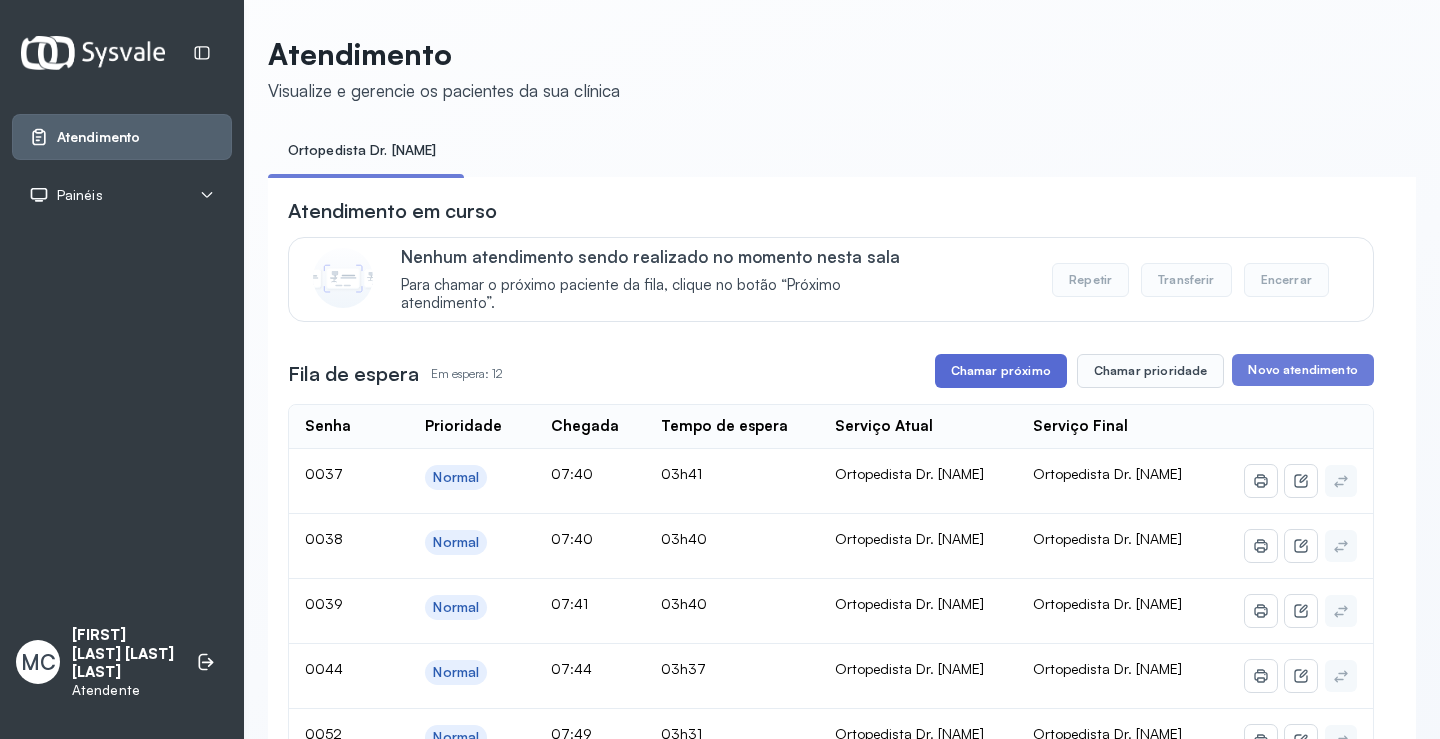 click on "Chamar próximo" at bounding box center (1001, 371) 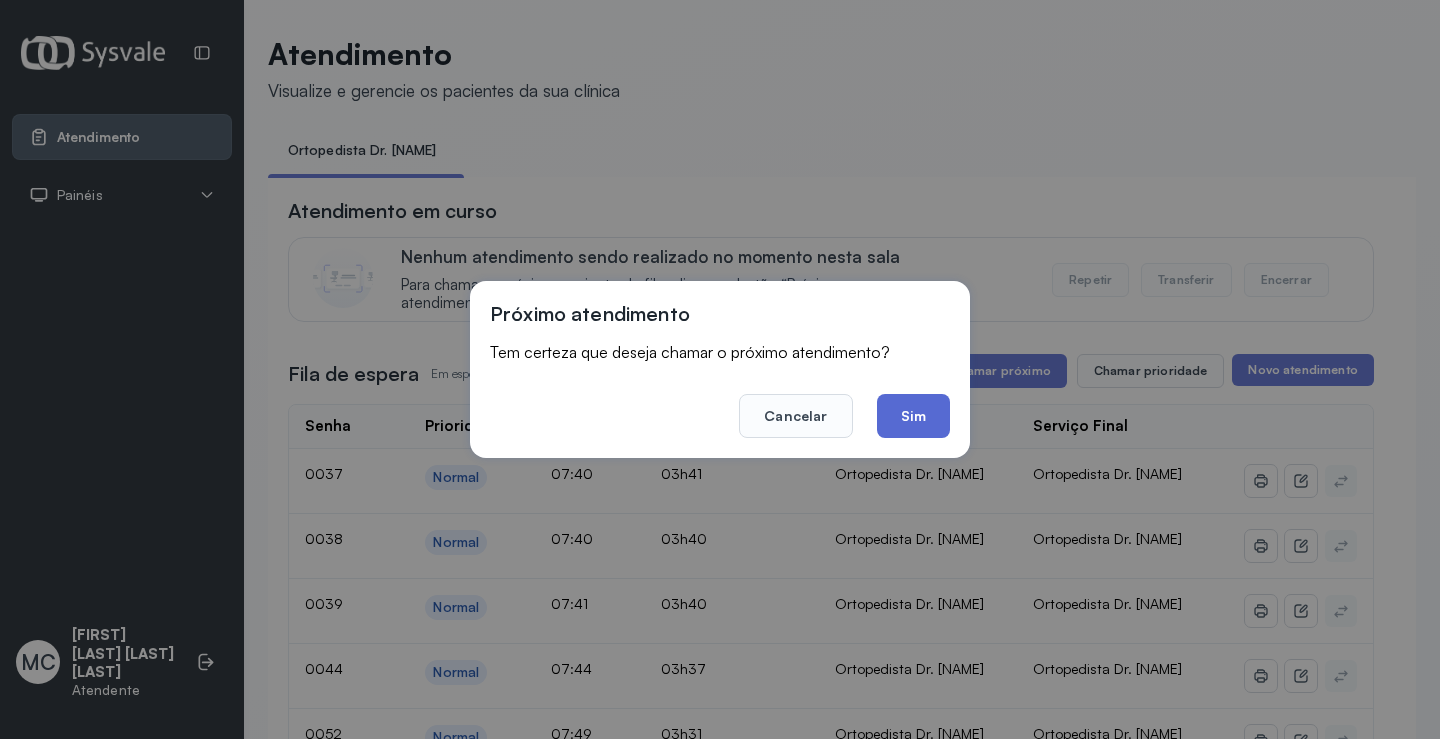 click on "Sim" 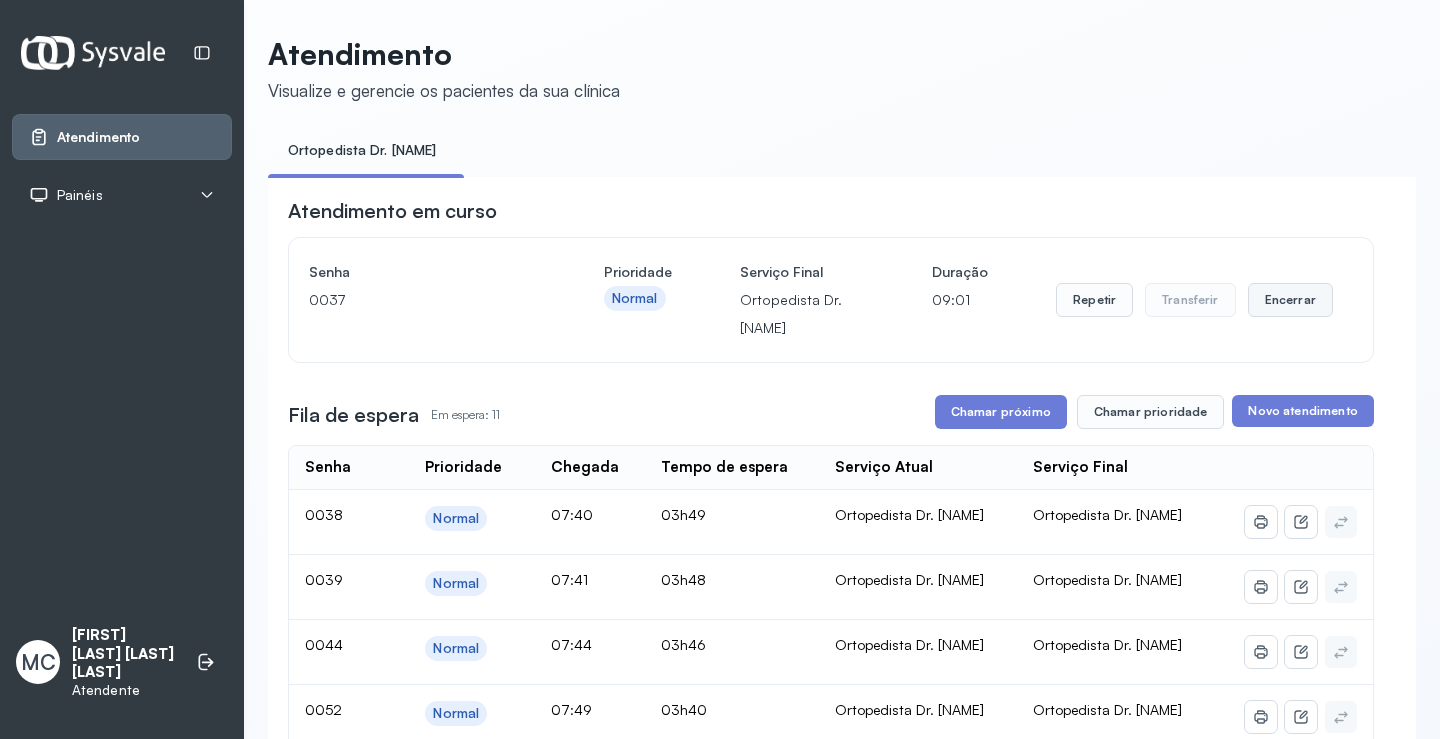 click on "Encerrar" at bounding box center (1290, 300) 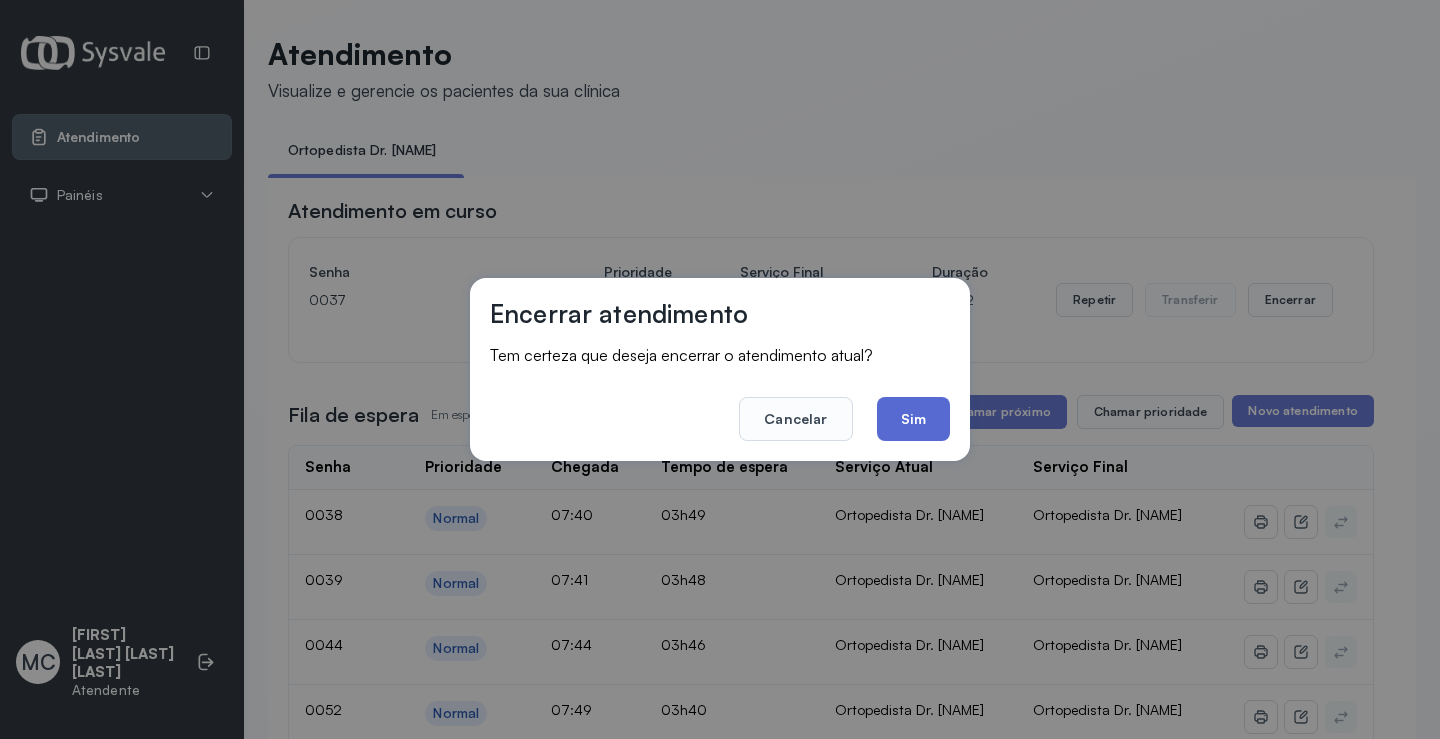 click on "Sim" 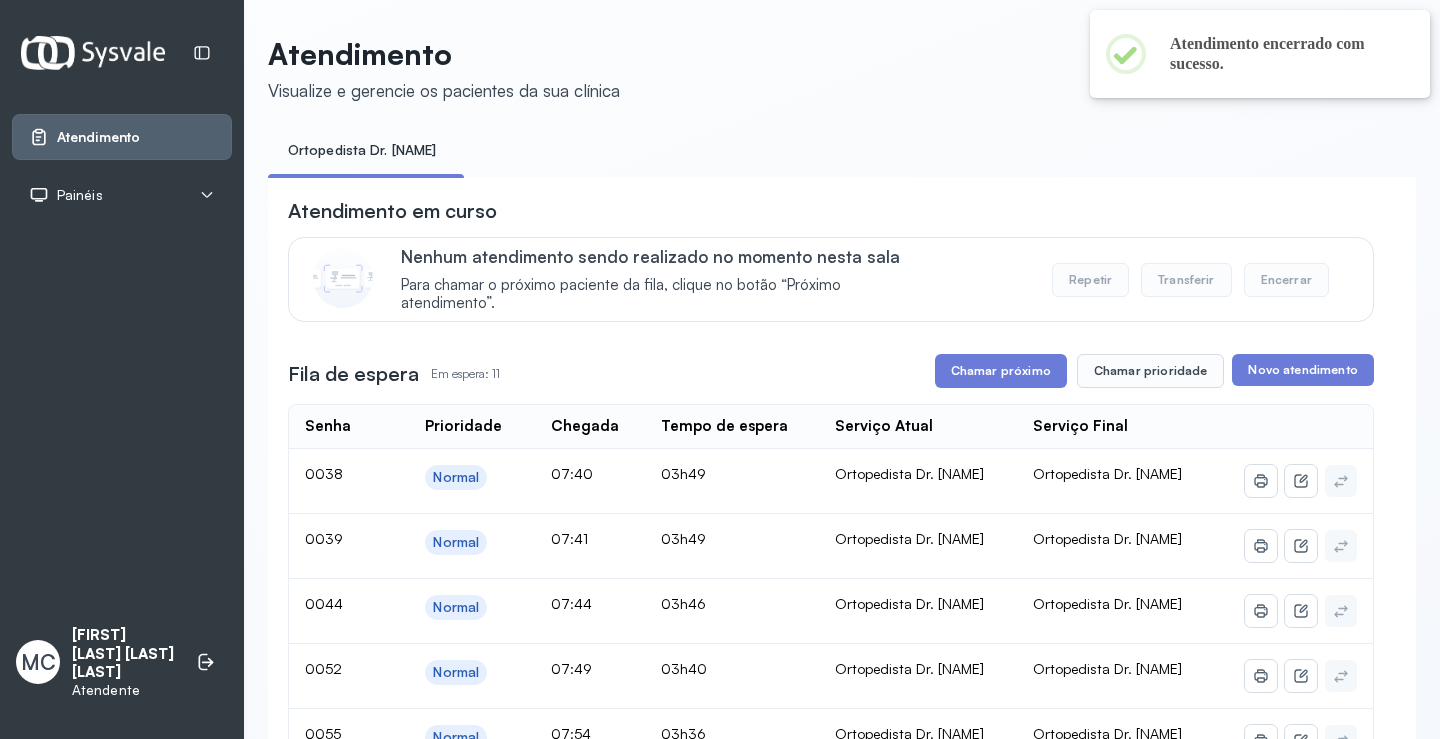 click on "Chamar próximo" at bounding box center (1001, 371) 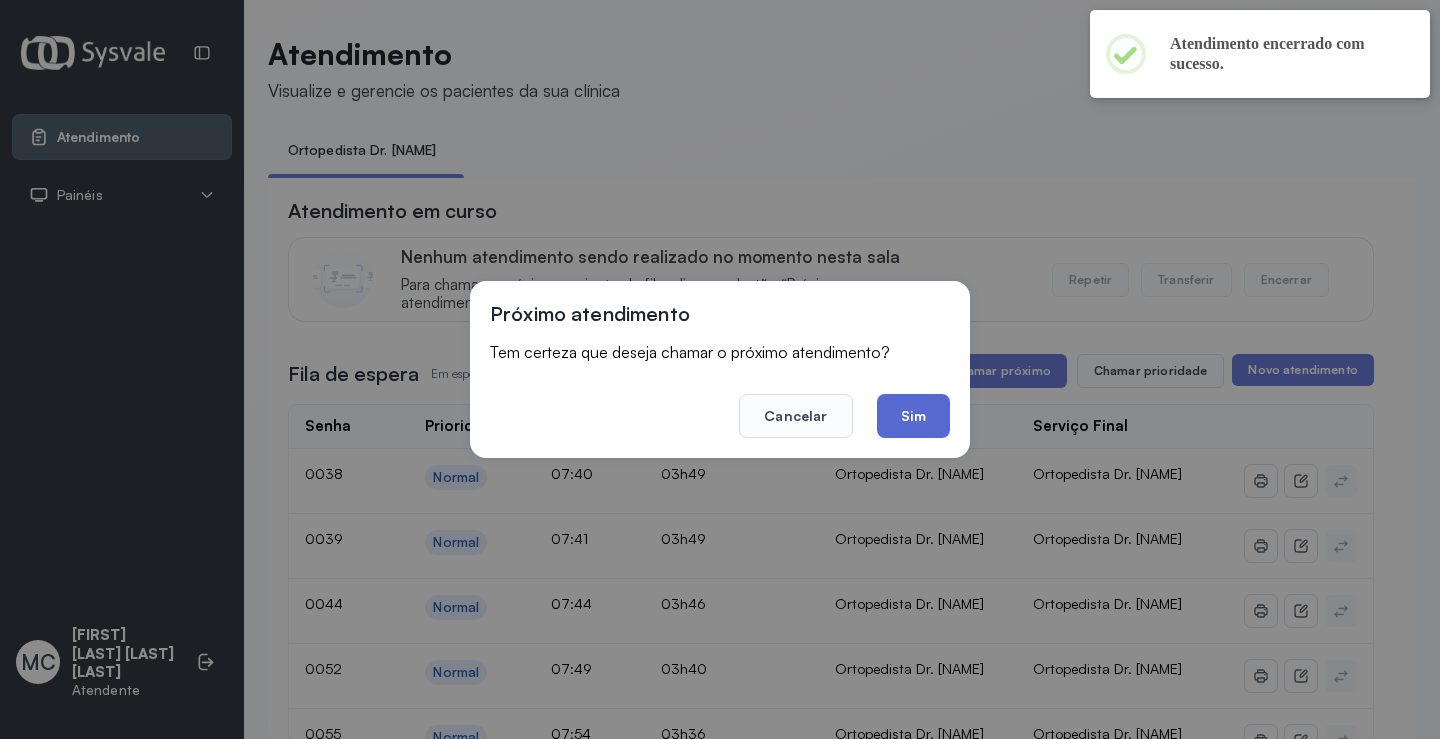 click on "Sim" 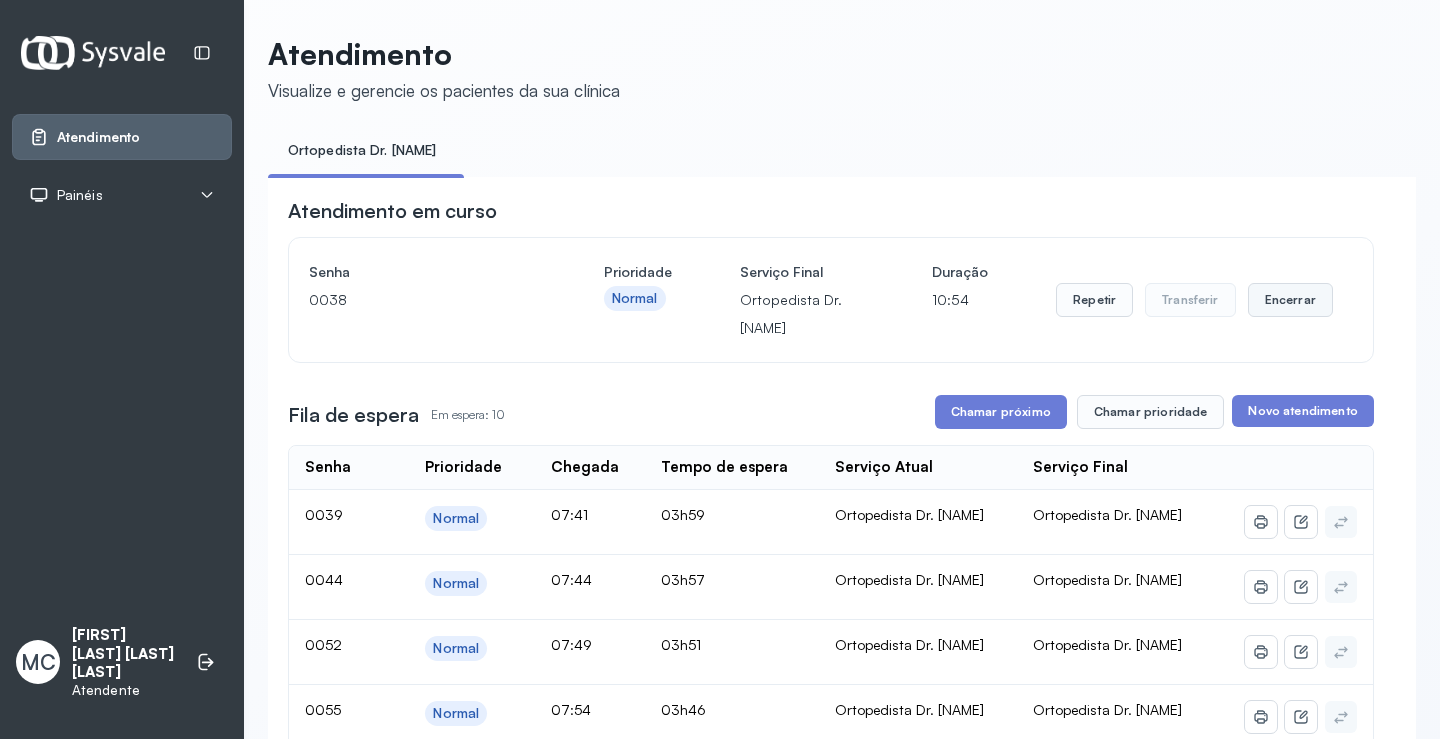 click on "Encerrar" at bounding box center [1290, 300] 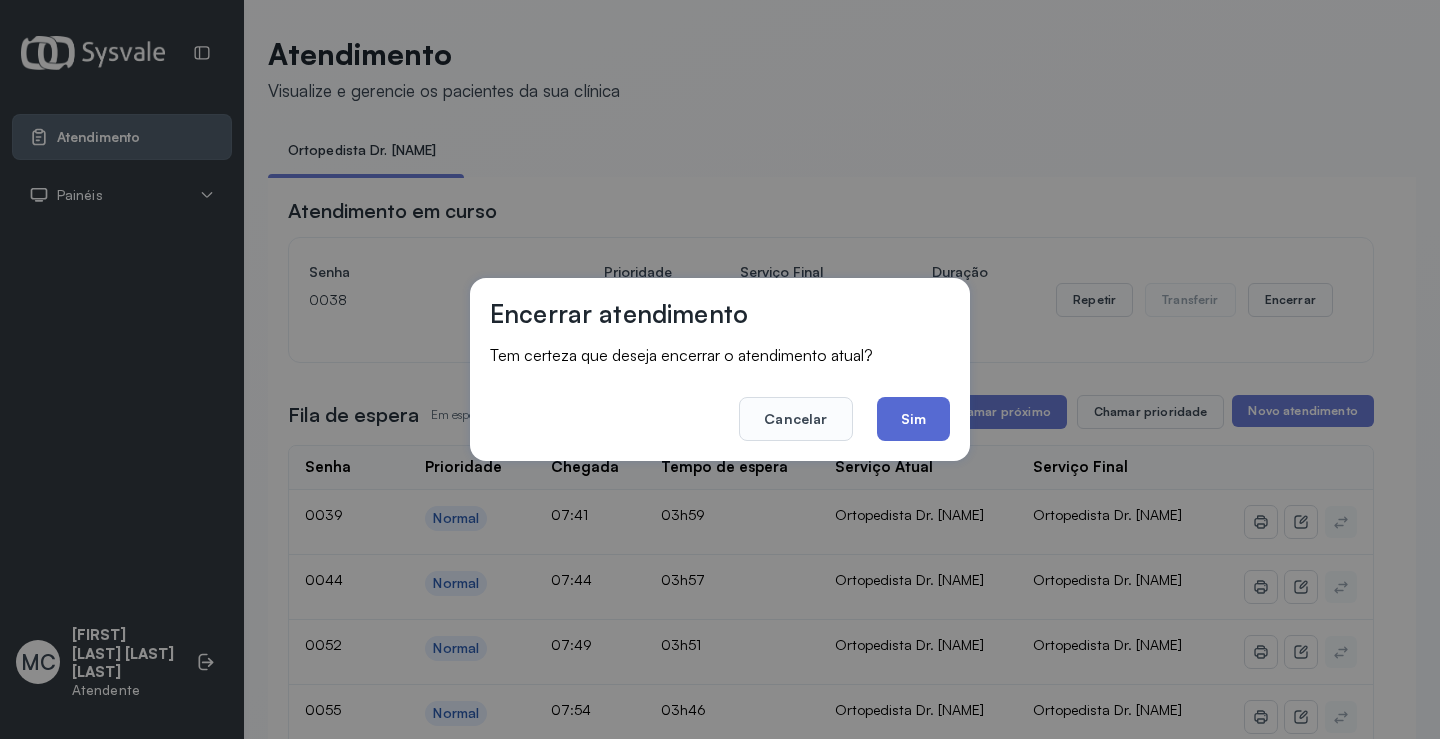 click on "Sim" 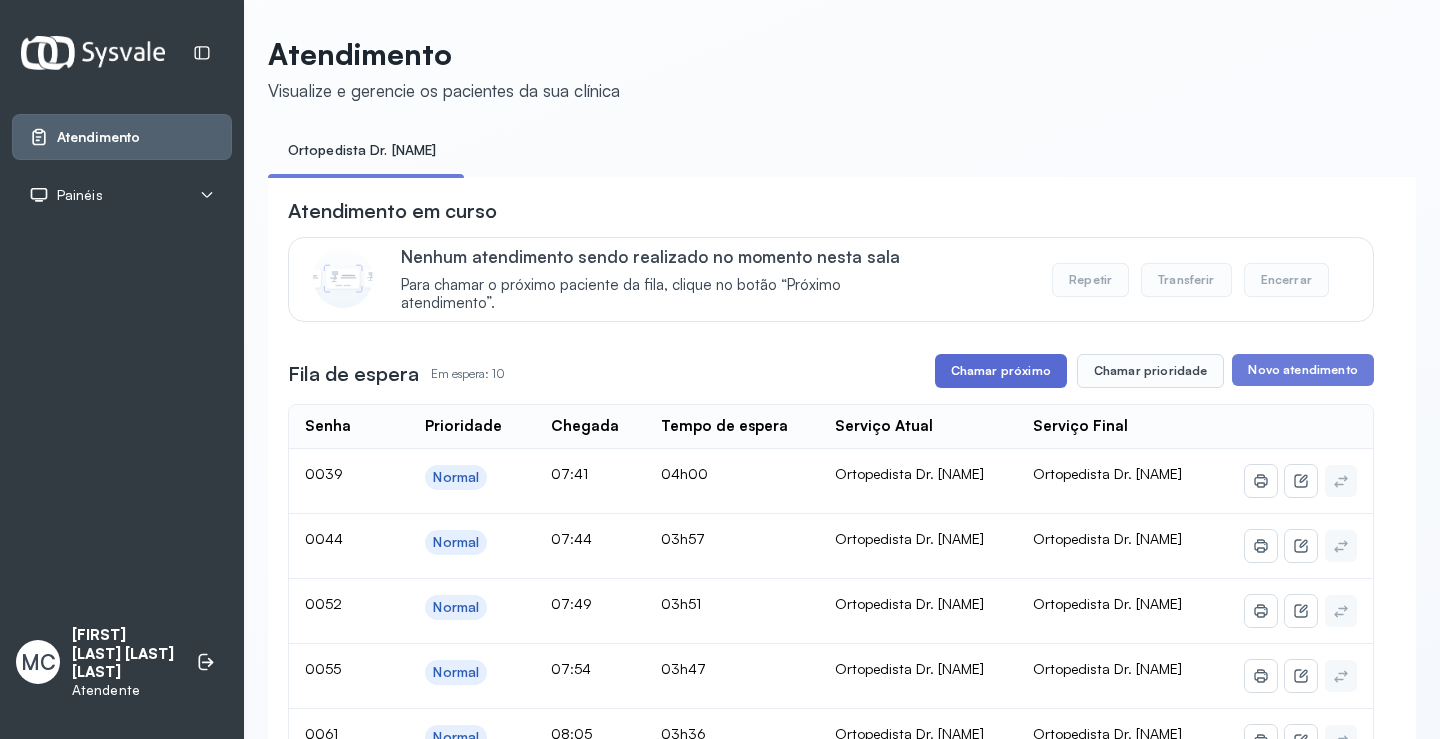 click on "Chamar próximo" at bounding box center (1001, 371) 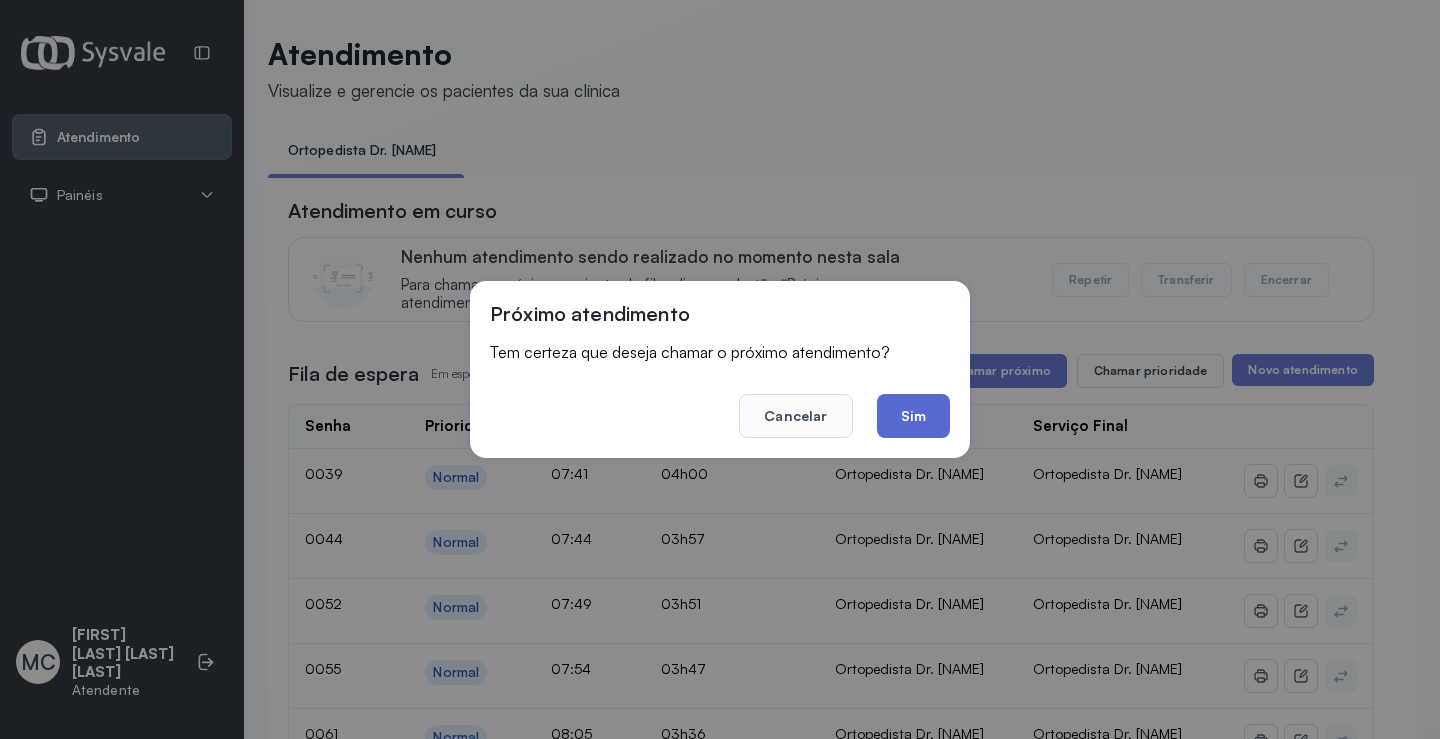 click on "Sim" 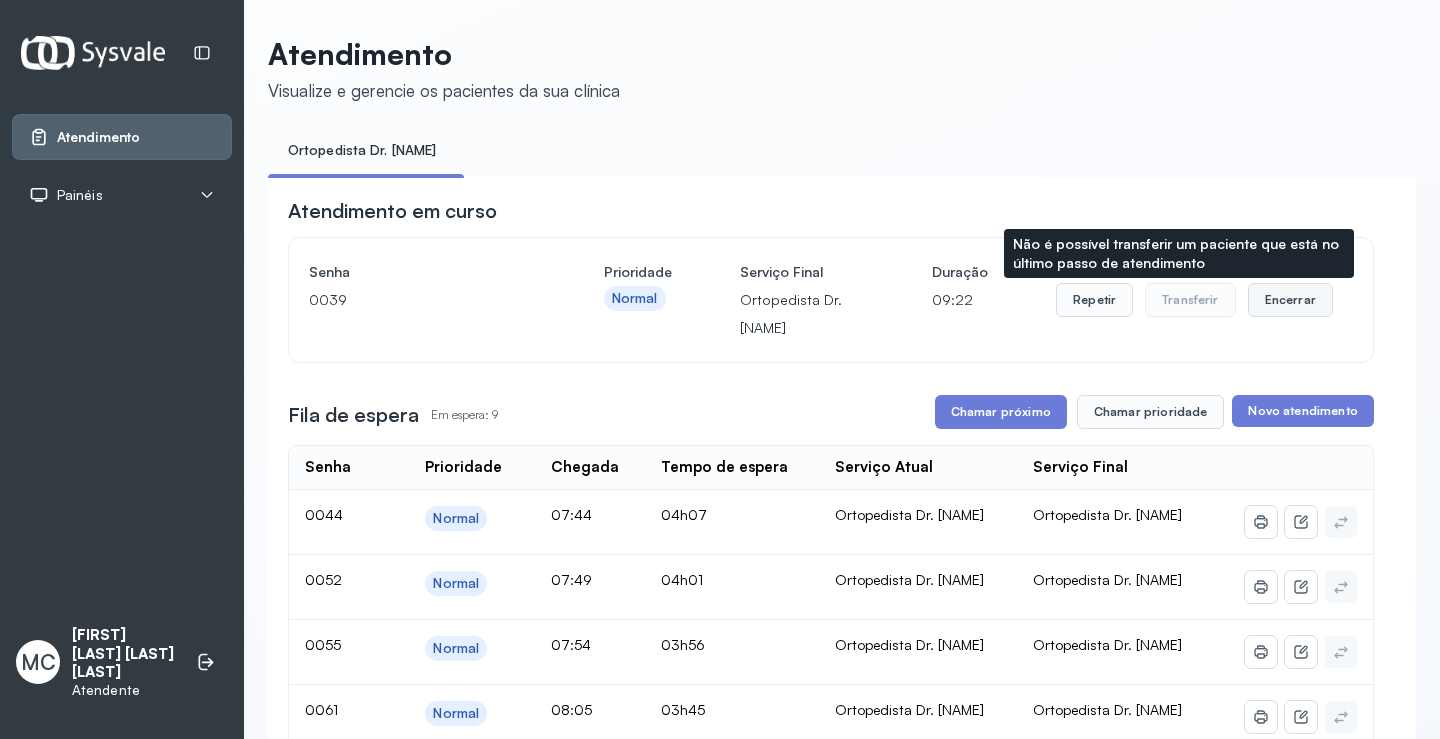 click on "Encerrar" at bounding box center (1290, 300) 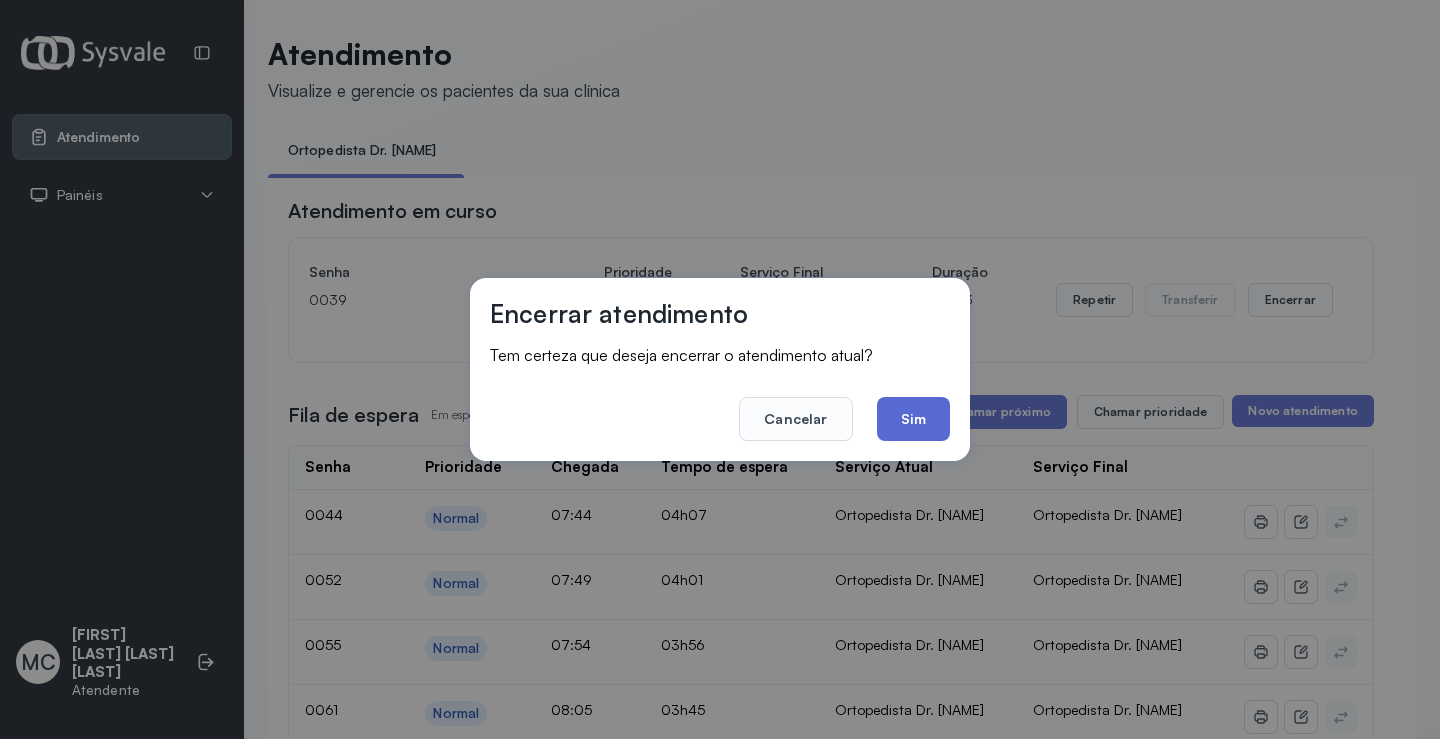 click on "Sim" 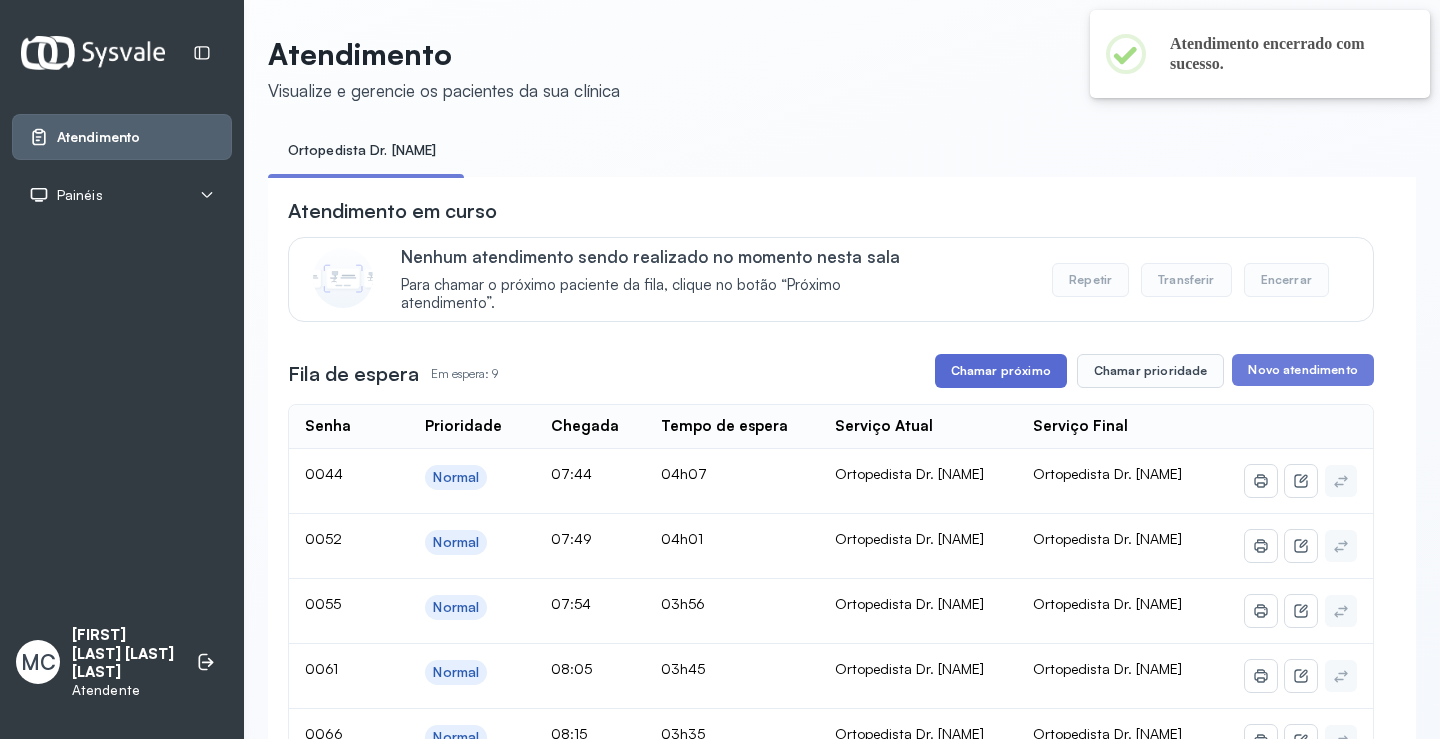 click on "Chamar próximo" at bounding box center (1001, 371) 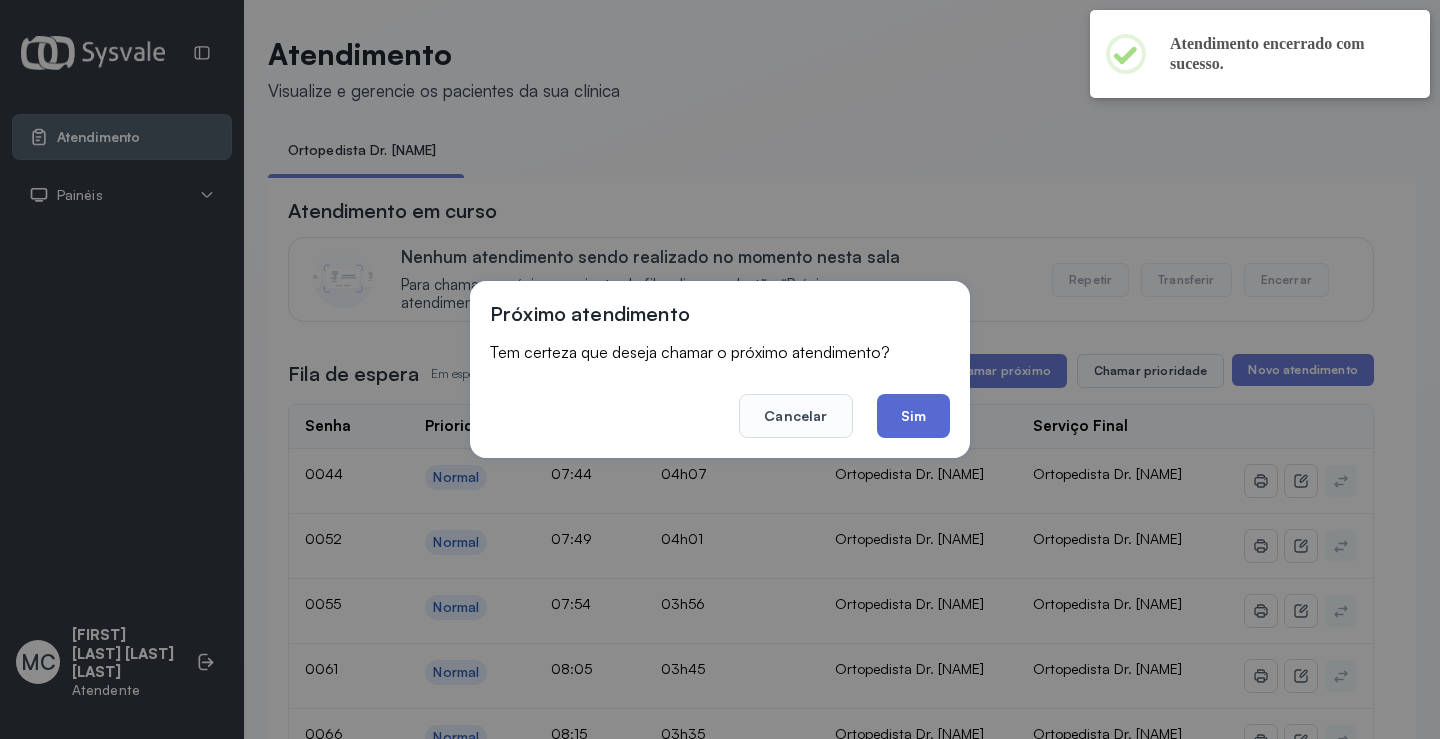 click on "Sim" 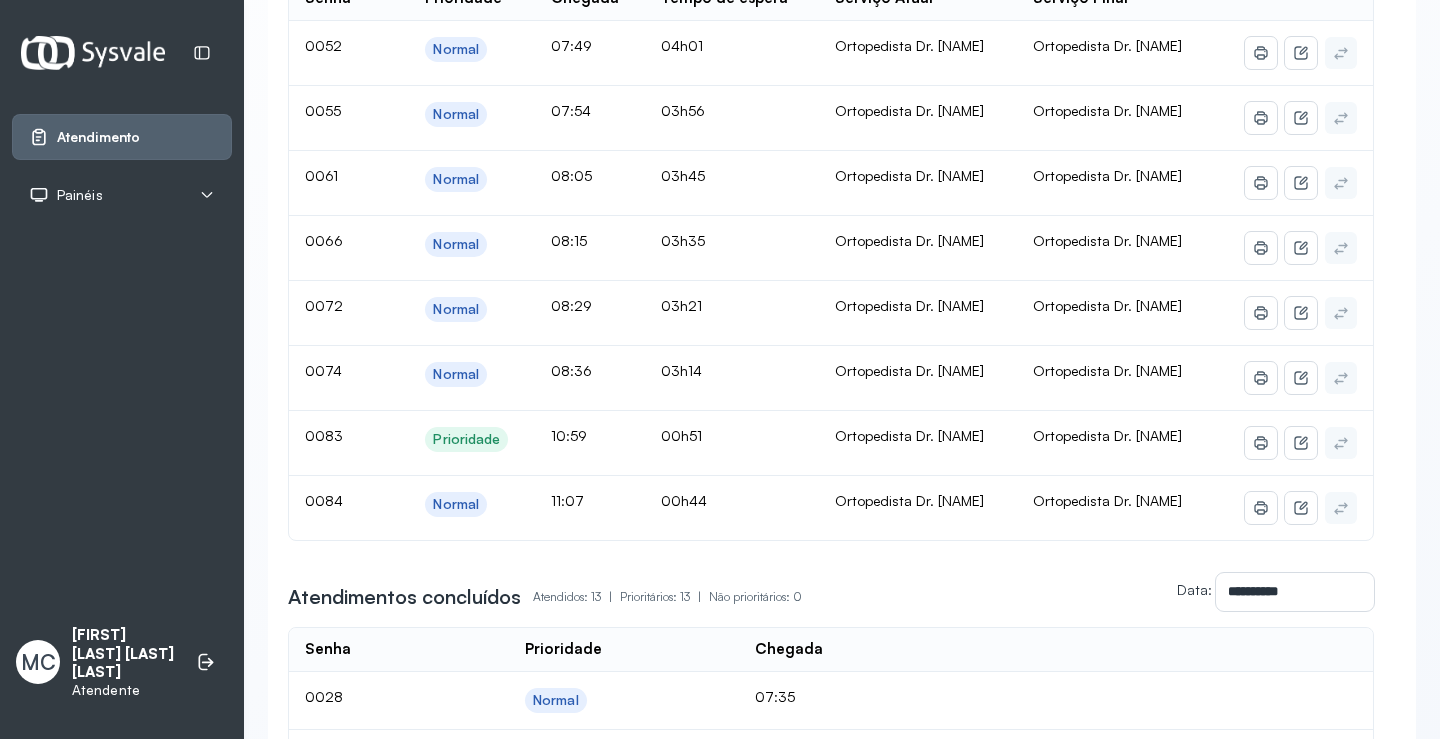 scroll, scrollTop: 200, scrollLeft: 0, axis: vertical 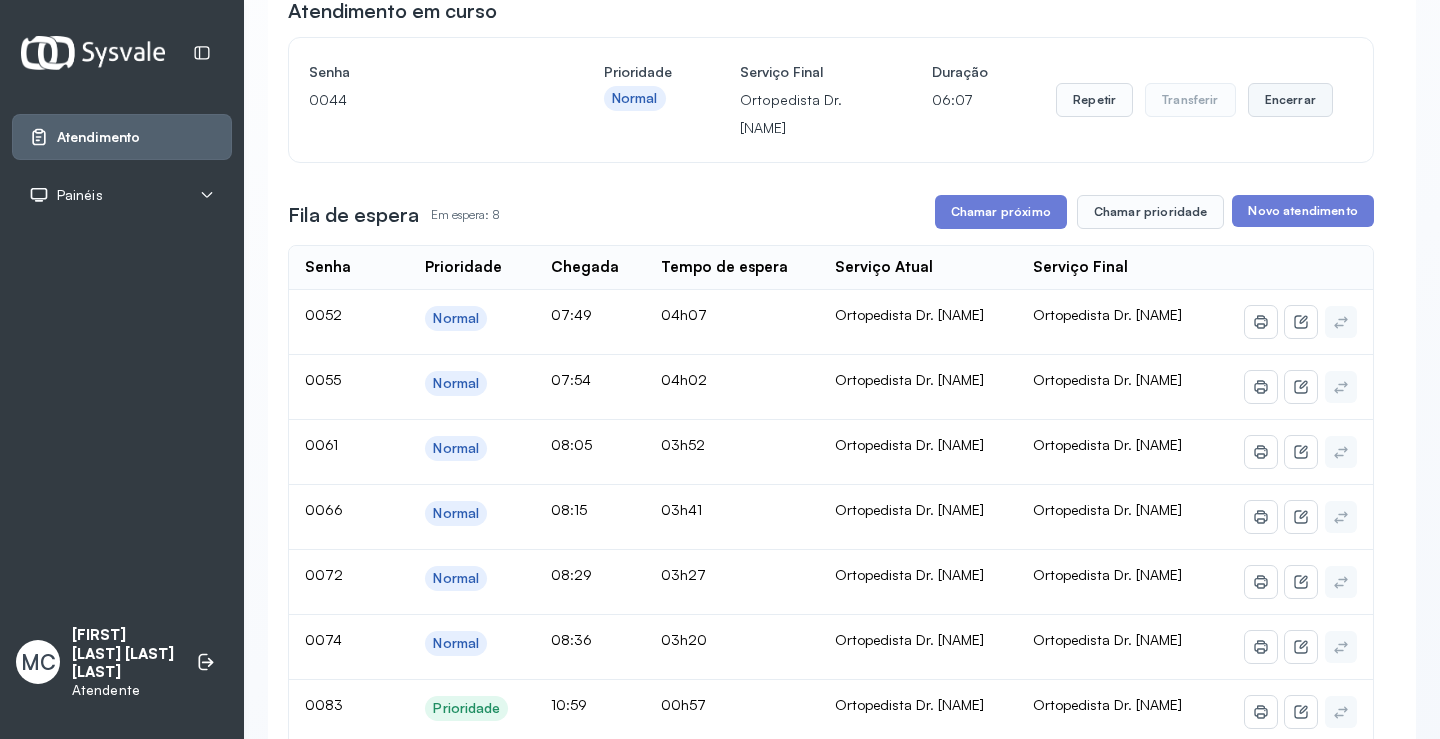 click on "Encerrar" at bounding box center [1290, 100] 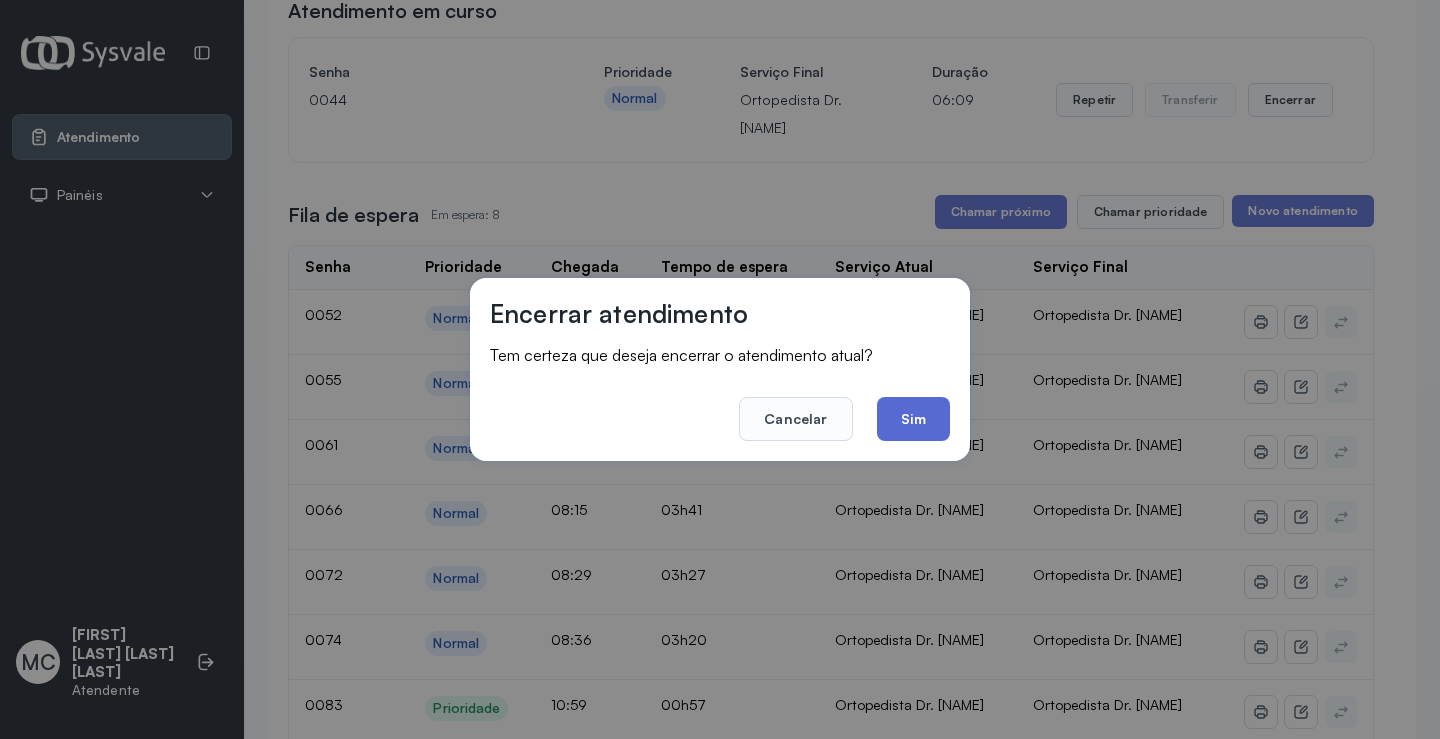 click on "Sim" 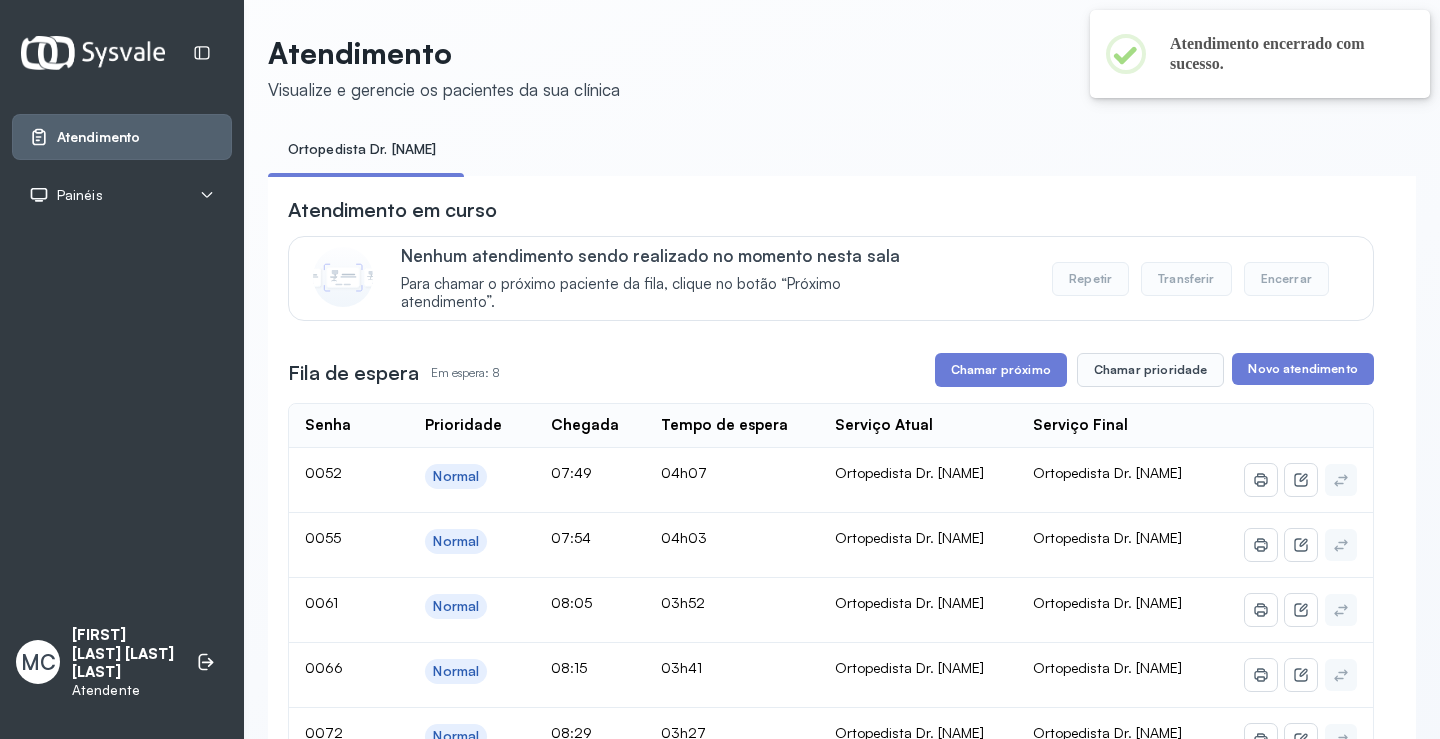 scroll, scrollTop: 200, scrollLeft: 0, axis: vertical 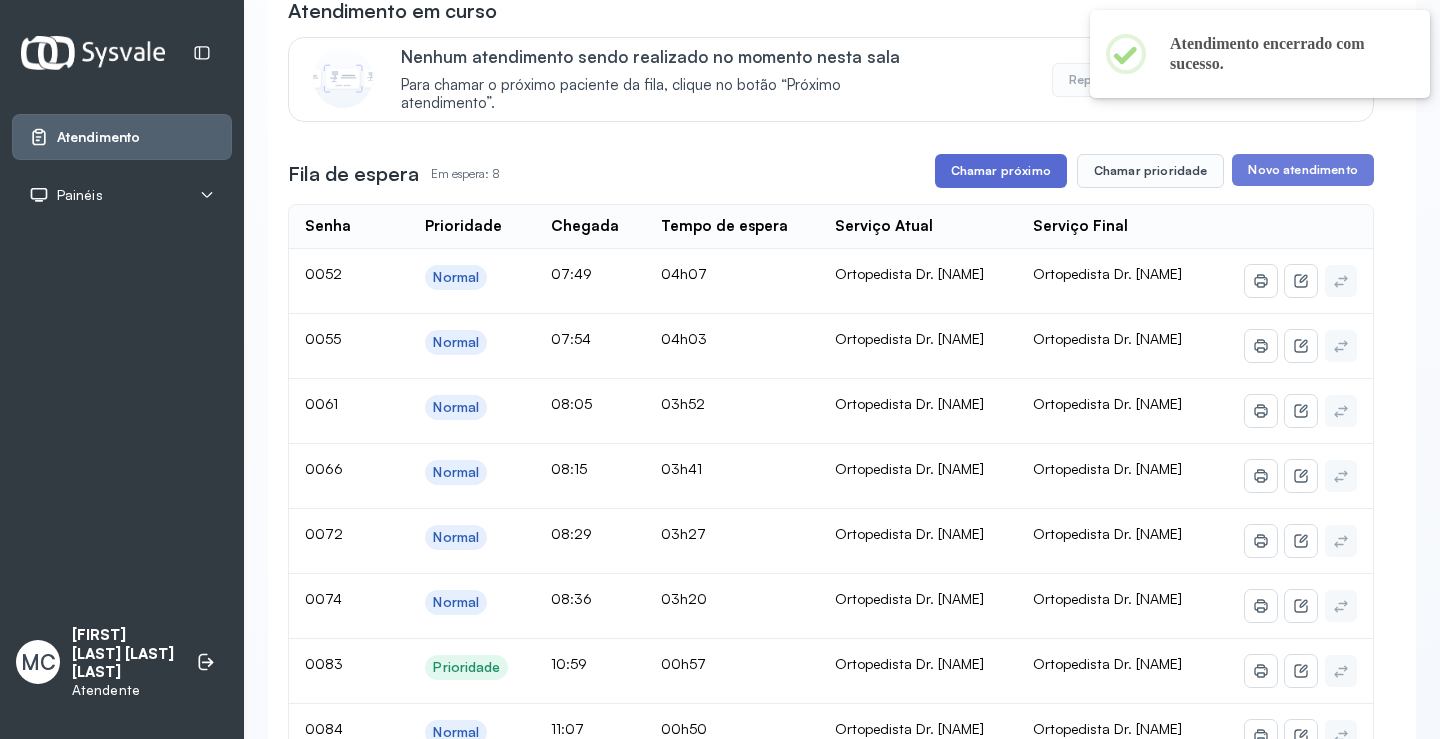 click on "Chamar próximo" at bounding box center (1001, 171) 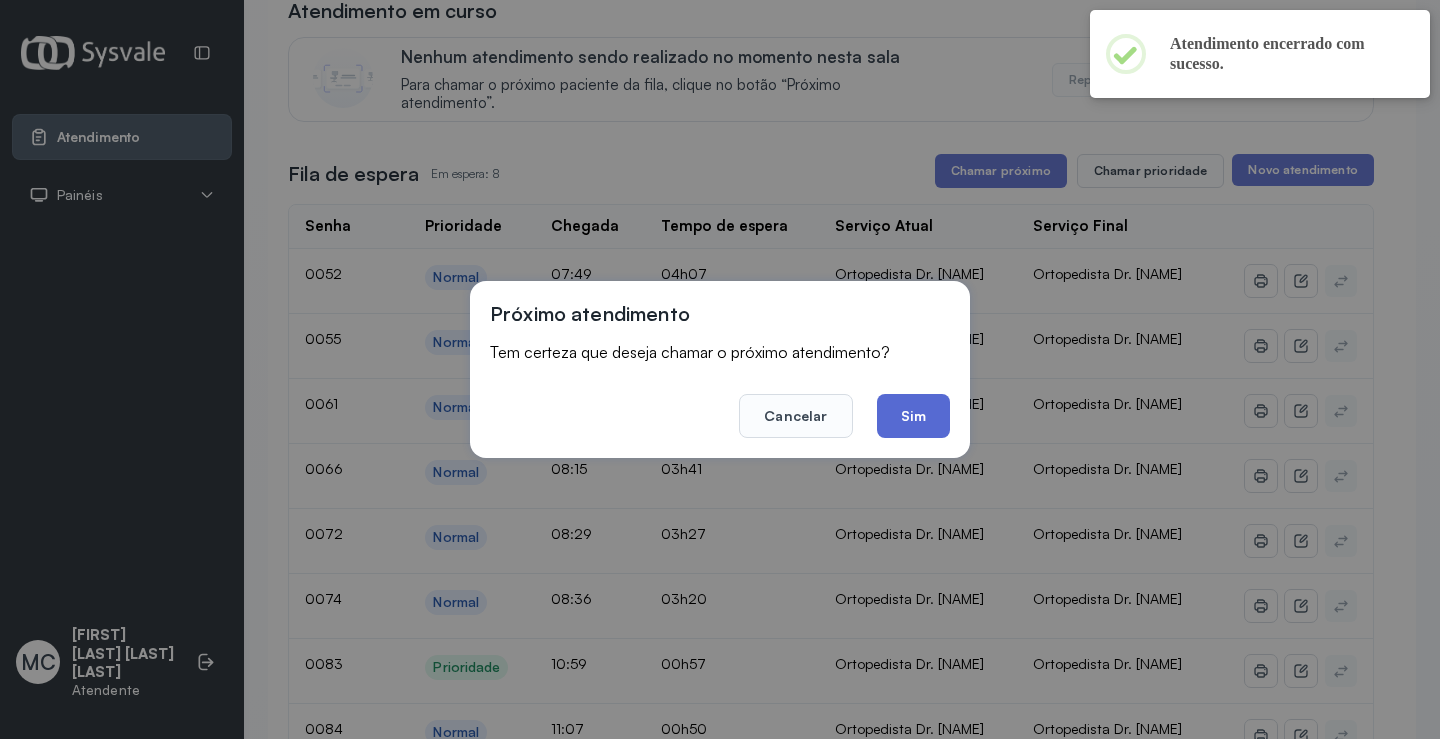 click on "Sim" 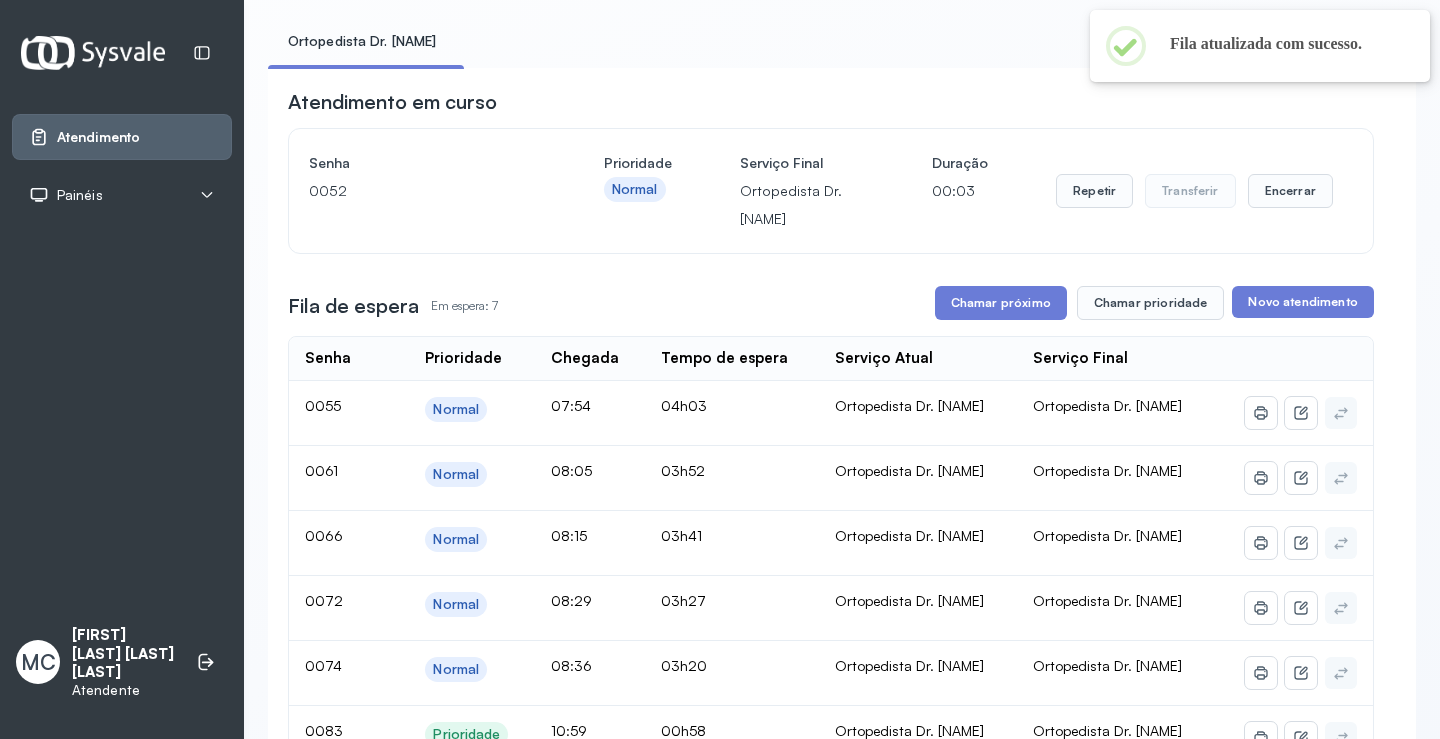 scroll, scrollTop: 0, scrollLeft: 0, axis: both 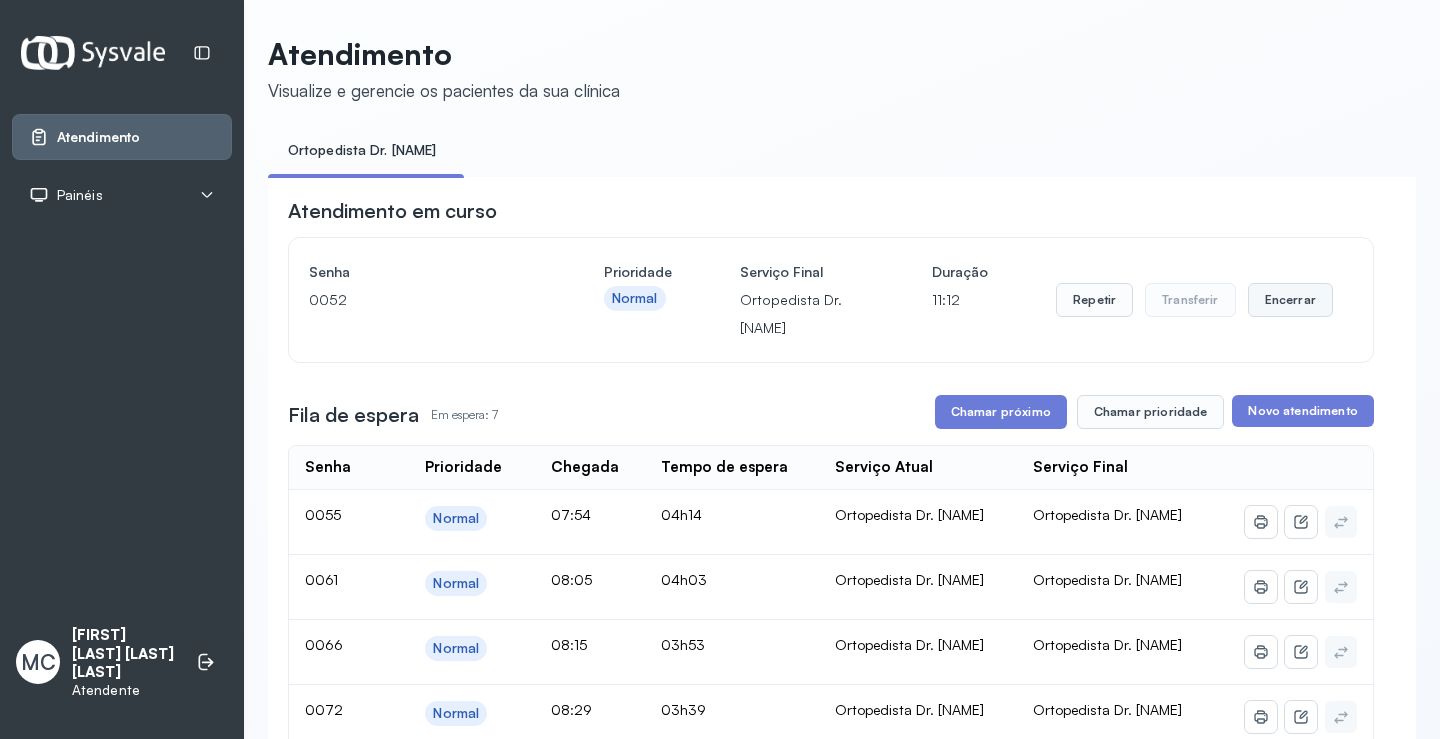 click on "Encerrar" at bounding box center (1290, 300) 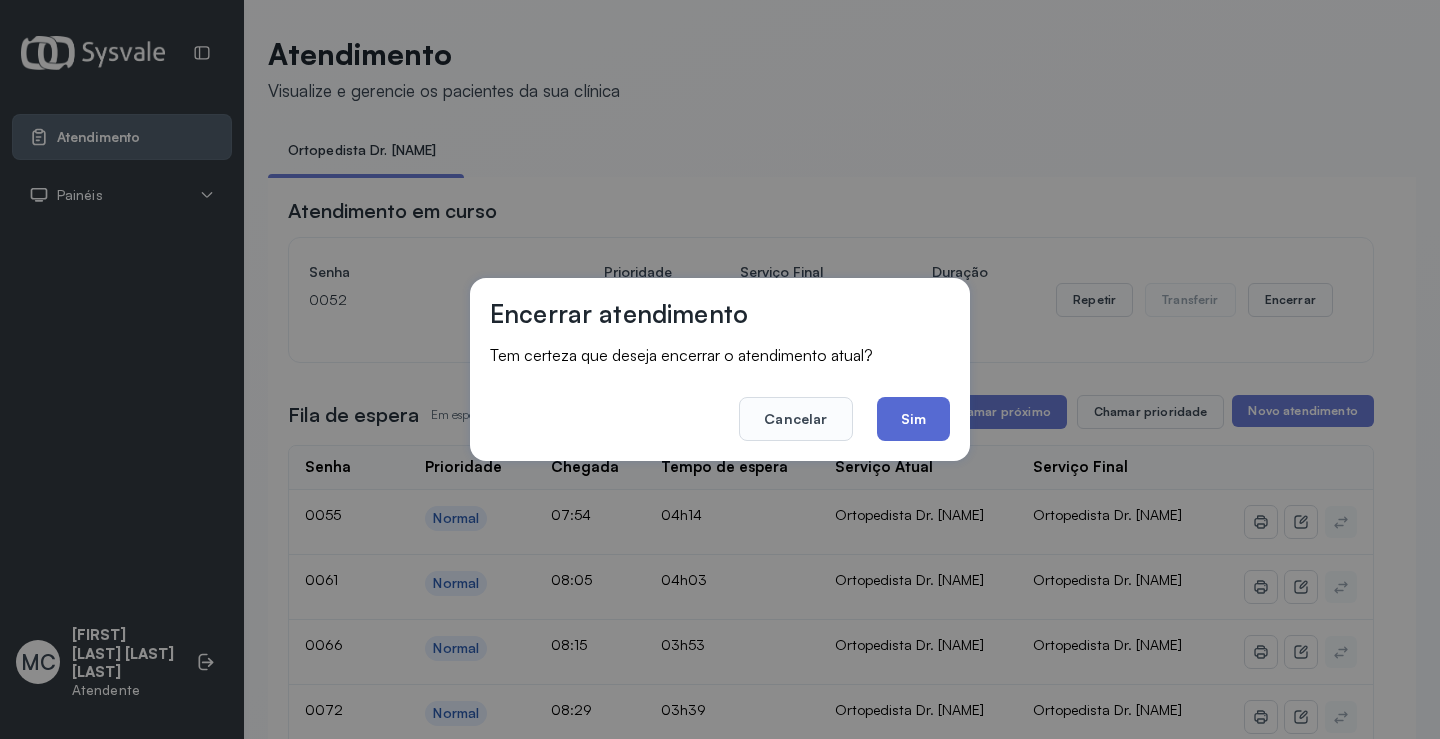click on "Sim" 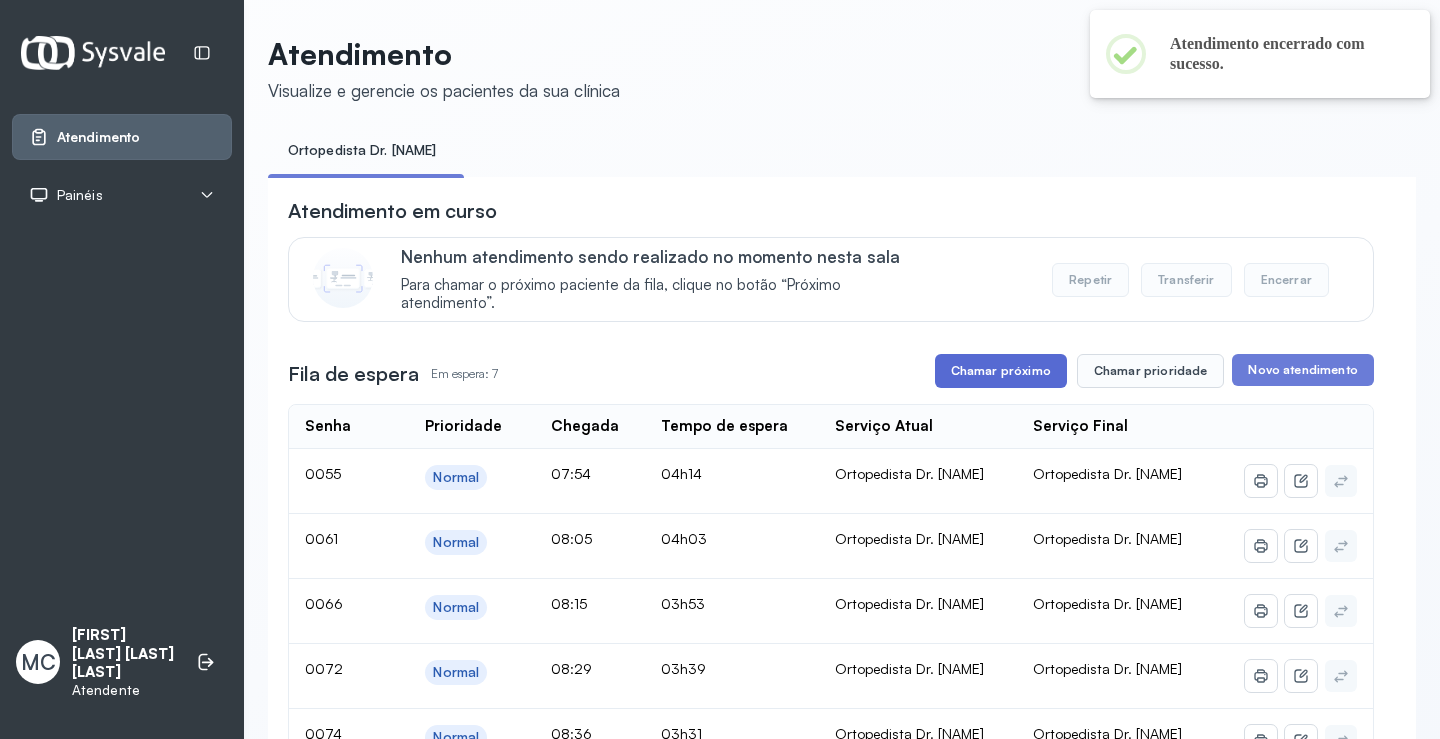 click on "Chamar próximo" at bounding box center [1001, 371] 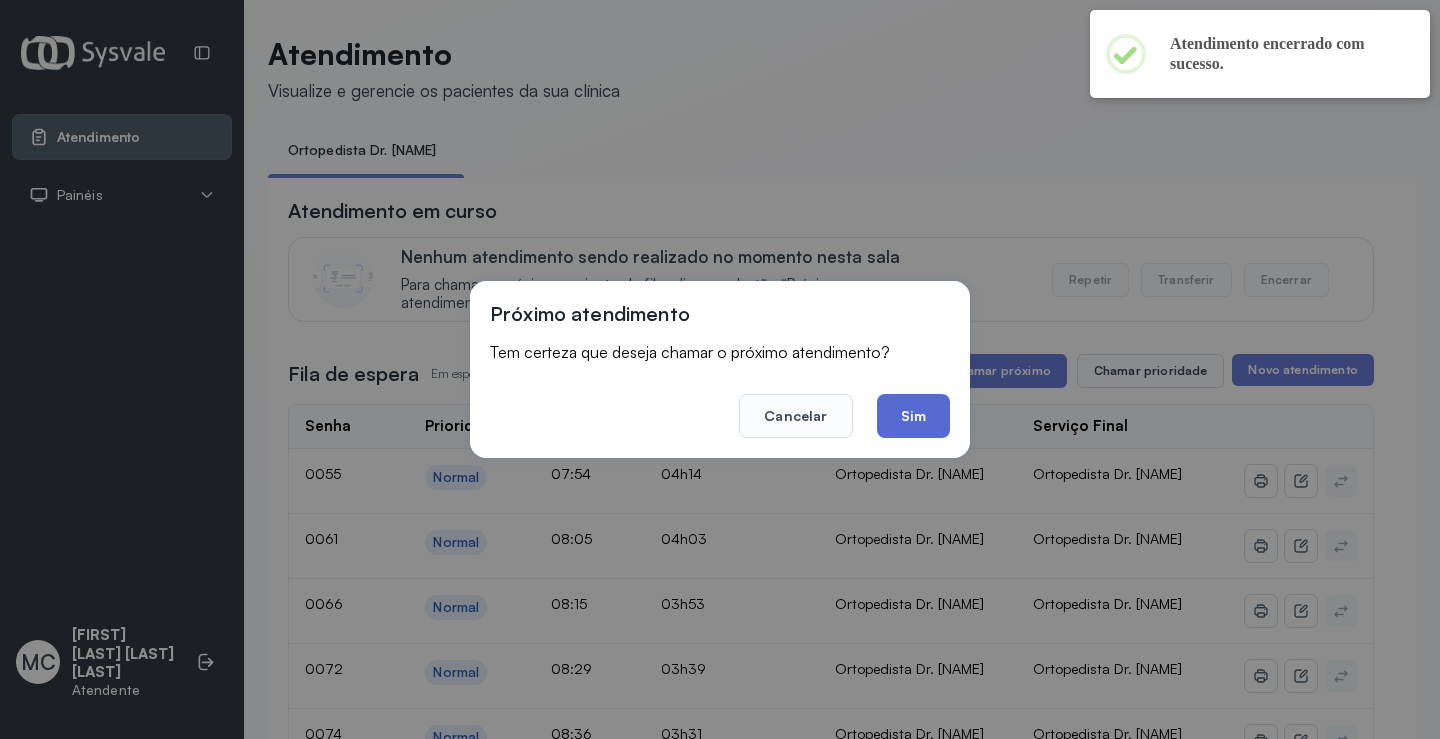 click on "Sim" 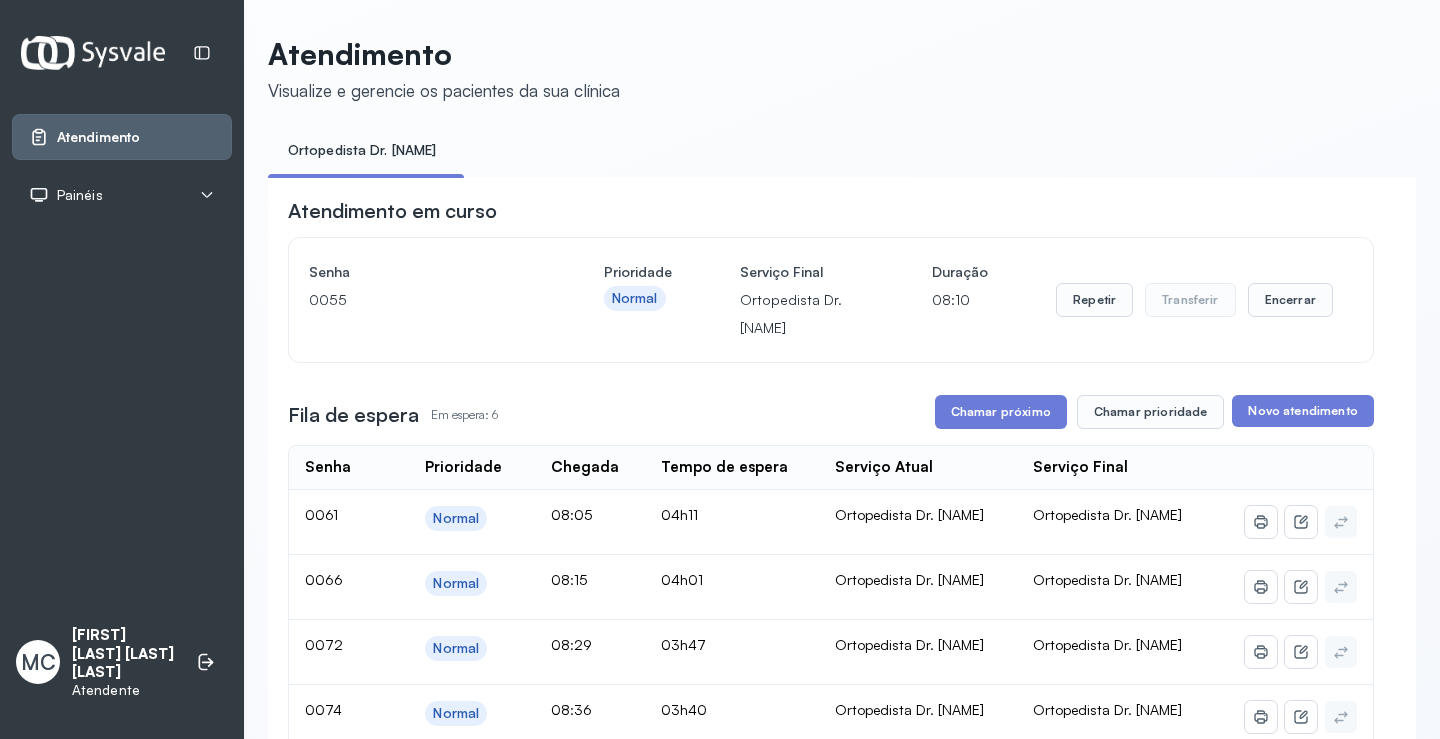 click on "Transferir" at bounding box center (1190, 300) 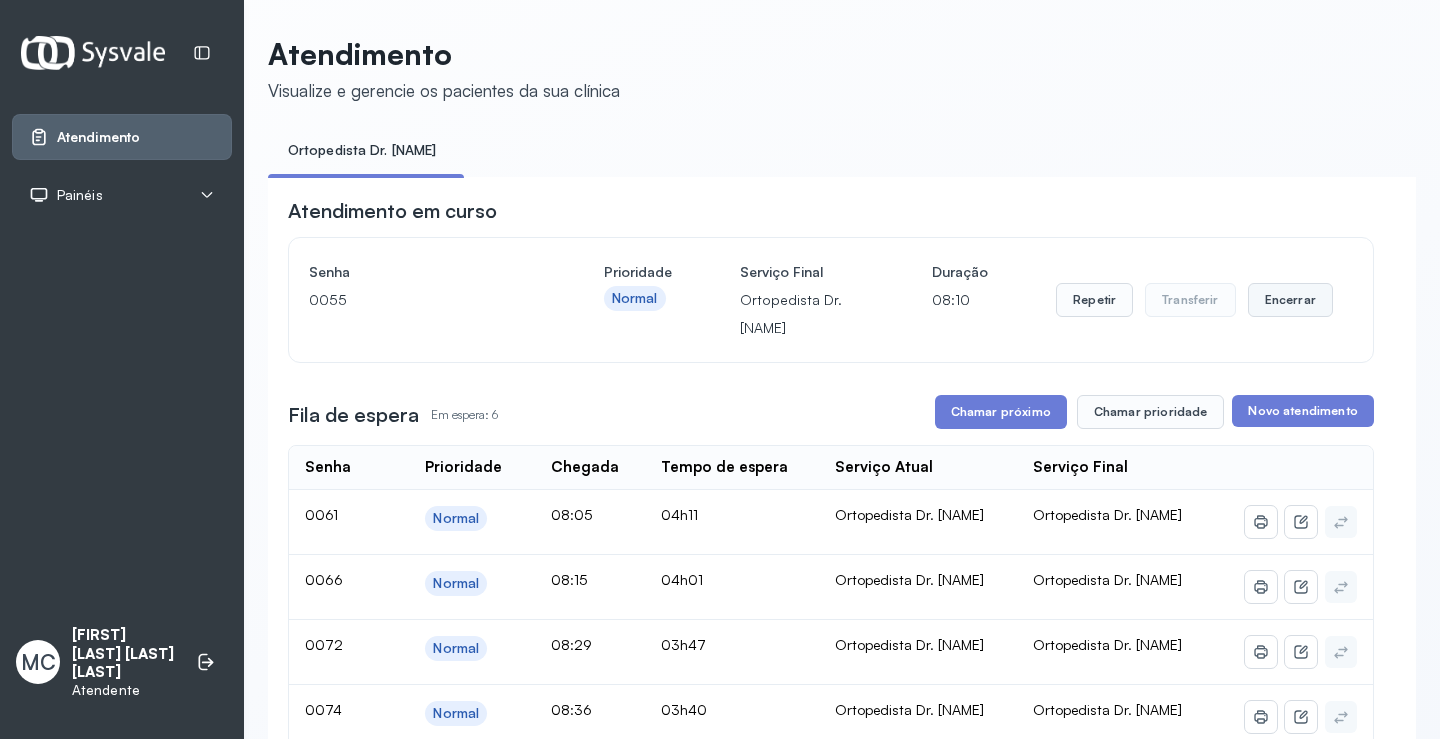click on "Encerrar" at bounding box center [1290, 300] 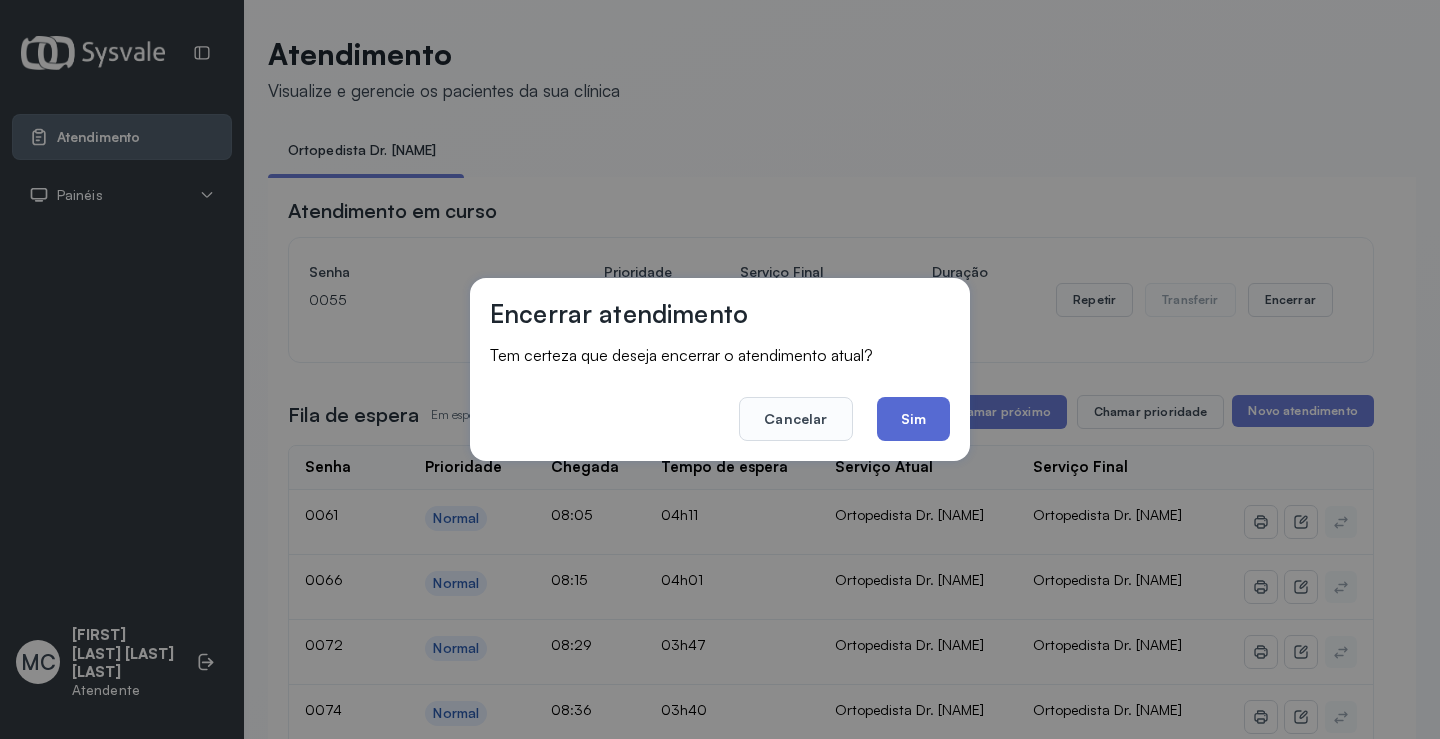 click on "Sim" 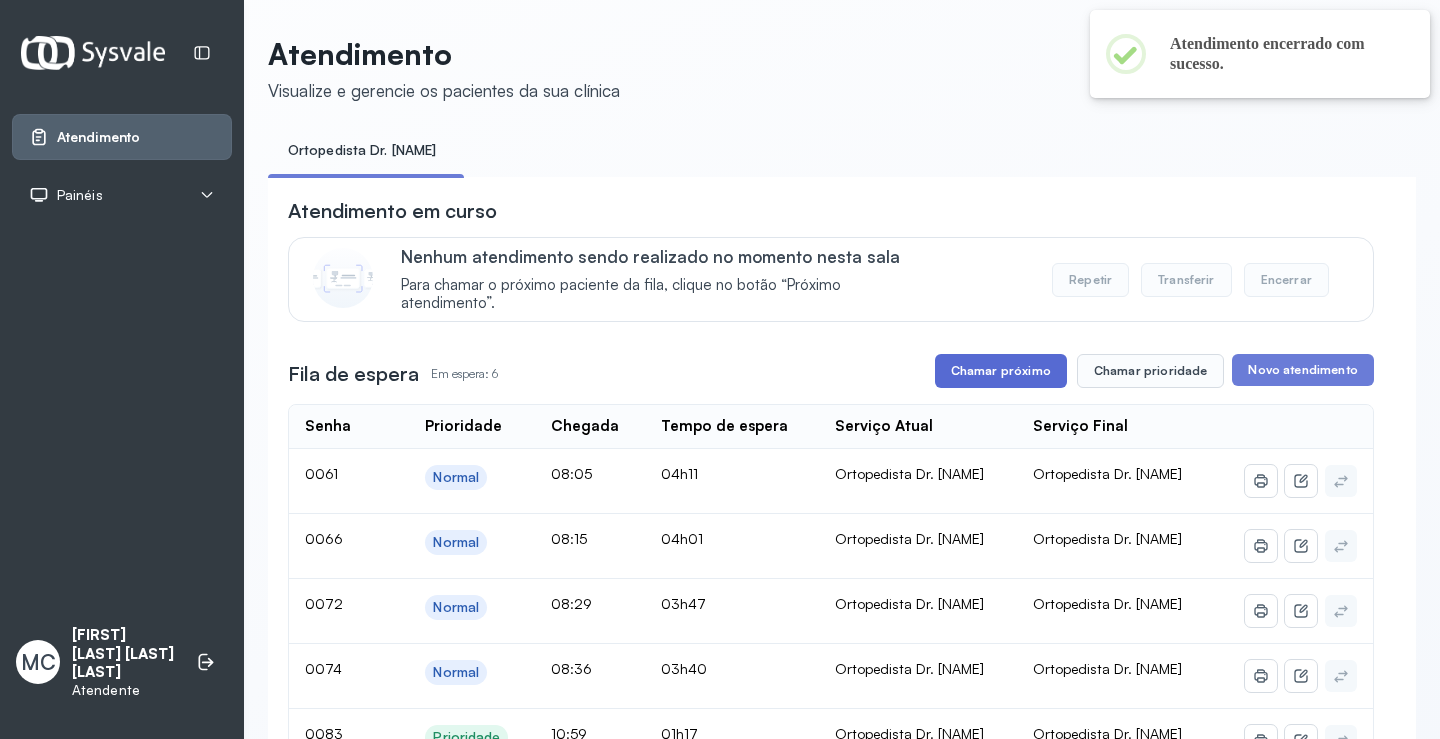 click on "Chamar próximo" at bounding box center [1001, 371] 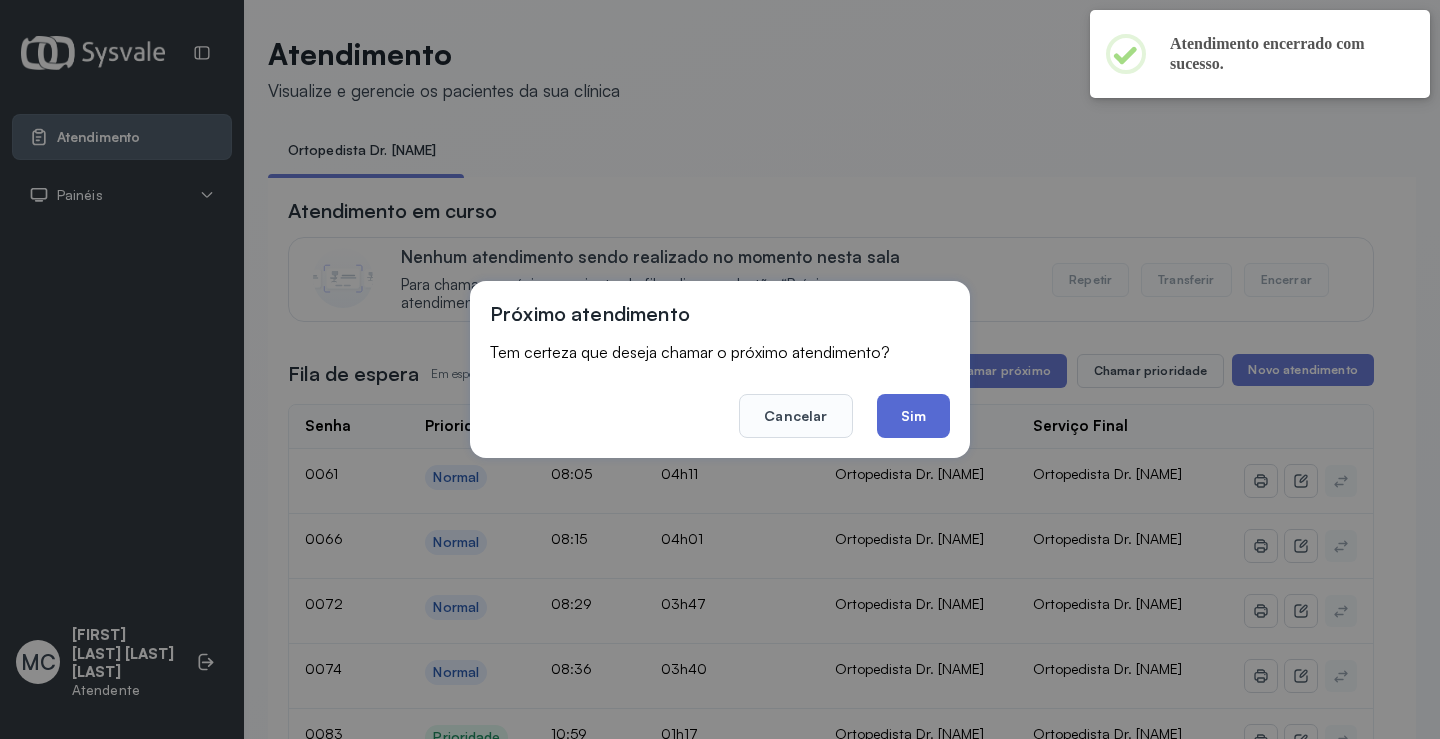 click on "Sim" 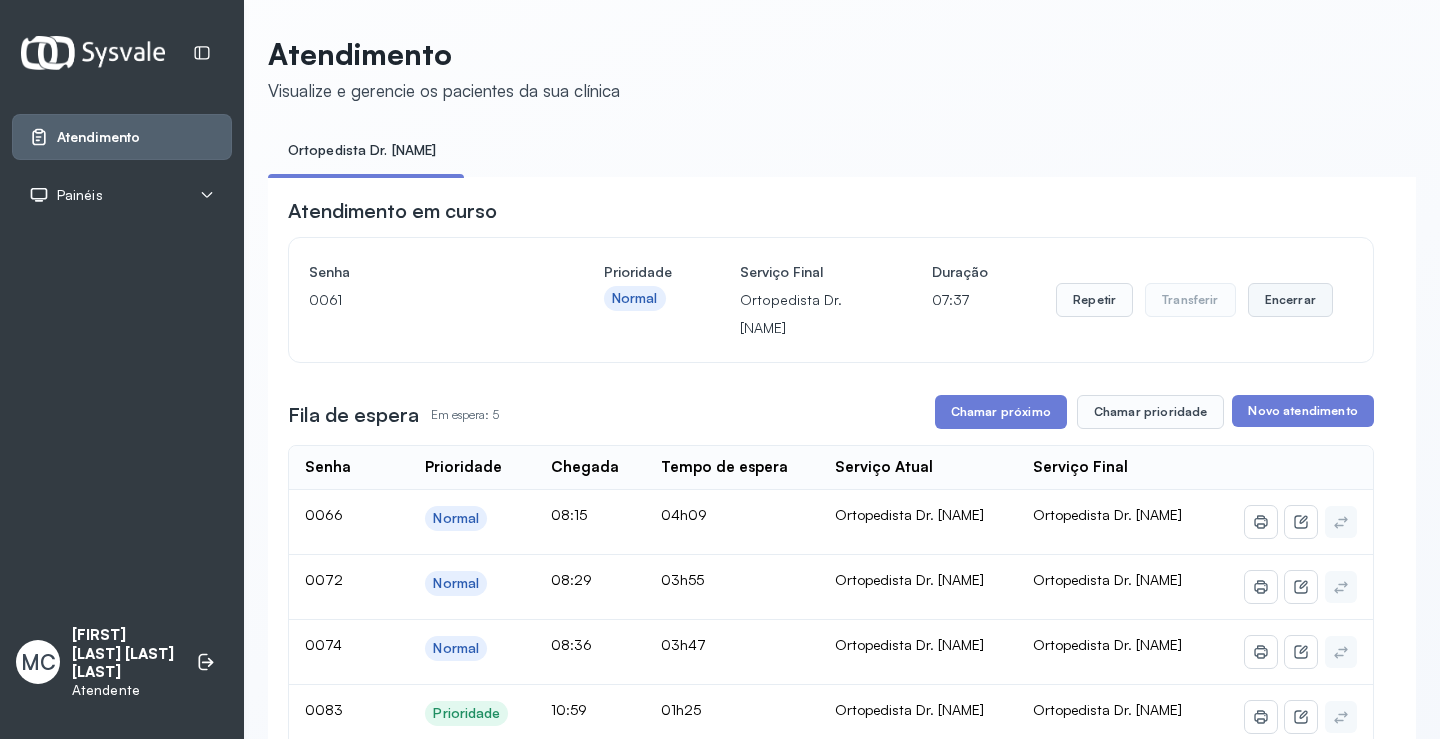 click on "Encerrar" at bounding box center (1290, 300) 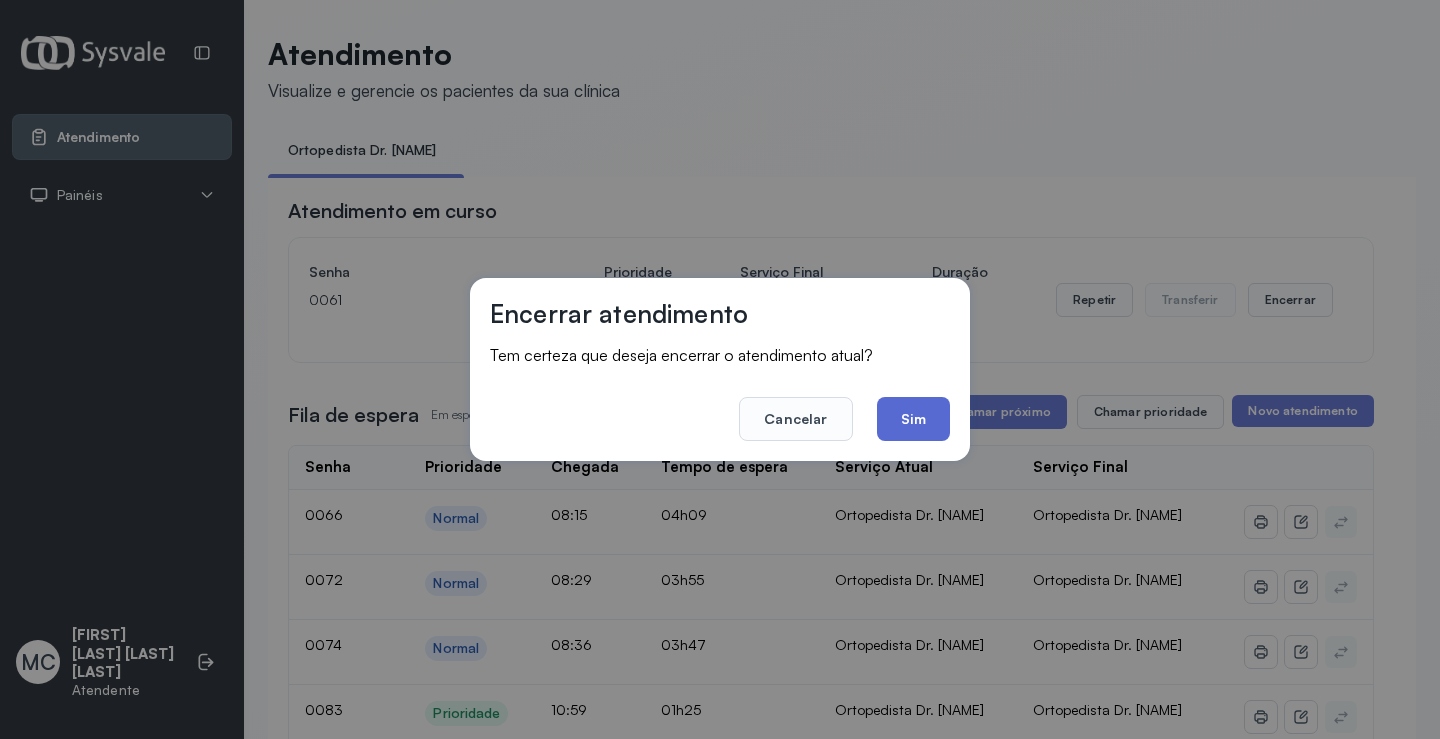 click on "Sim" 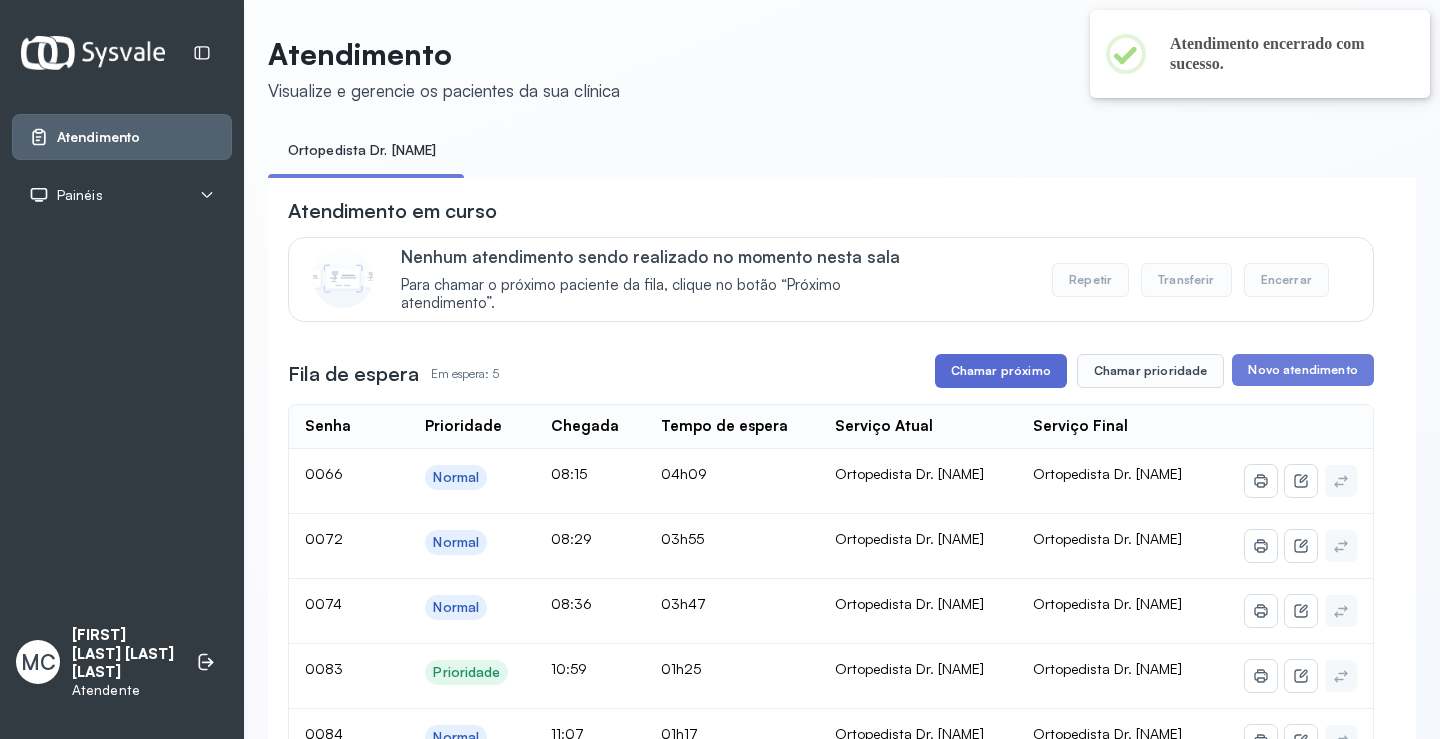 click on "Chamar próximo" at bounding box center [1001, 371] 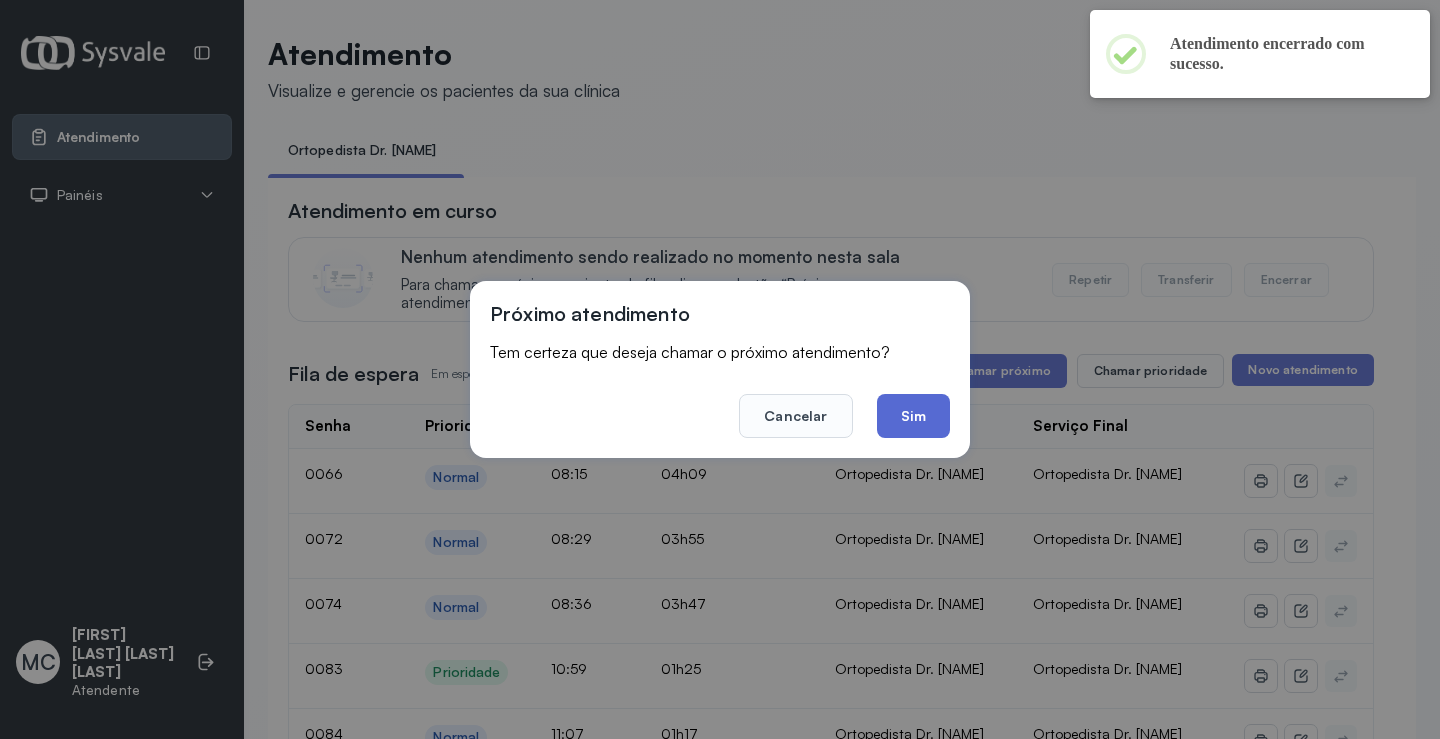 click on "Sim" 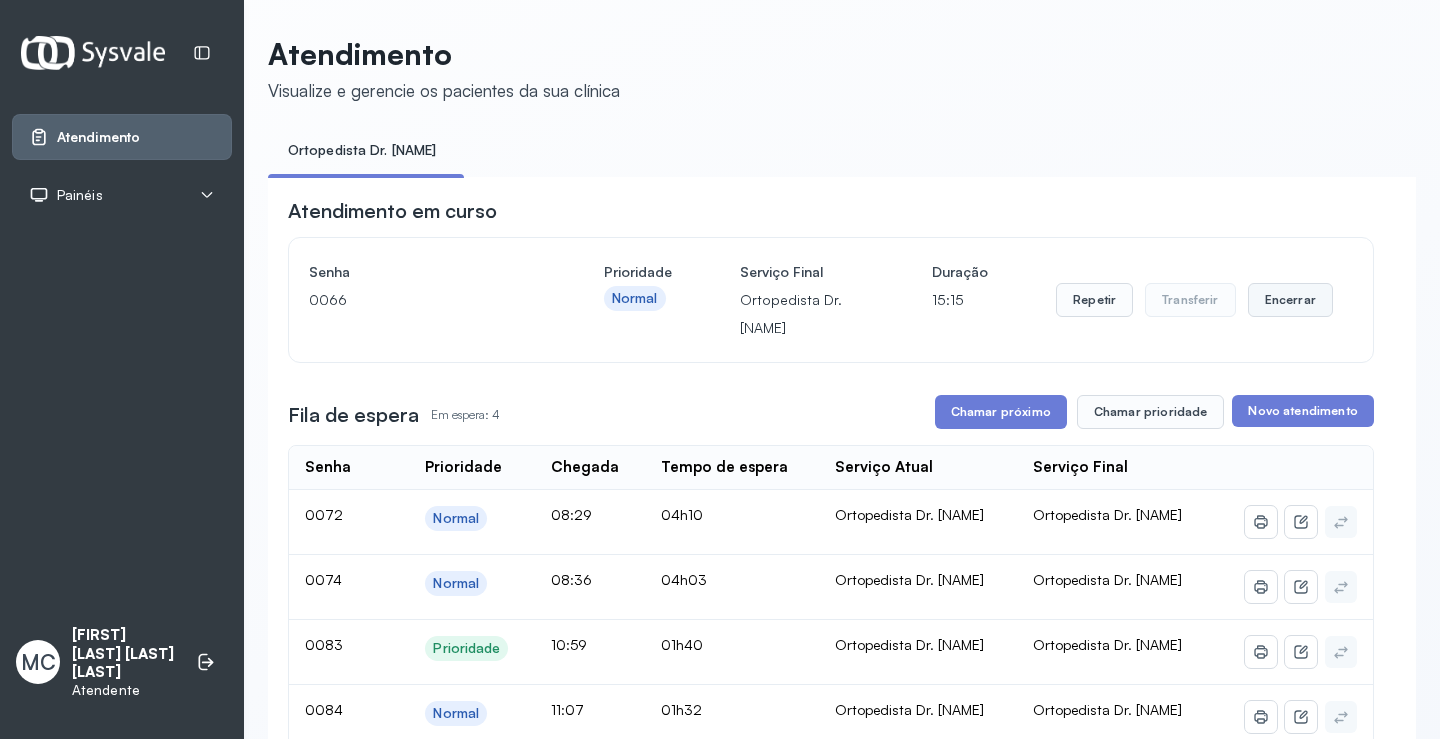 click on "Encerrar" at bounding box center [1290, 300] 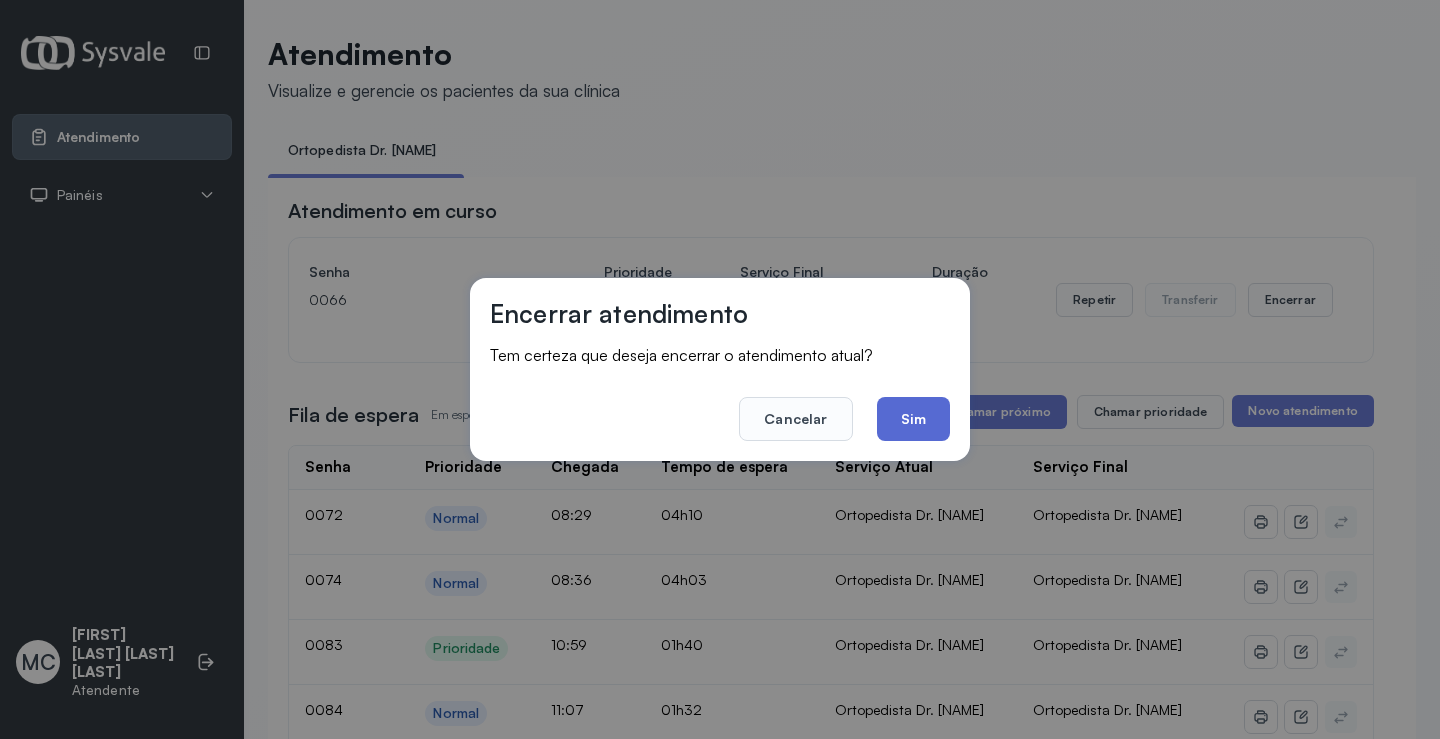 click on "Sim" 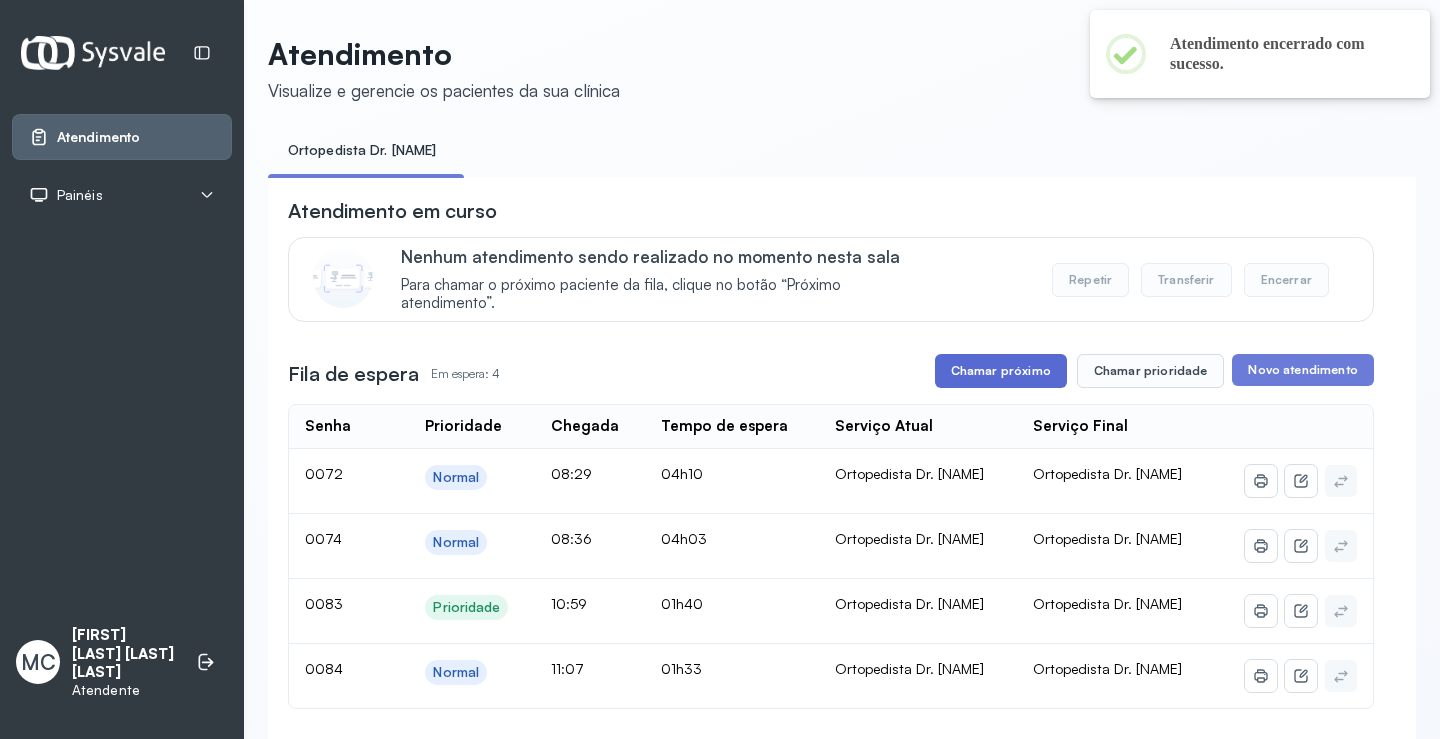 click on "Chamar próximo" at bounding box center (1001, 371) 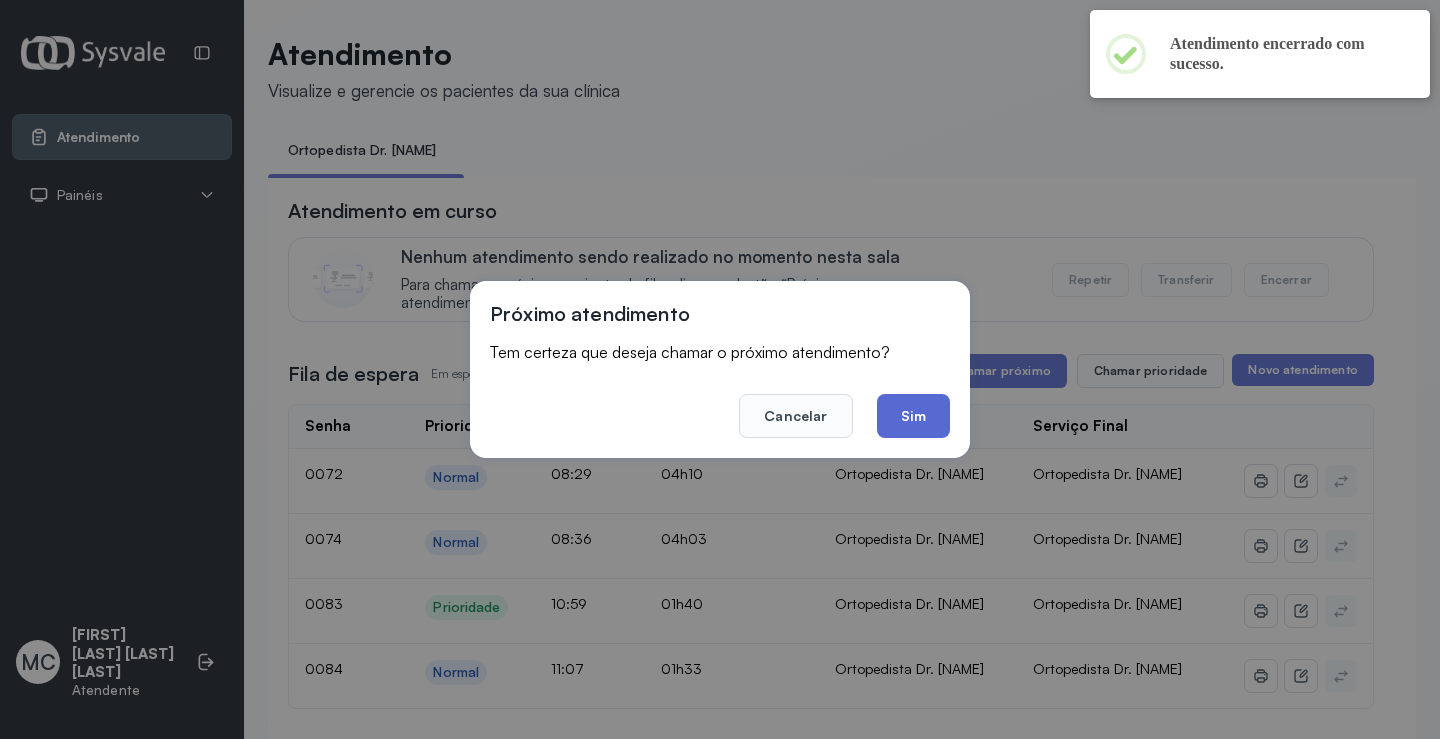 click on "Sim" 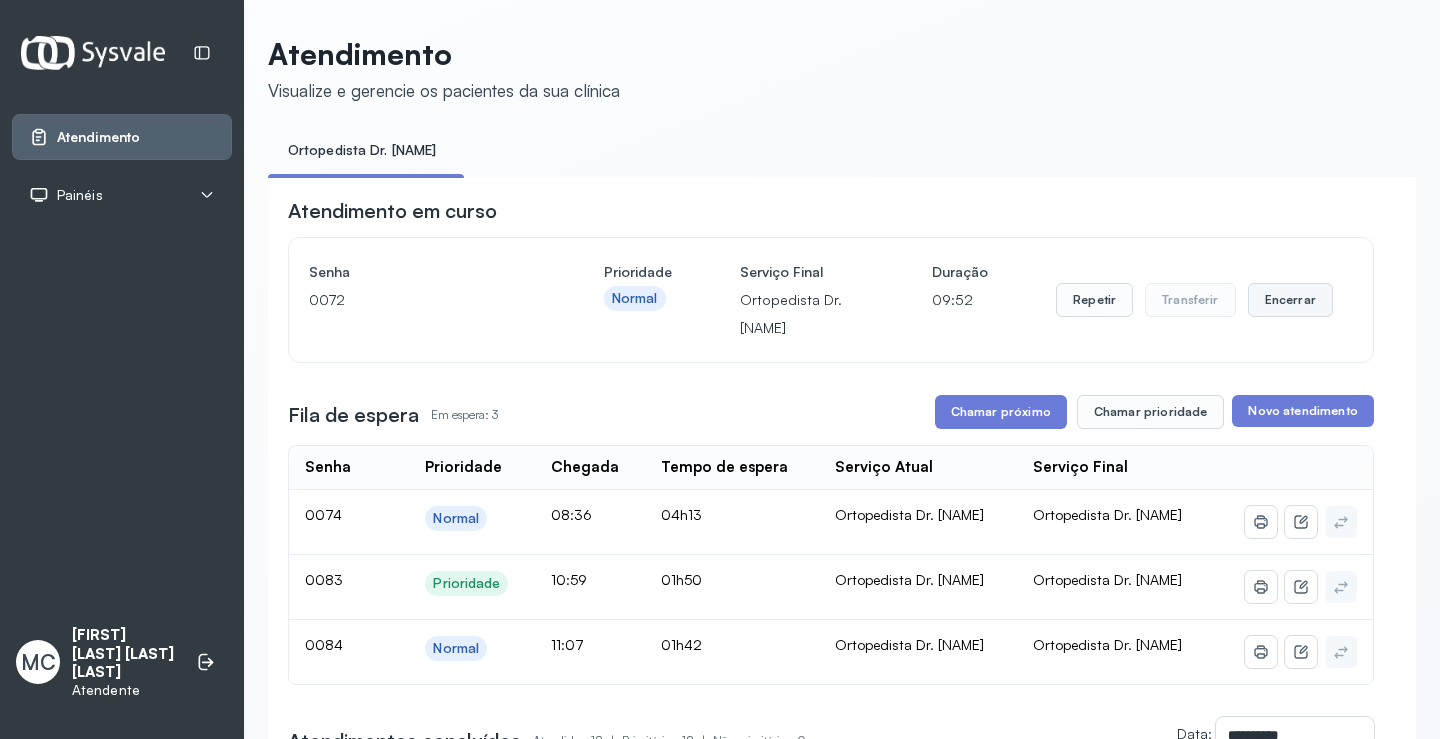 click on "Encerrar" at bounding box center (1290, 300) 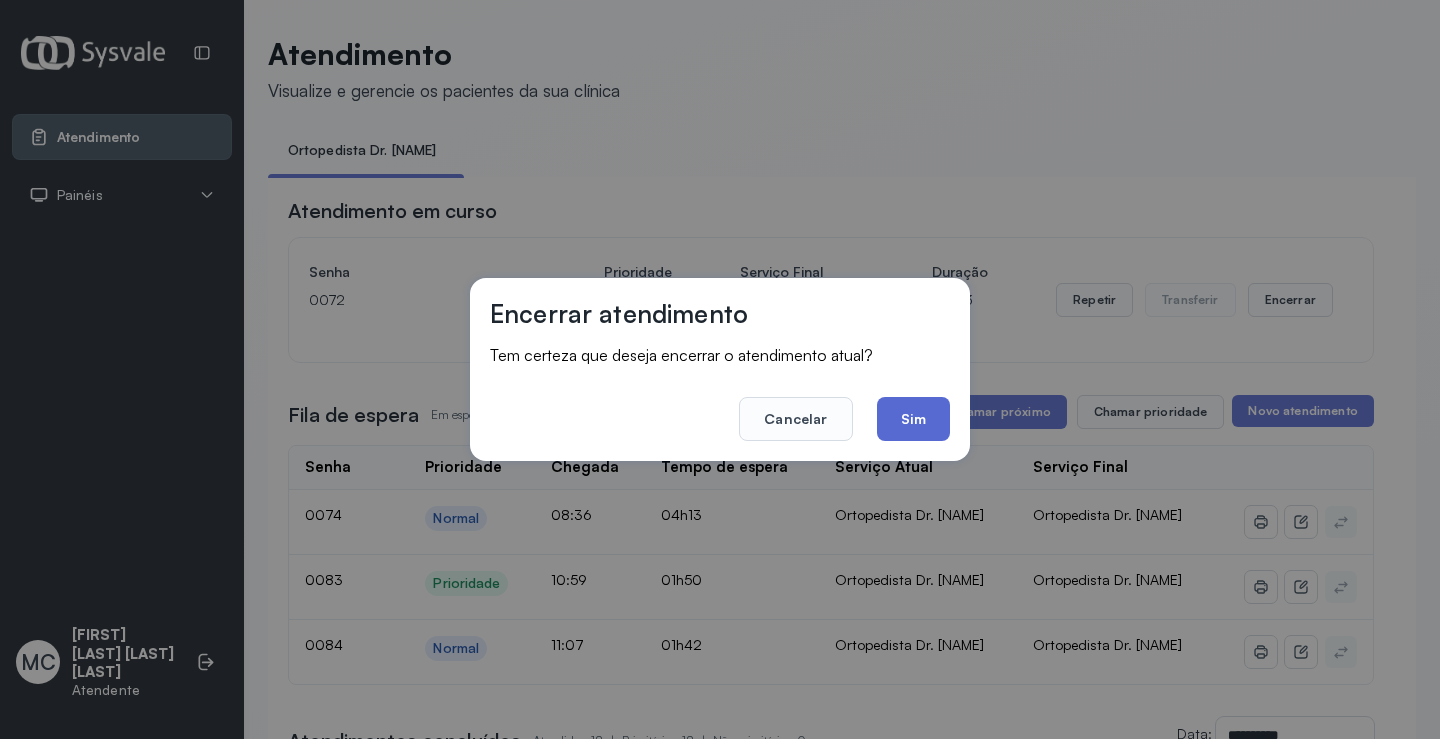 click on "Sim" 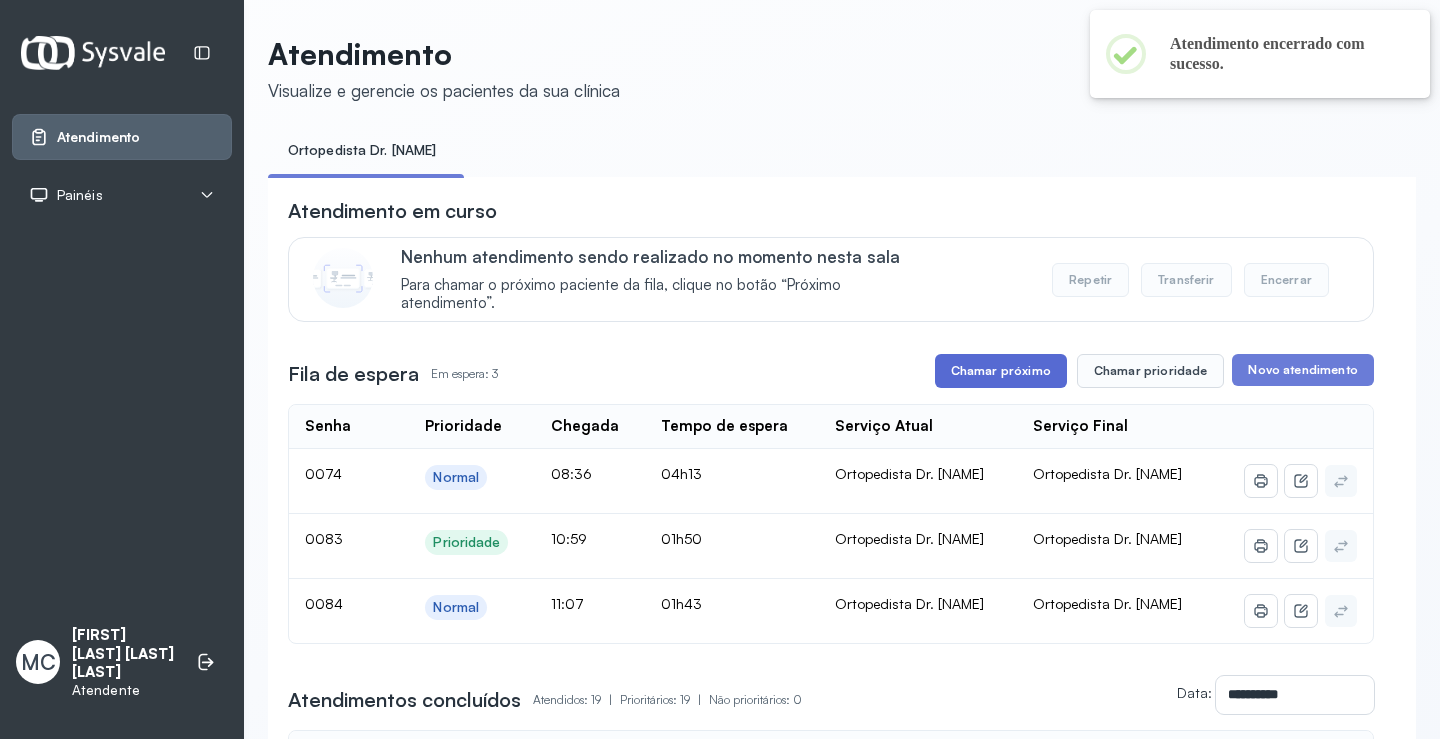 click on "Chamar próximo" at bounding box center [1001, 371] 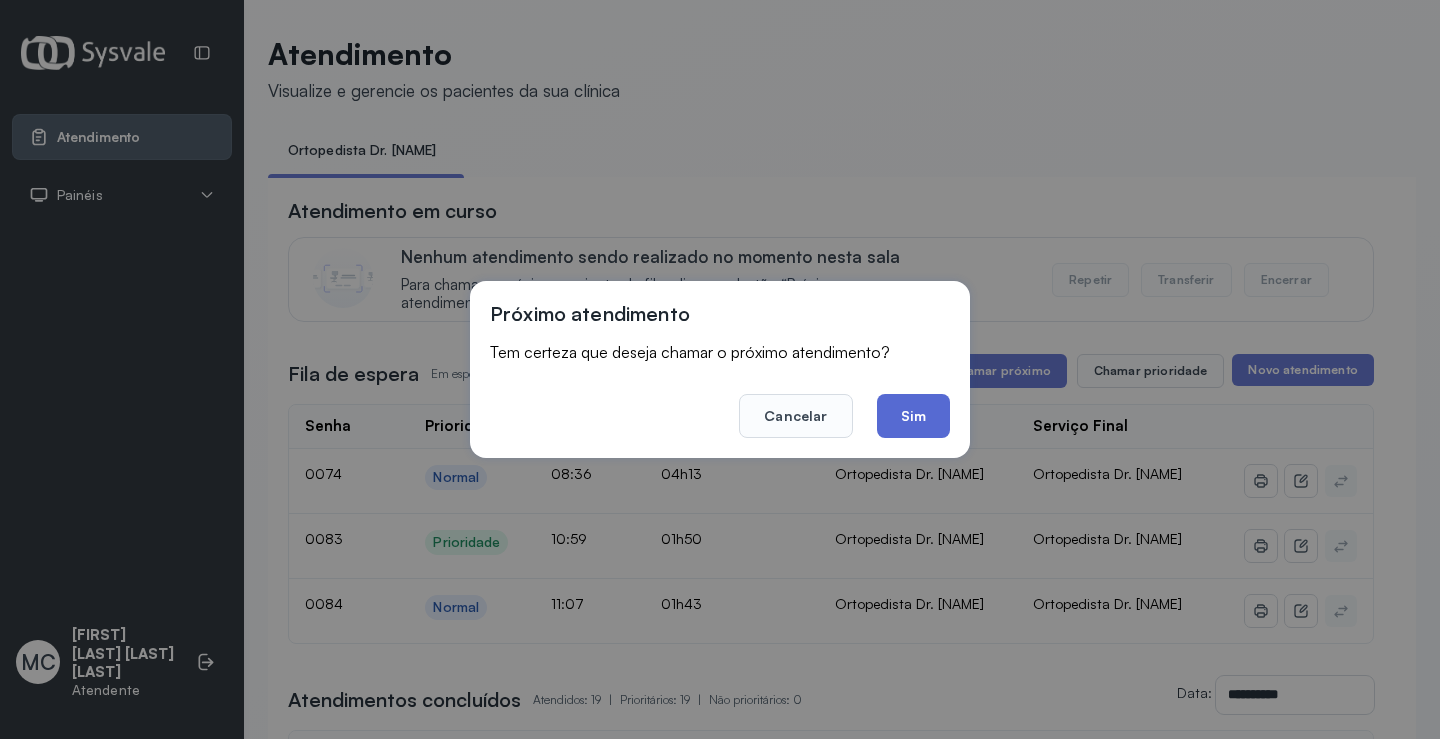 click on "Sim" 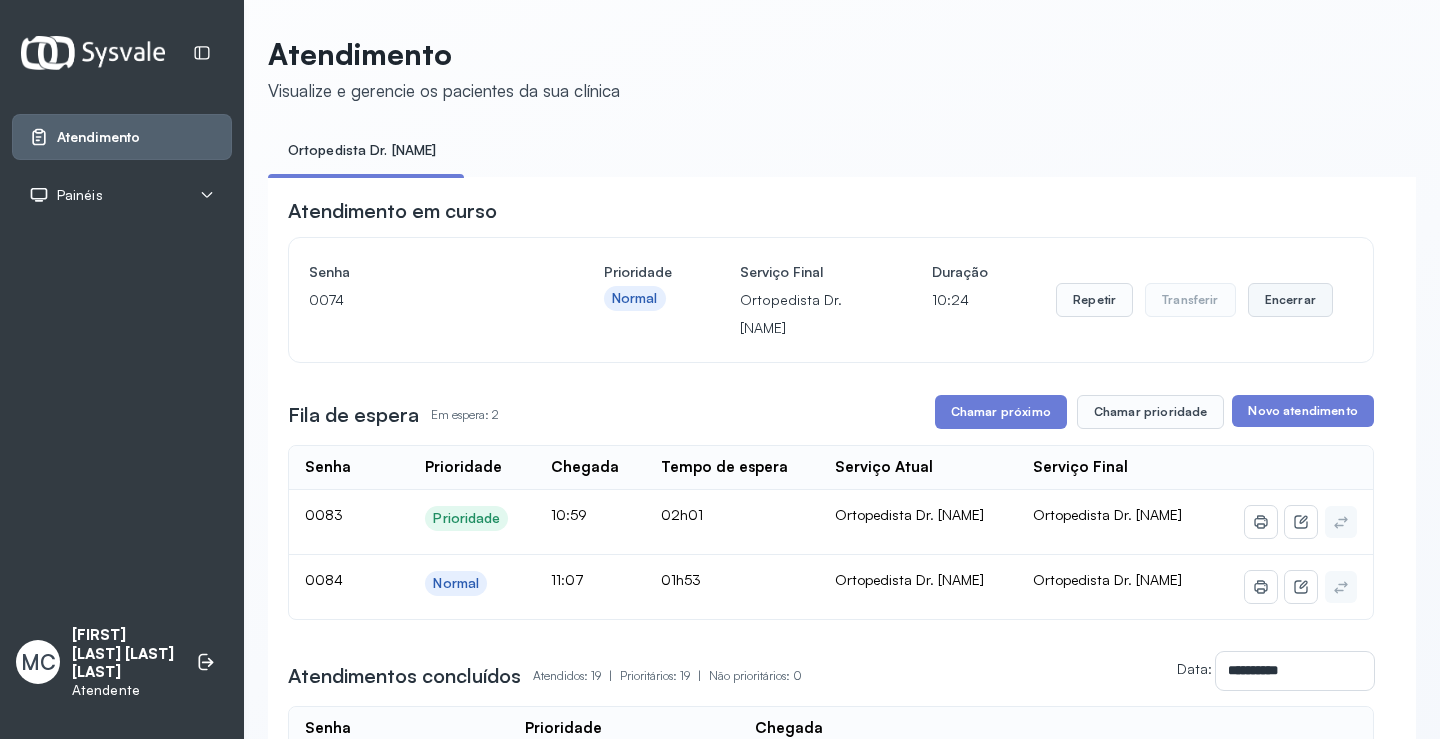 click on "Encerrar" at bounding box center (1290, 300) 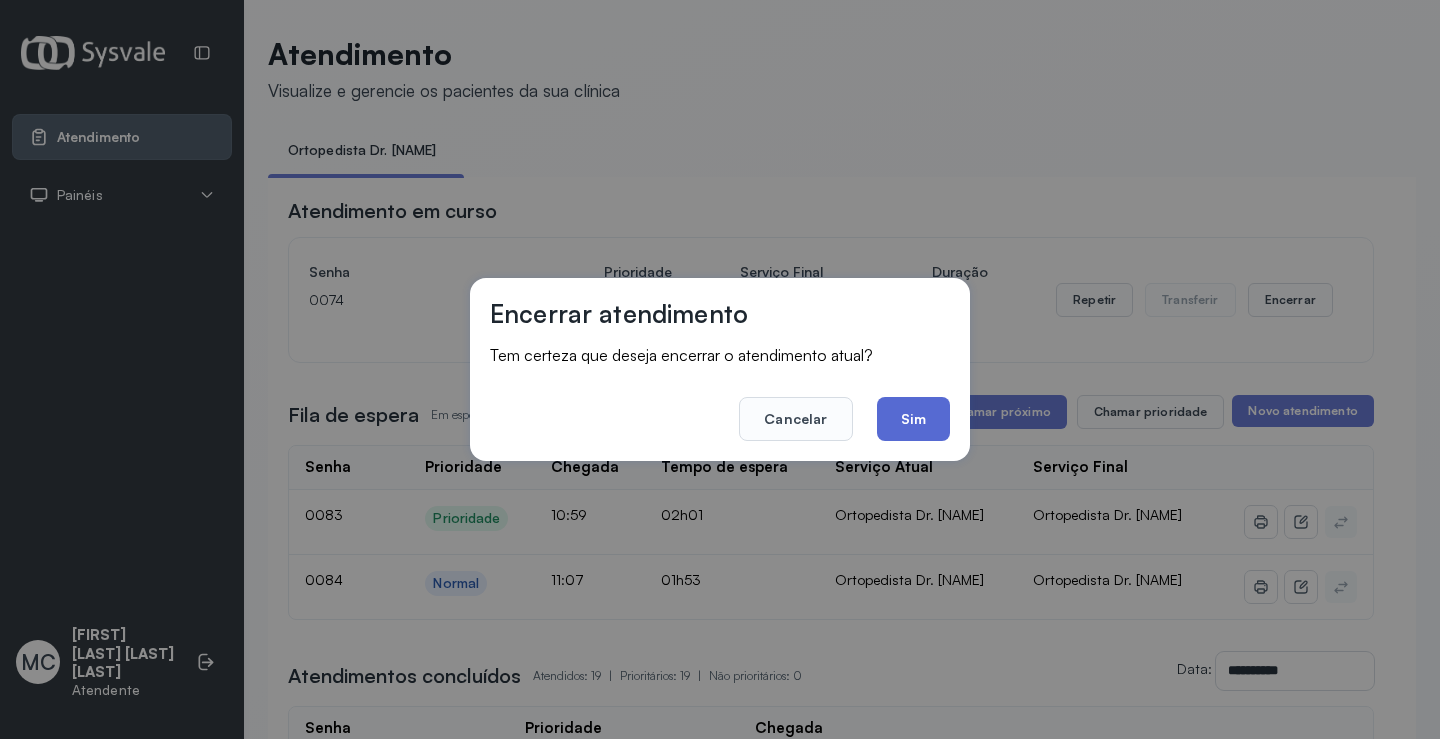 click on "Sim" 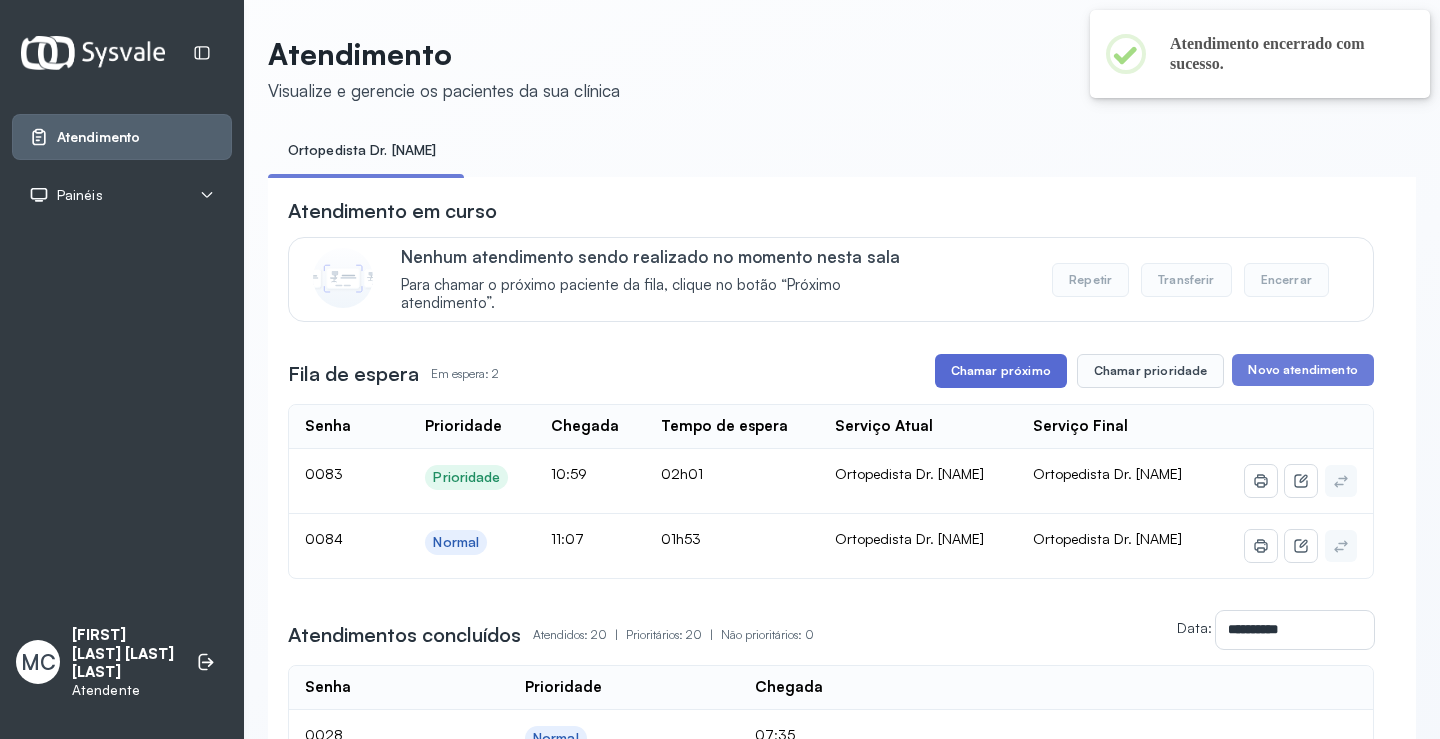 click on "Chamar próximo" at bounding box center [1001, 371] 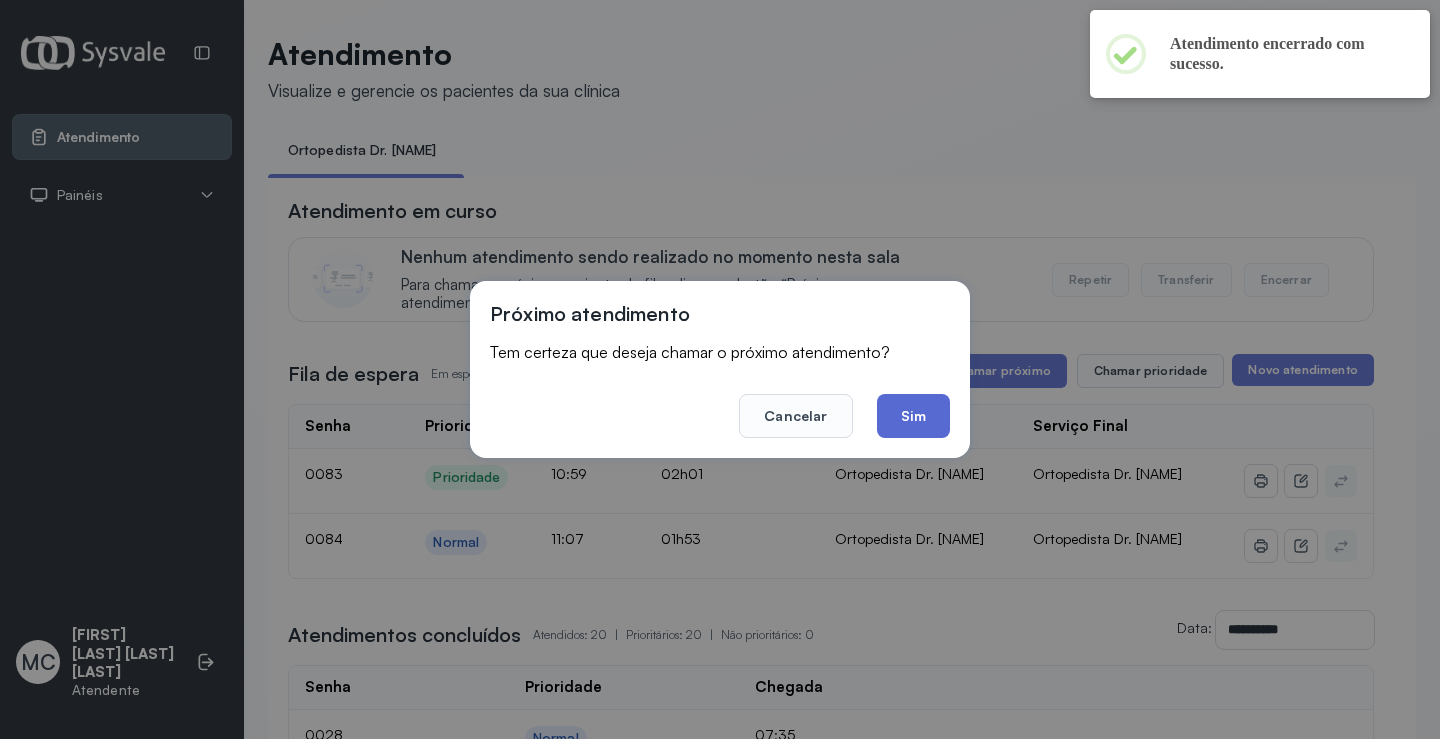 click on "Sim" 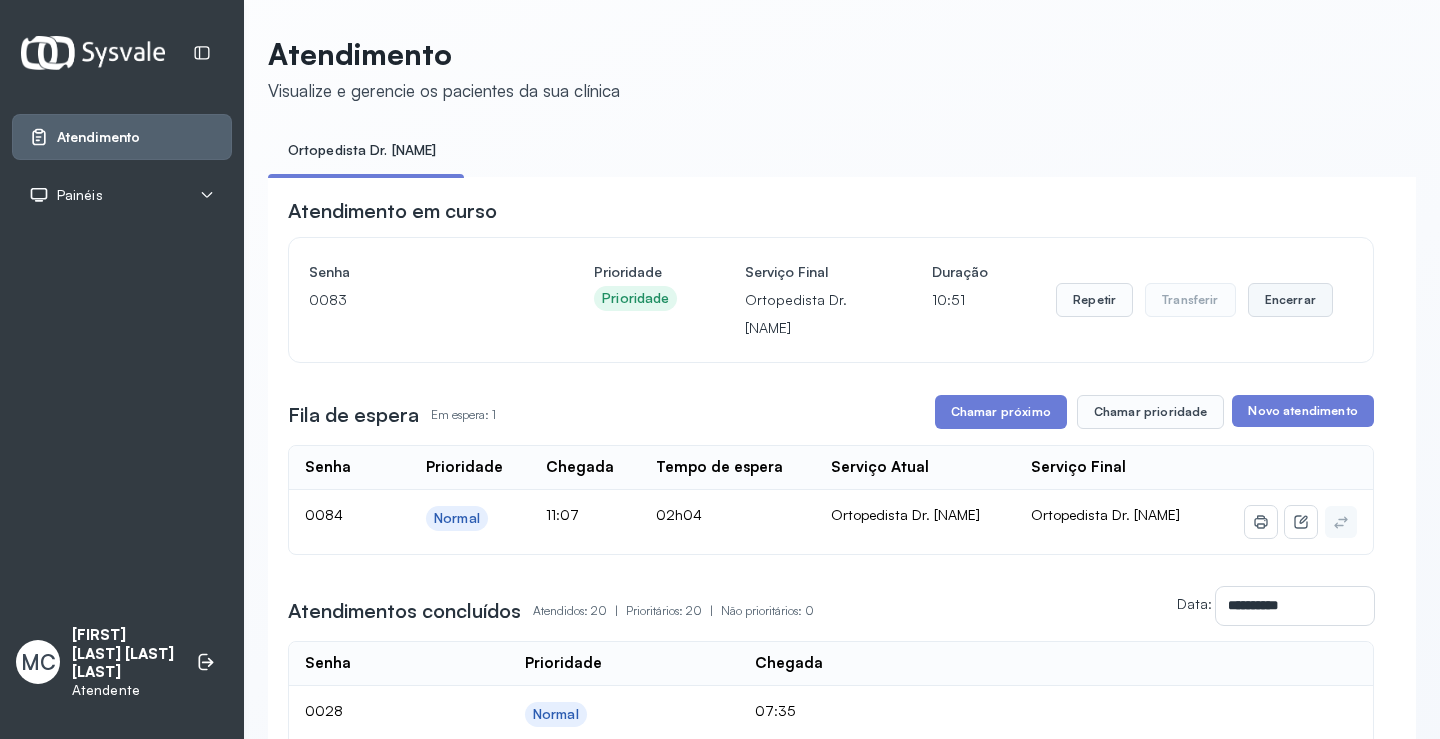 click on "Encerrar" at bounding box center [1290, 300] 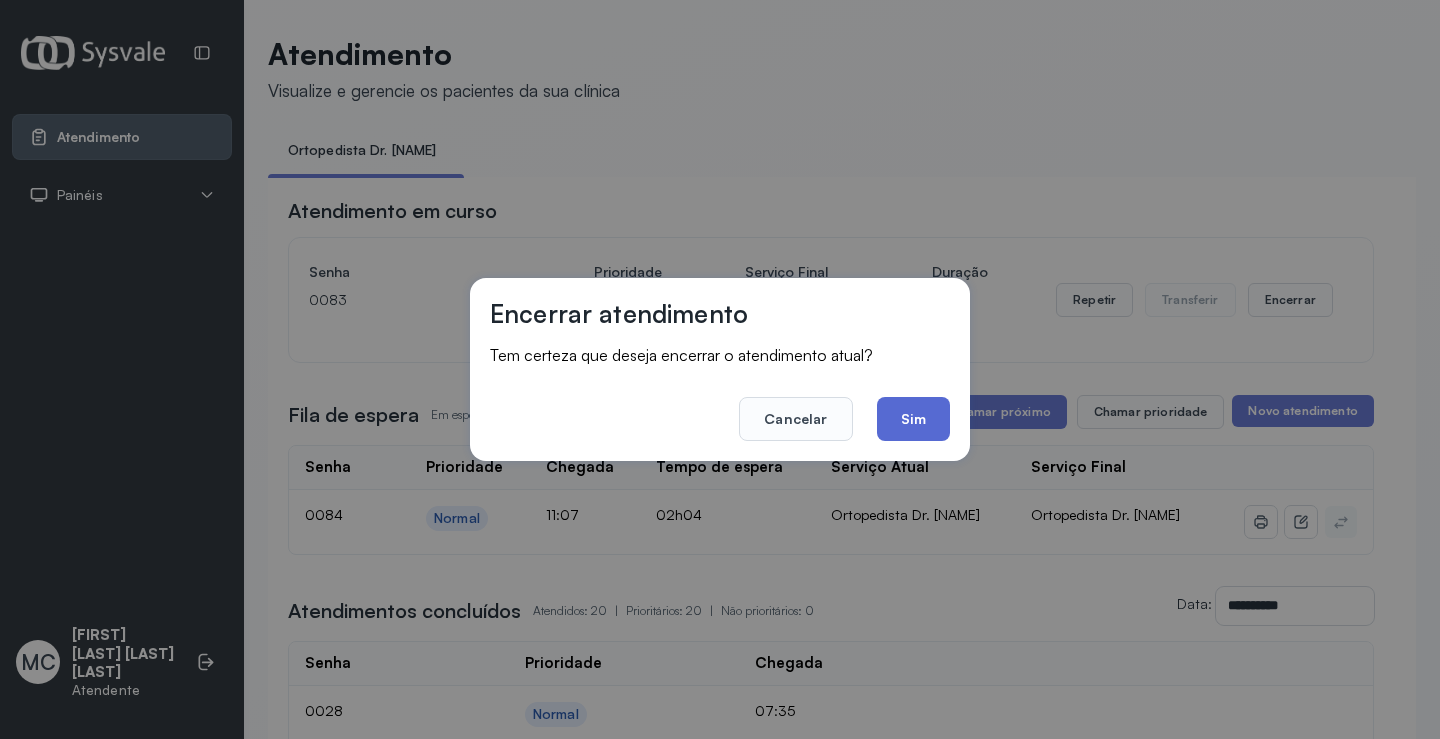 click on "Sim" 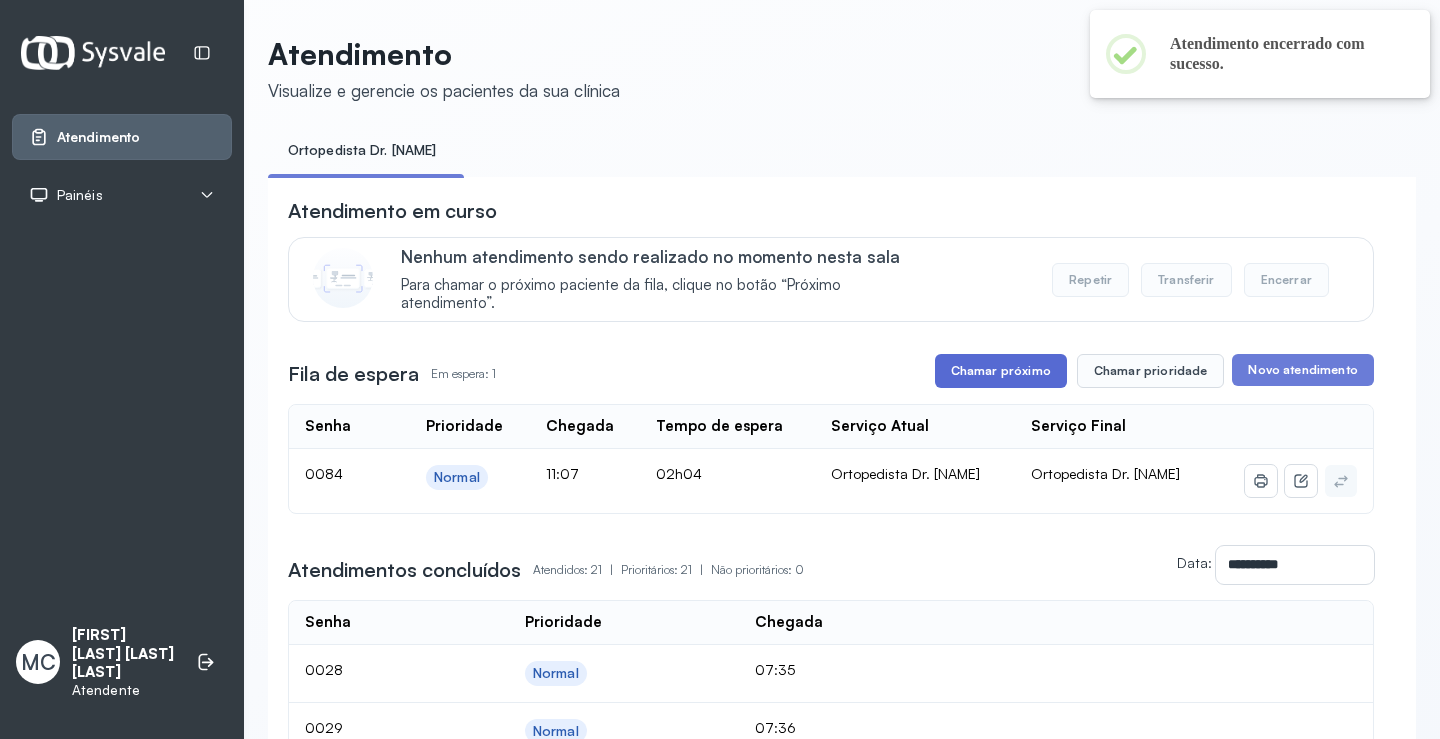 click on "Chamar próximo" at bounding box center [1001, 371] 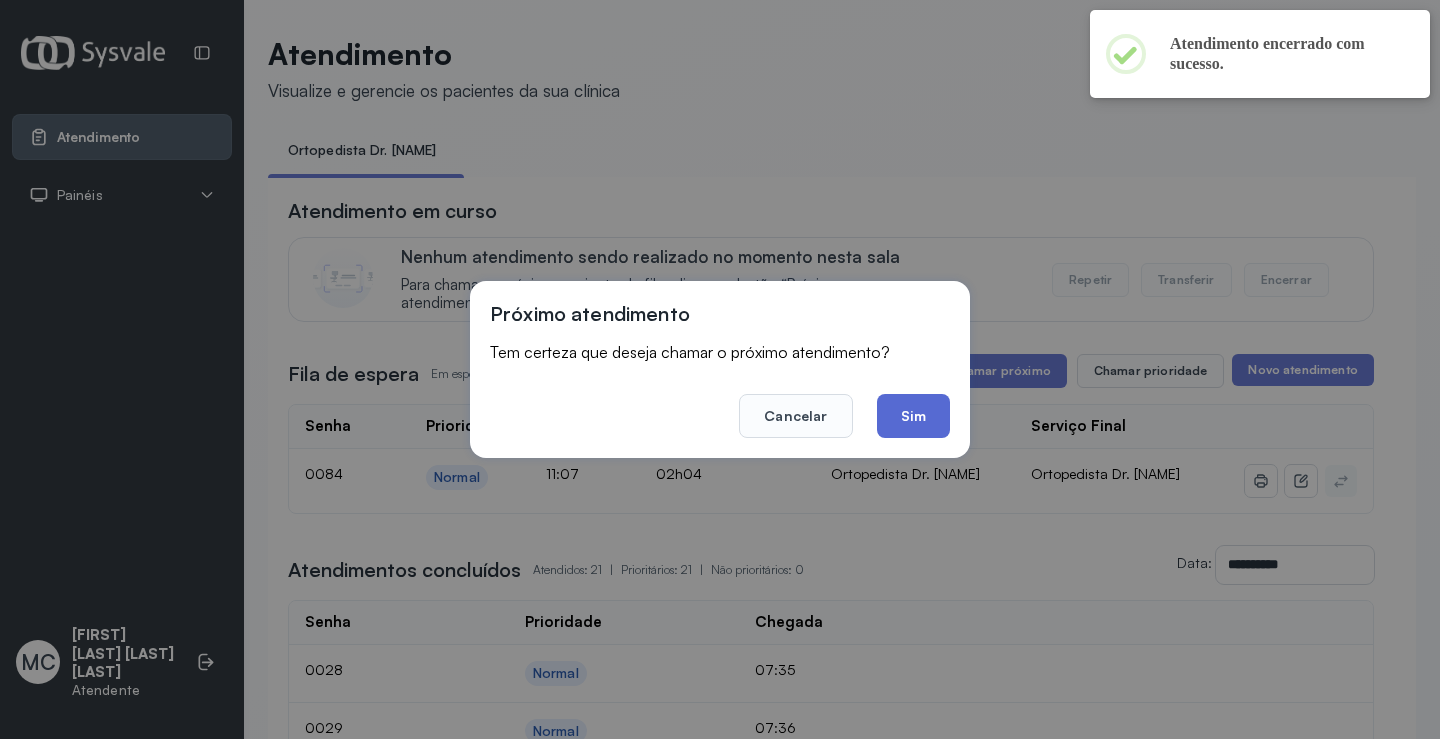 click on "Sim" 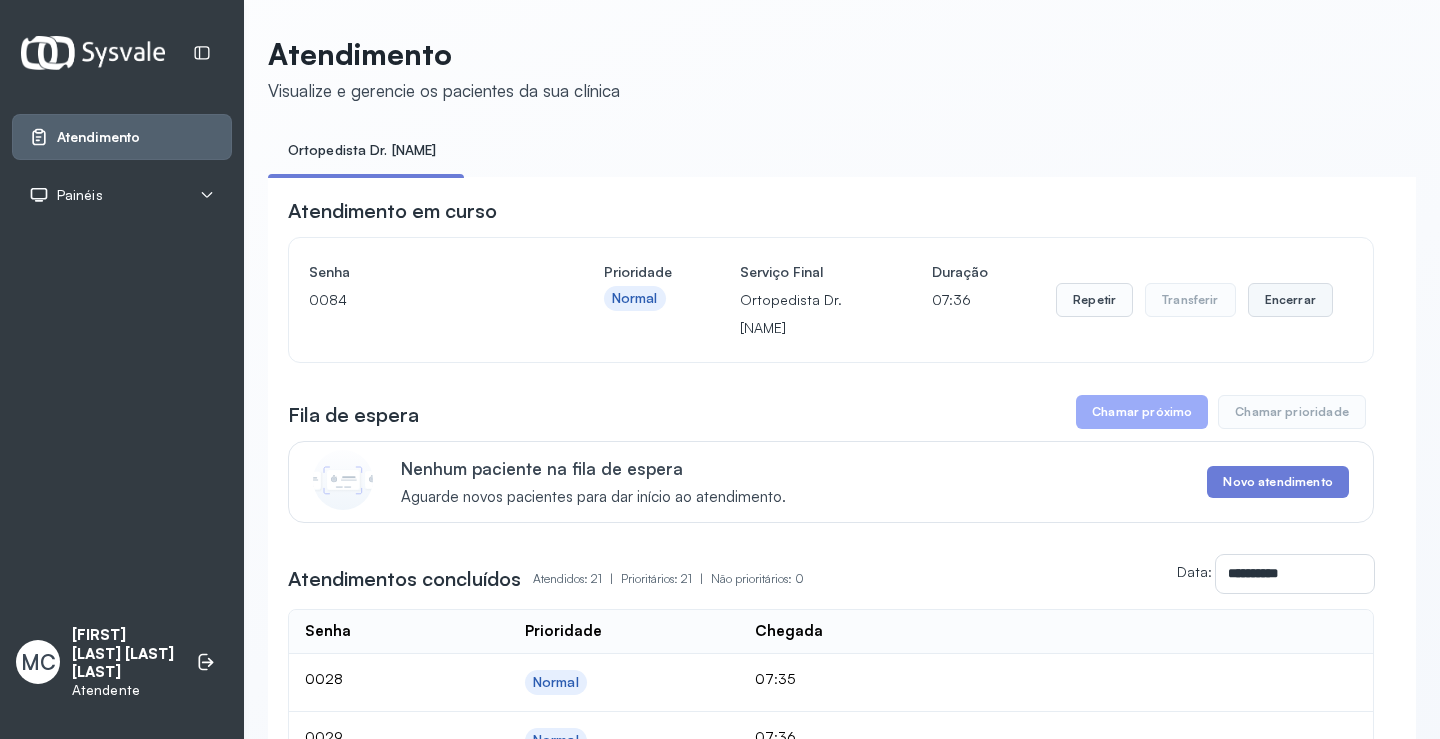 click on "Encerrar" at bounding box center (1290, 300) 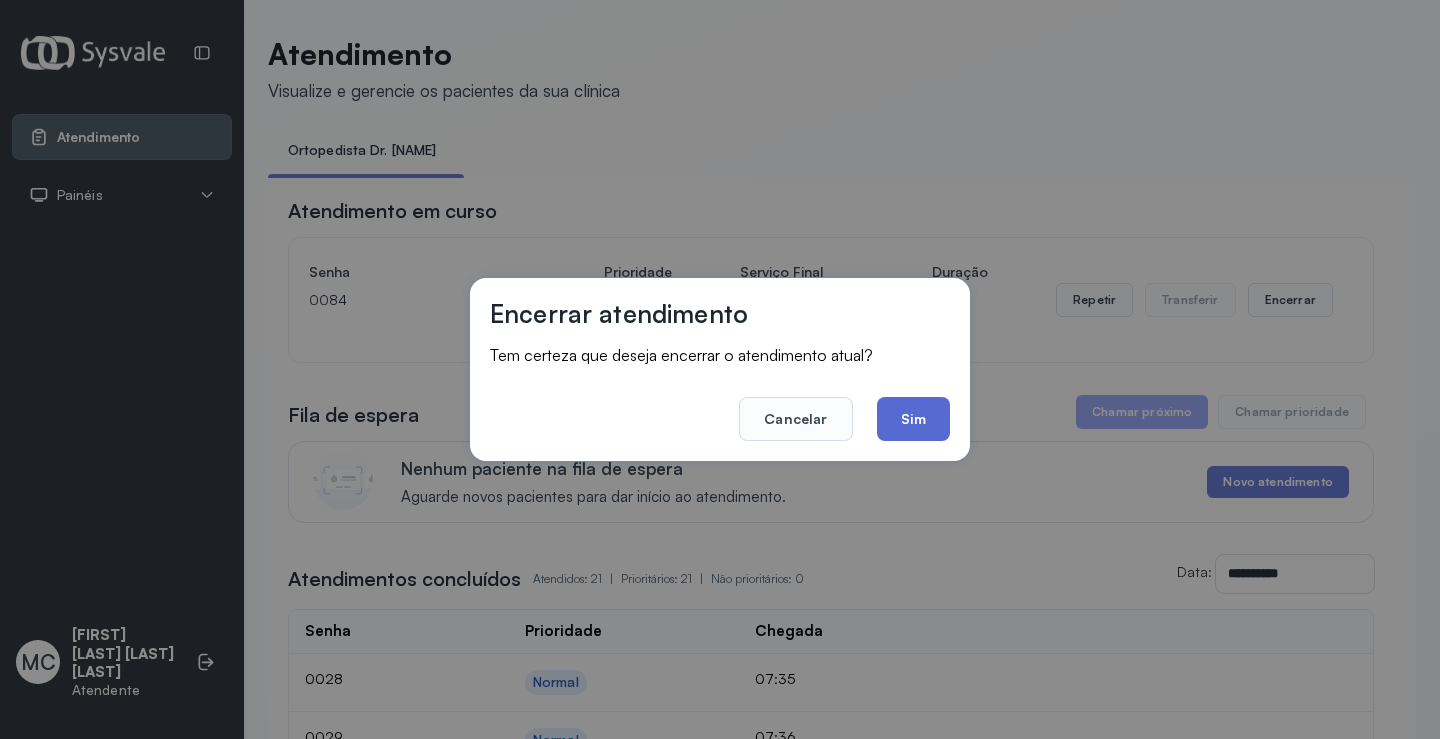 click on "Sim" 